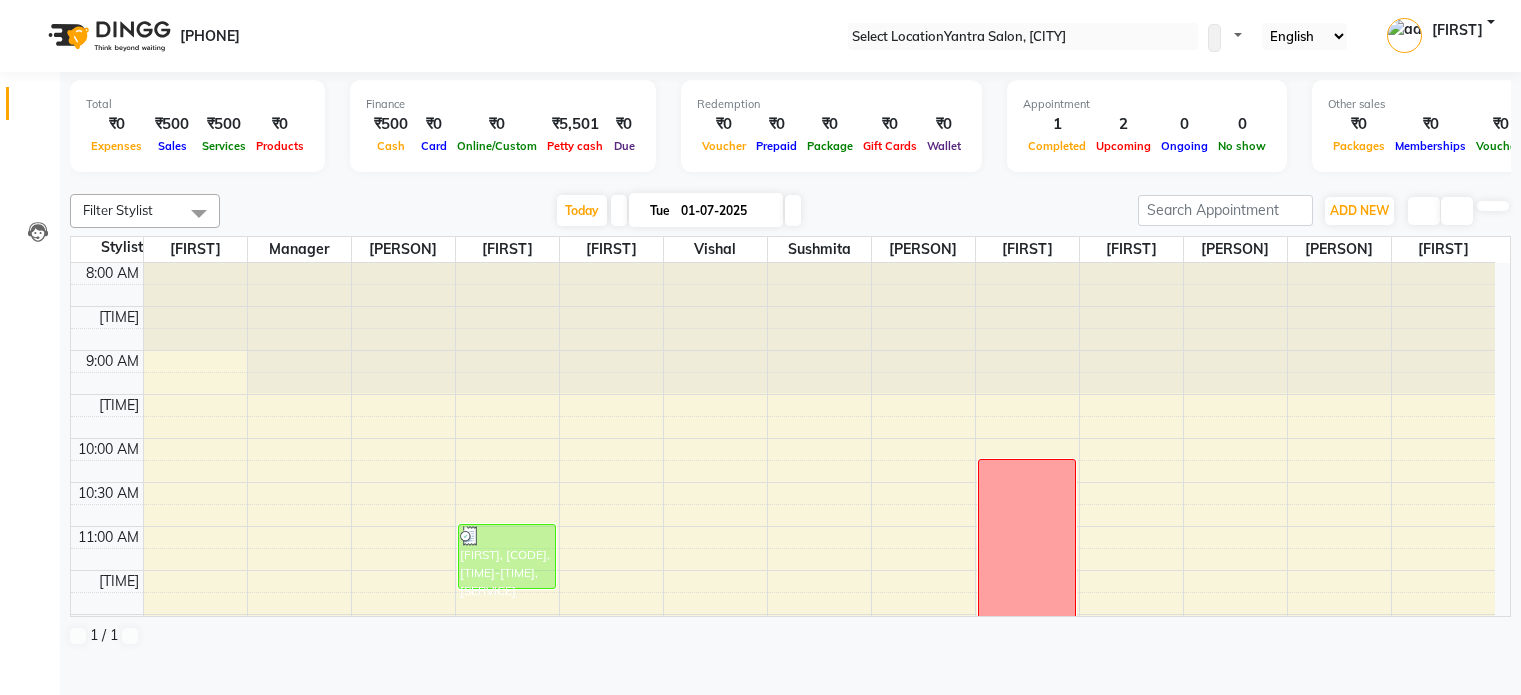 scroll, scrollTop: 0, scrollLeft: 0, axis: both 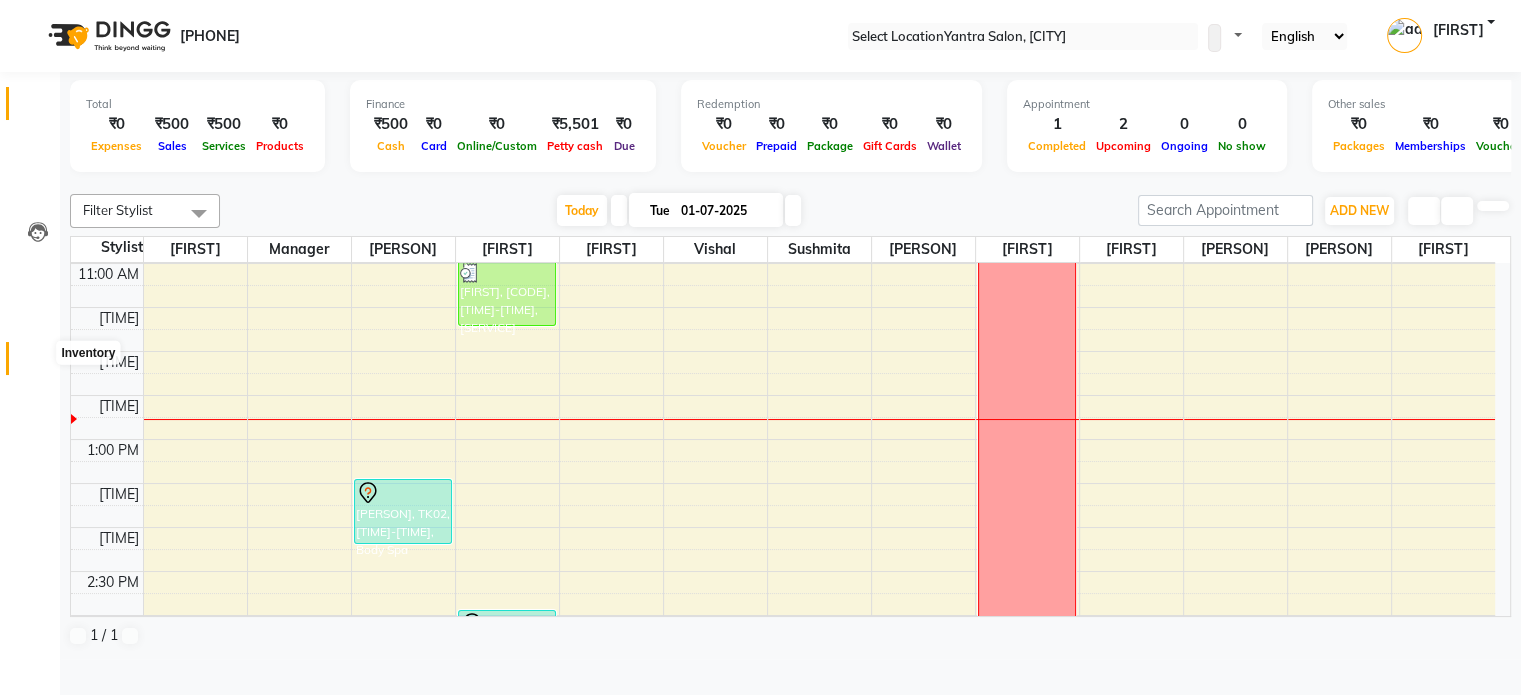 click at bounding box center (37, 363) 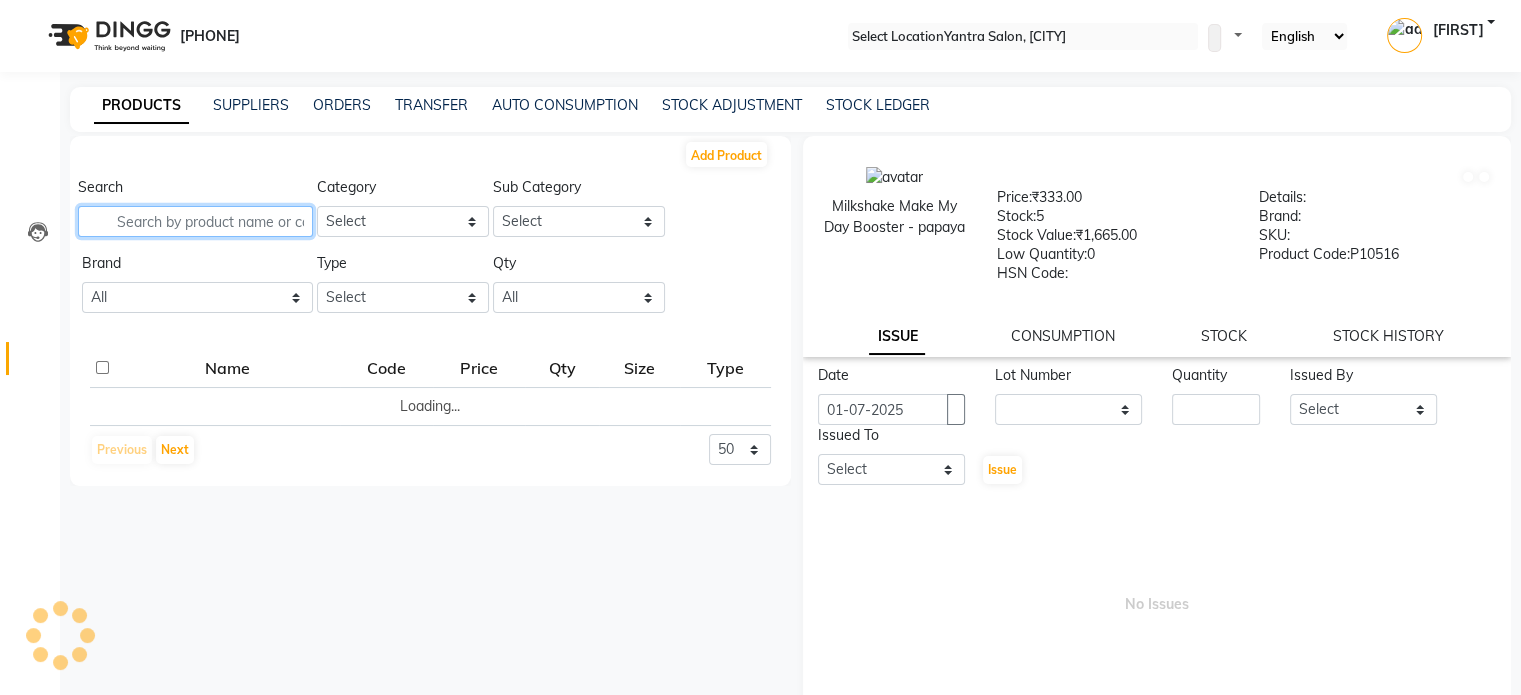 click at bounding box center [195, 221] 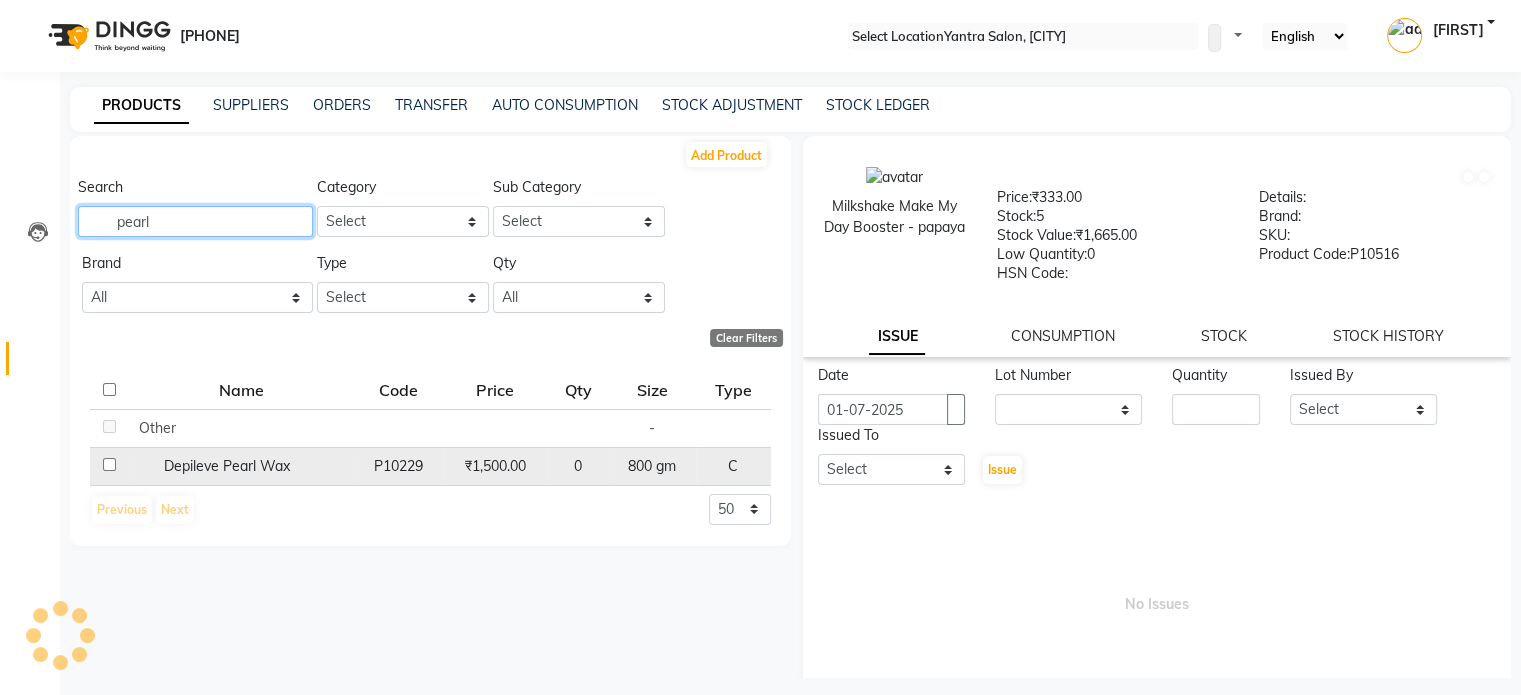 type on "pearl" 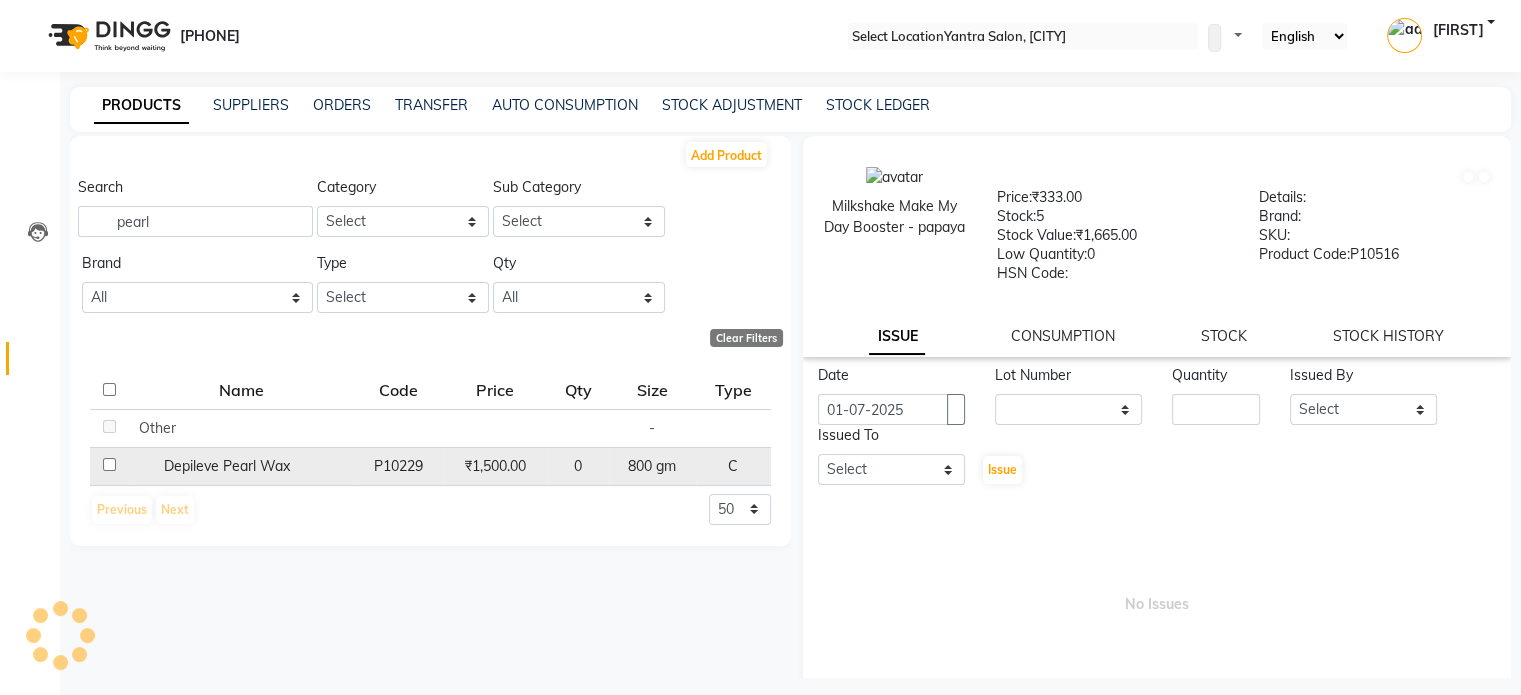 click on "Depileve Pearl Wax" at bounding box center (157, 428) 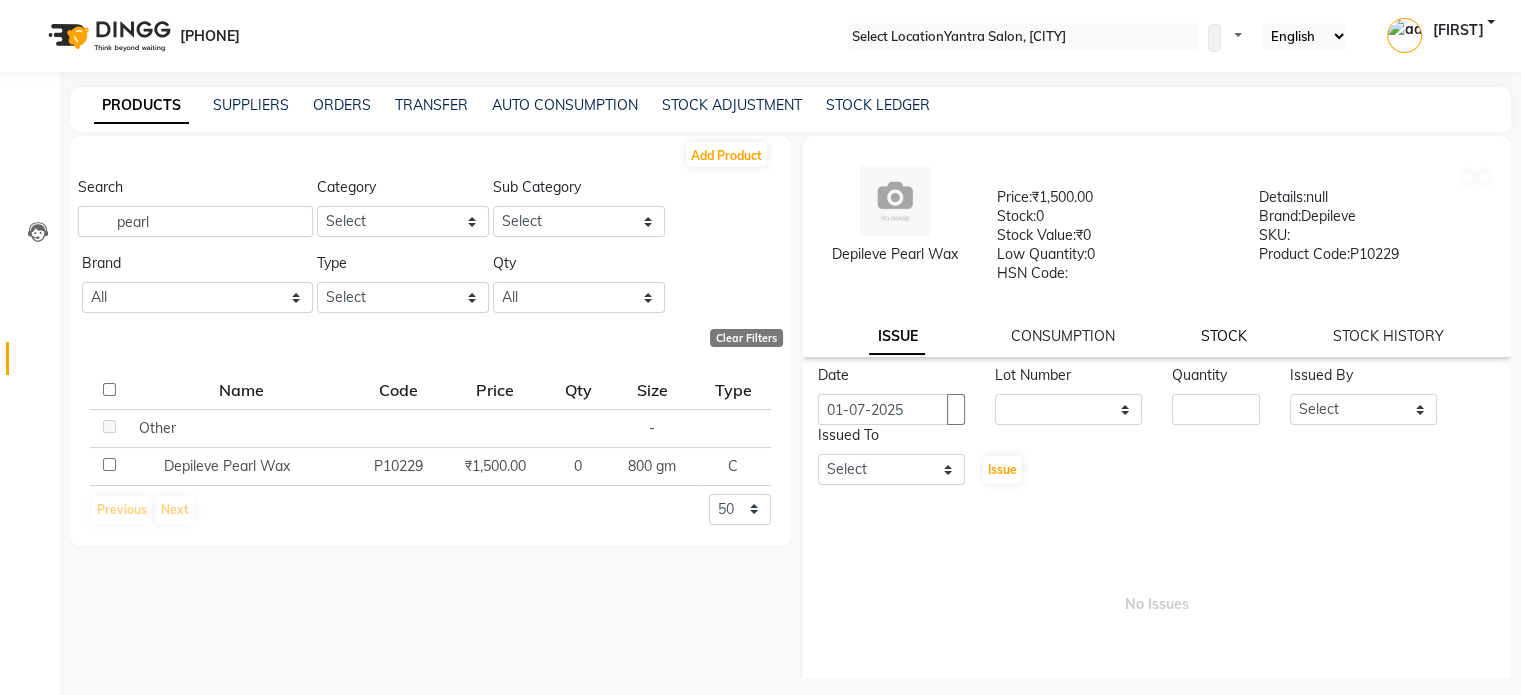 click on "STOCK" at bounding box center (897, 337) 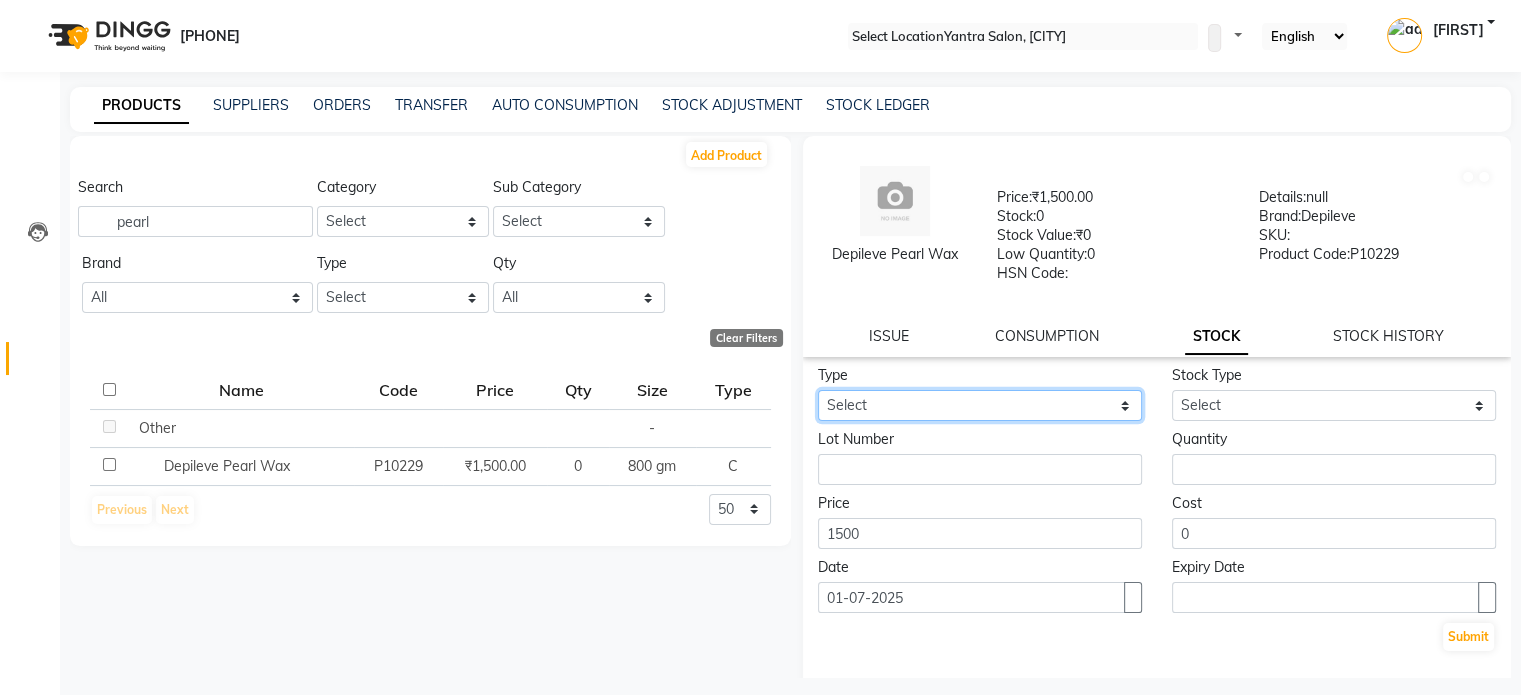 click on "Select In Out" at bounding box center [980, 405] 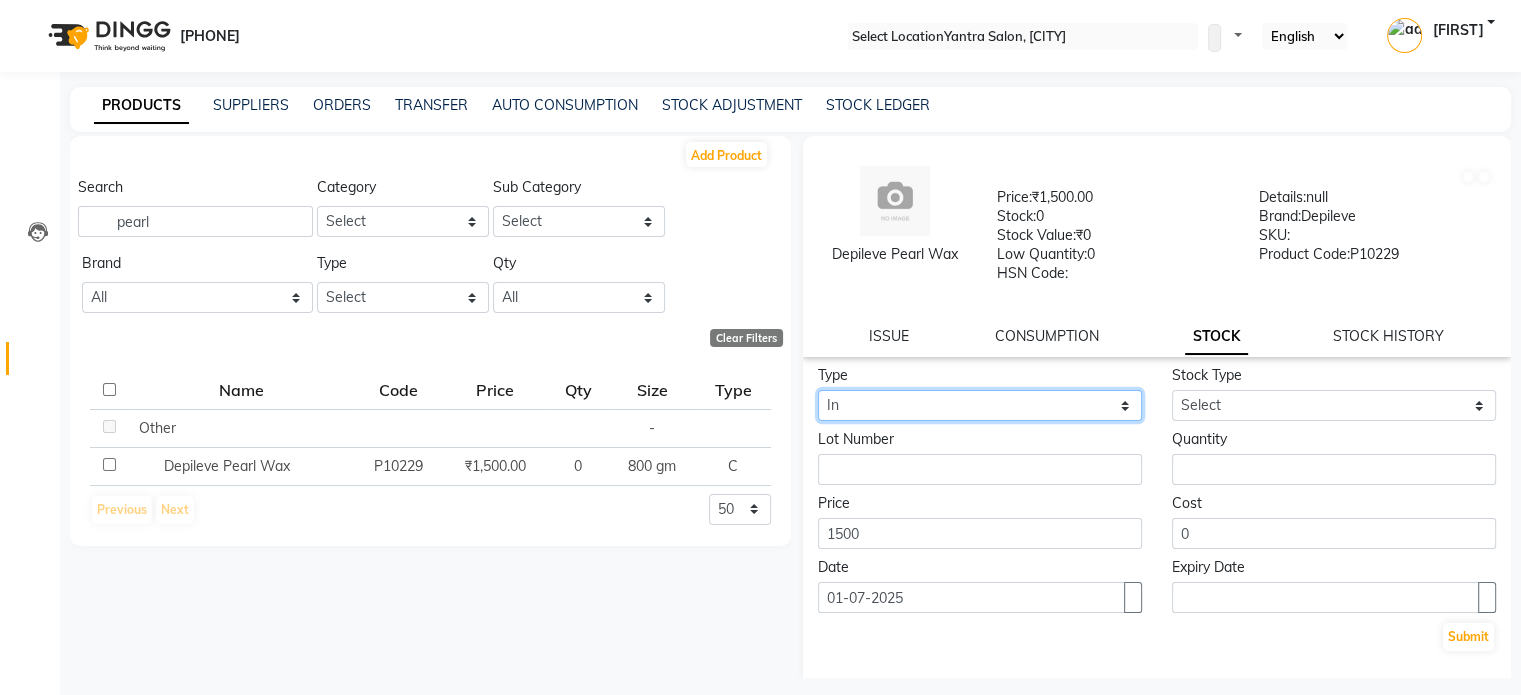 click on "Select In Out" at bounding box center [980, 405] 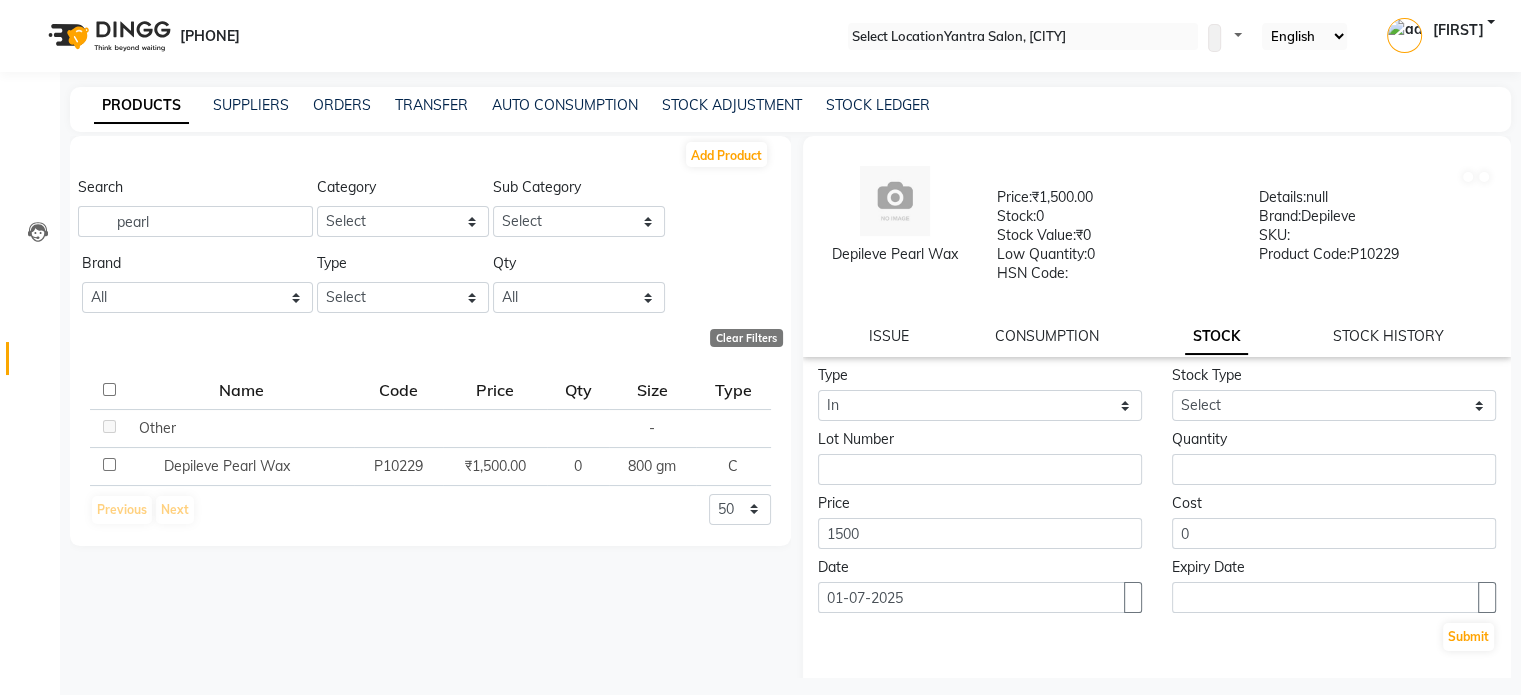 click on "Stock Type Select New Stock Adjustment Return Other" at bounding box center [1334, 393] 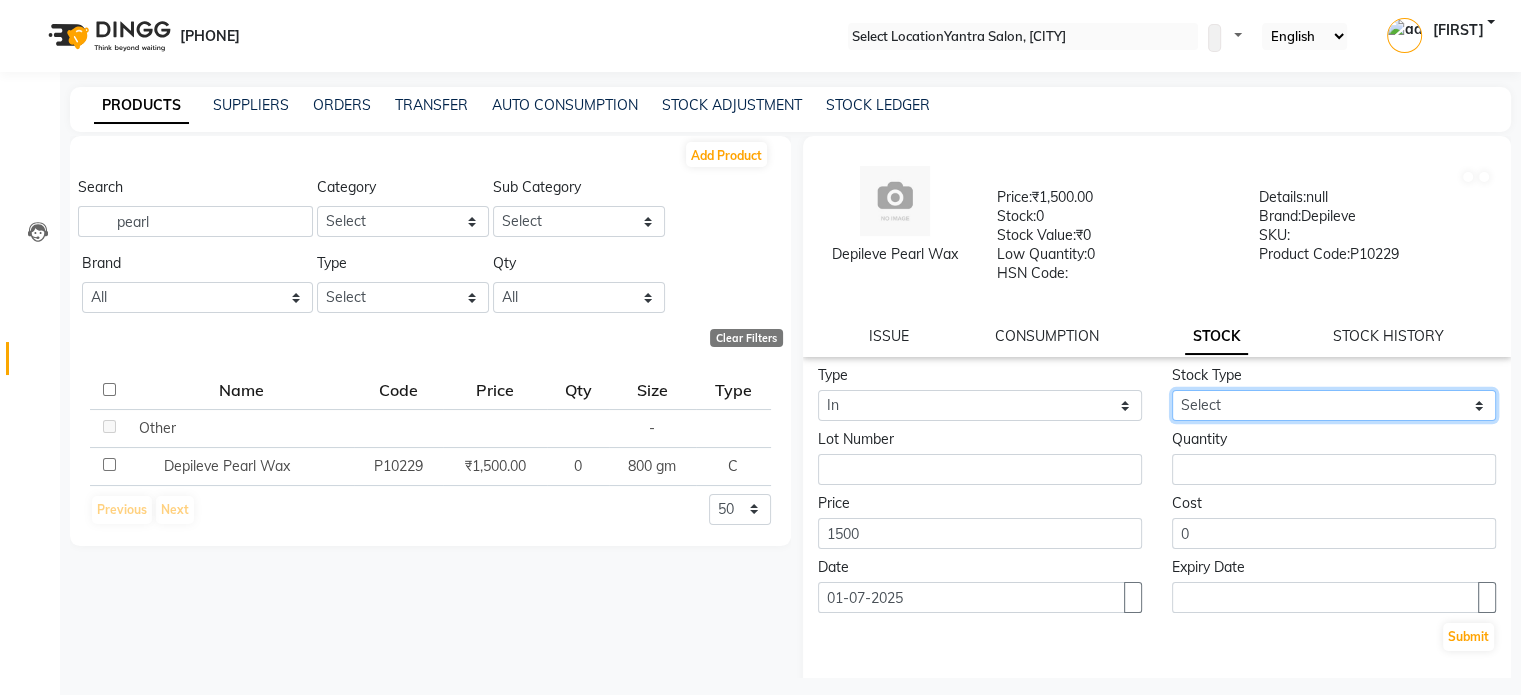click on "Select New Stock Adjustment Return Other" at bounding box center [1334, 405] 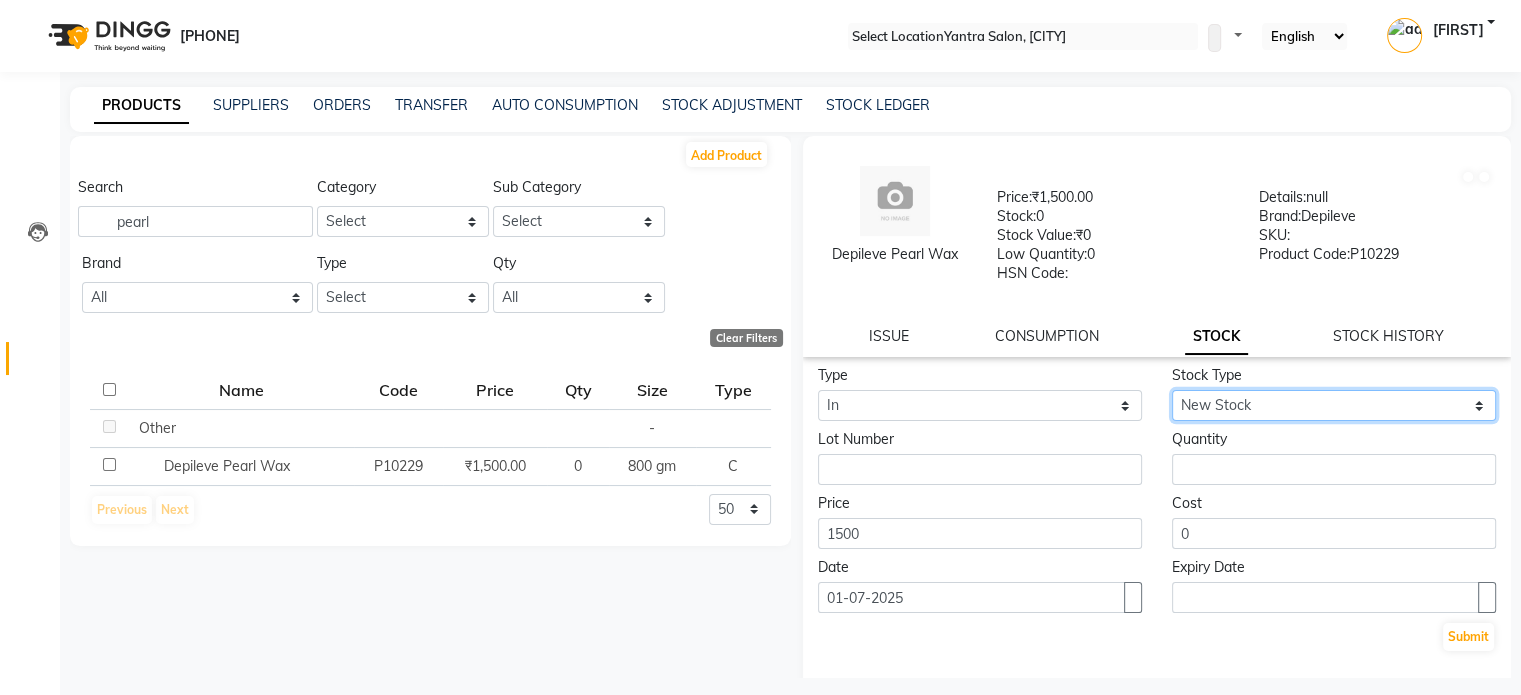 click on "Select New Stock Adjustment Return Other" at bounding box center [1334, 405] 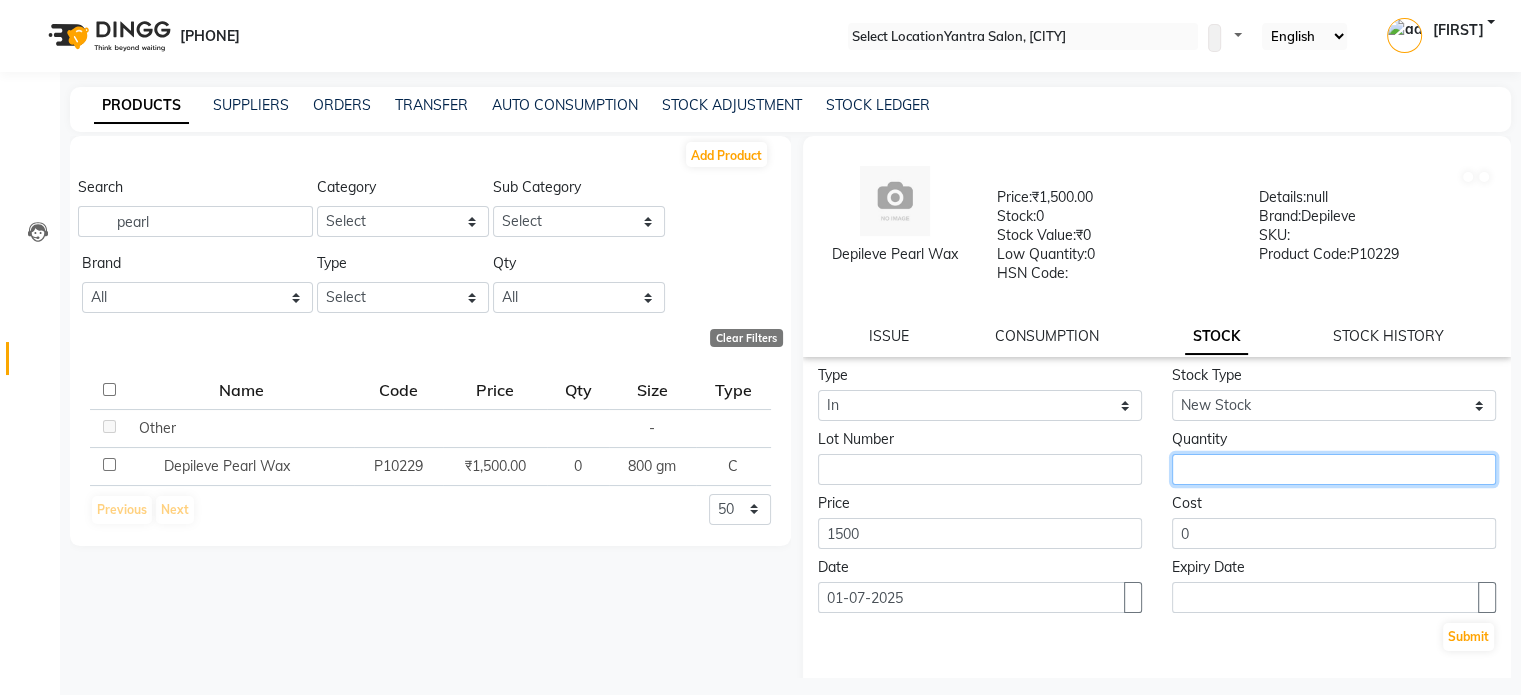 click at bounding box center [1334, 469] 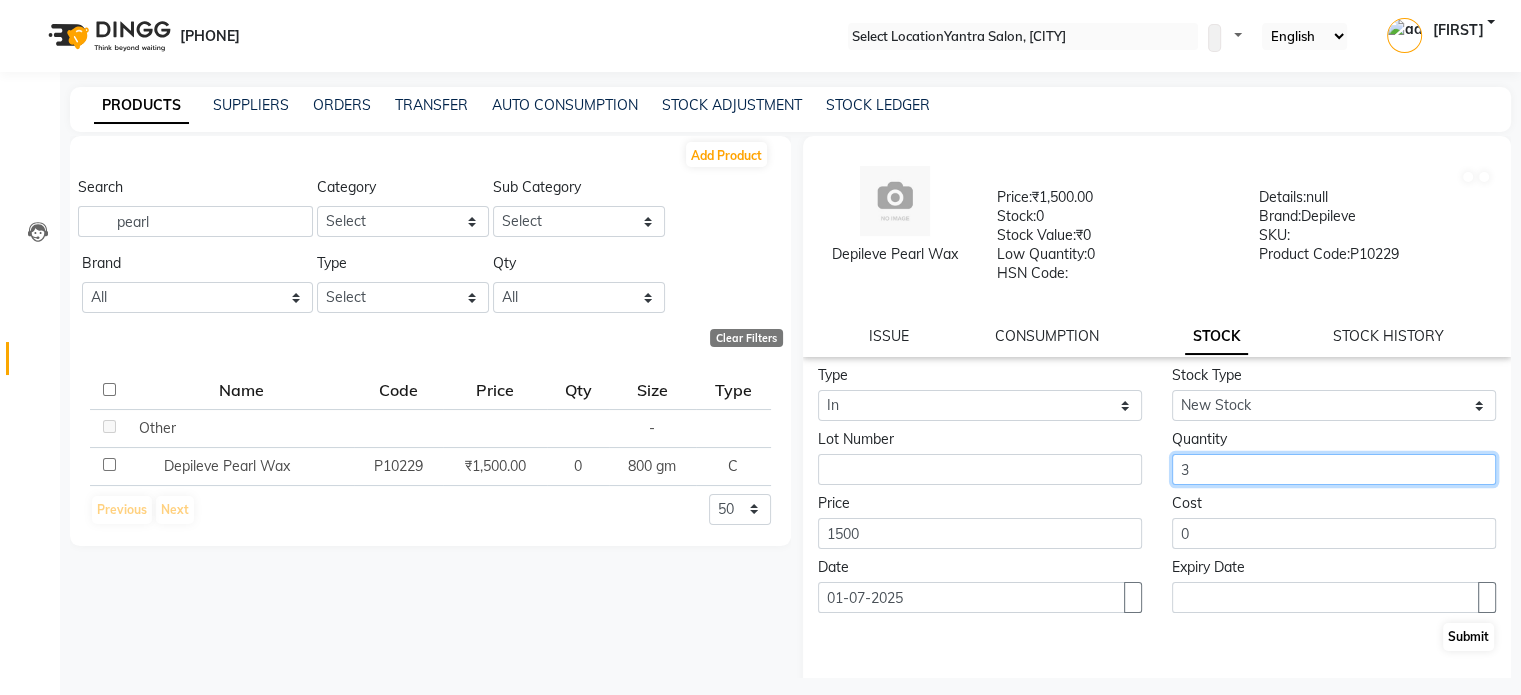 type on "3" 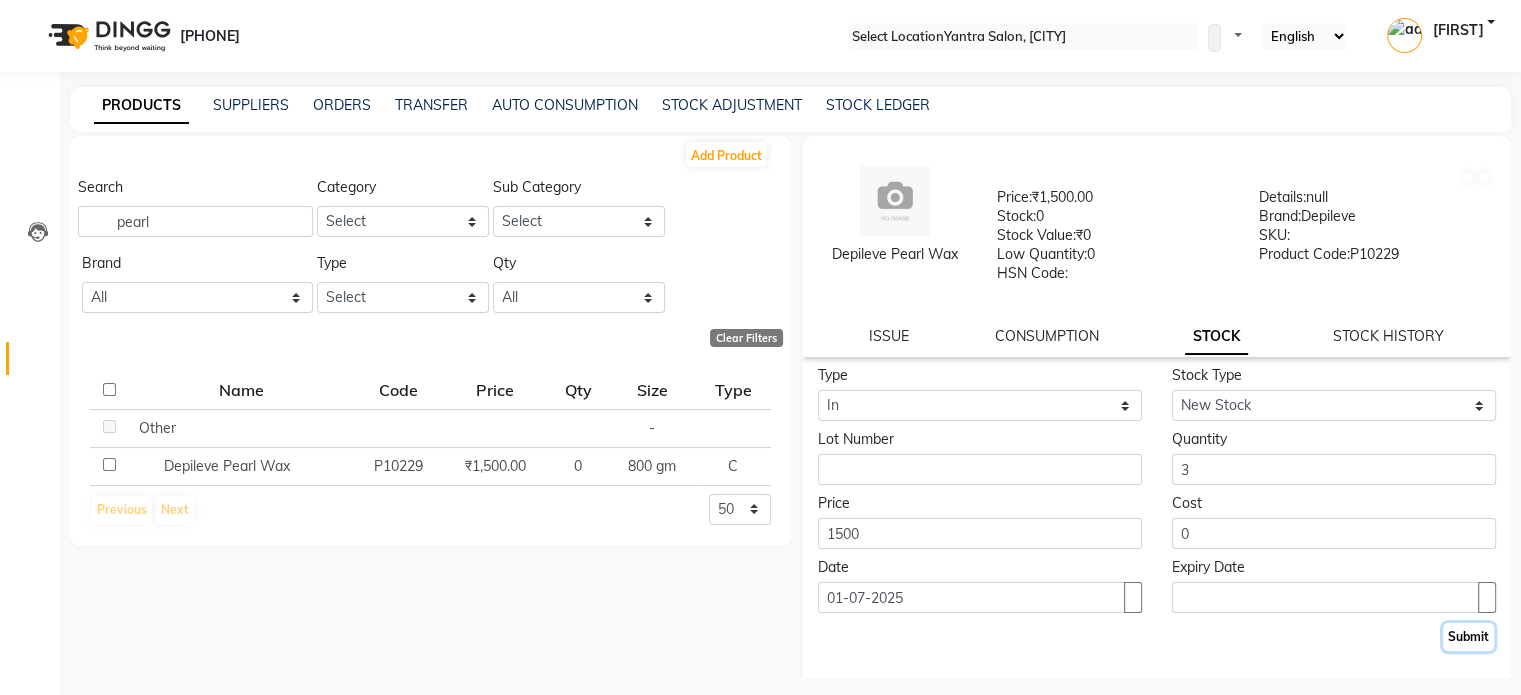 click on "Submit" at bounding box center [1468, 637] 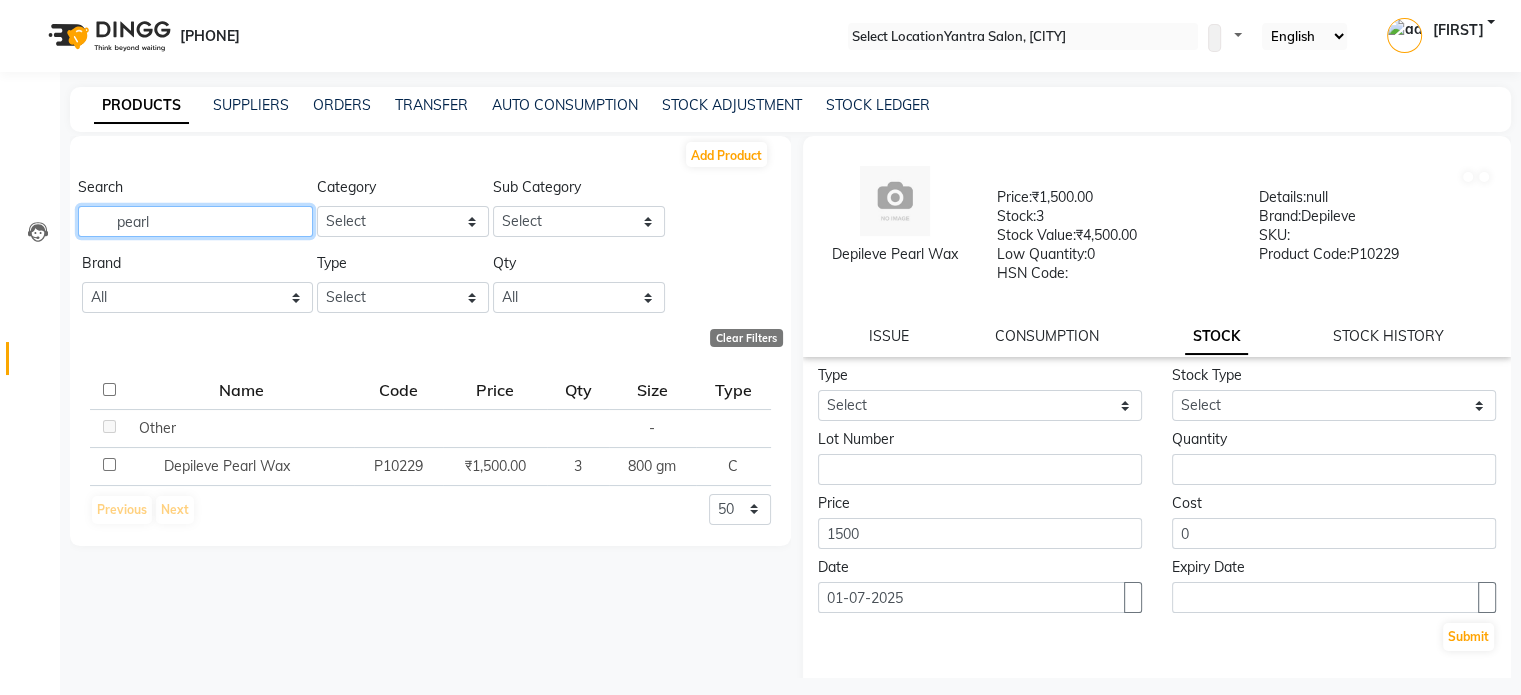 click on "pearl" at bounding box center [195, 221] 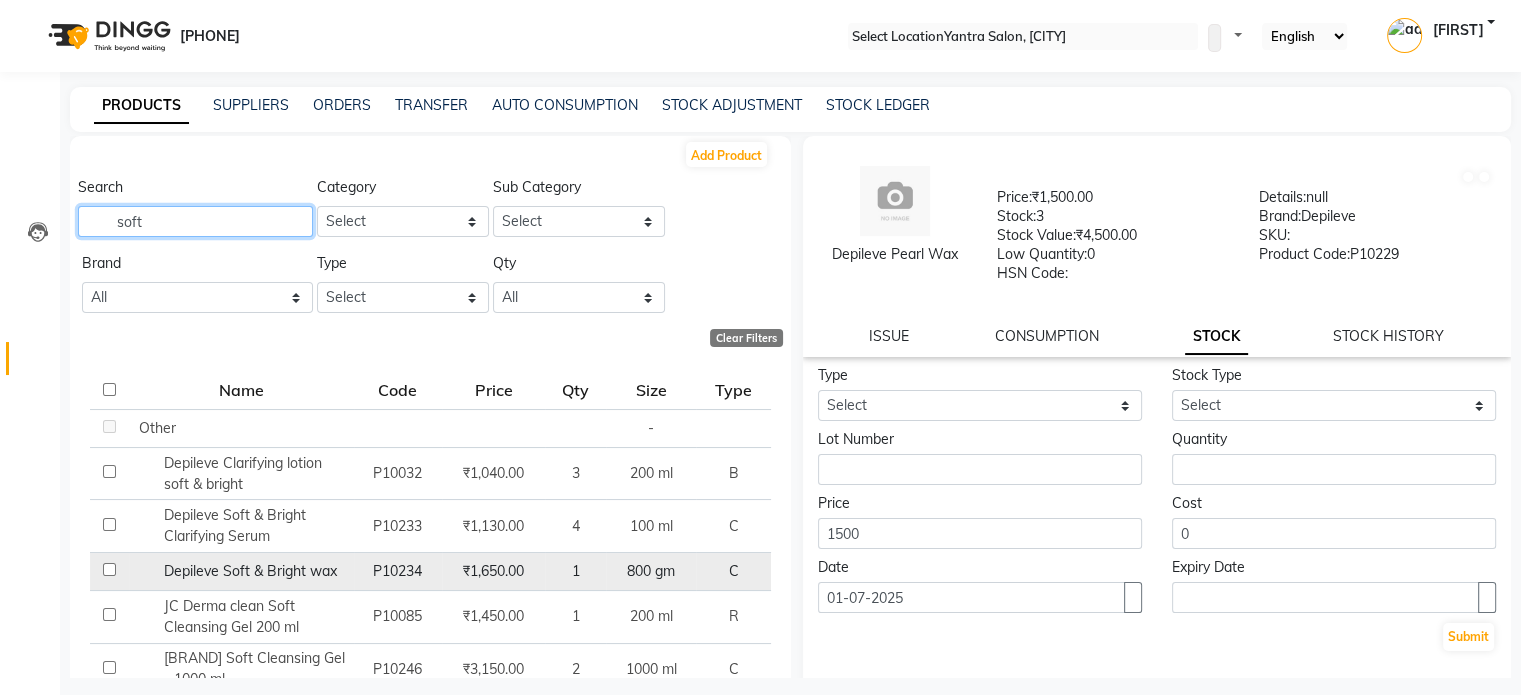 type on "soft" 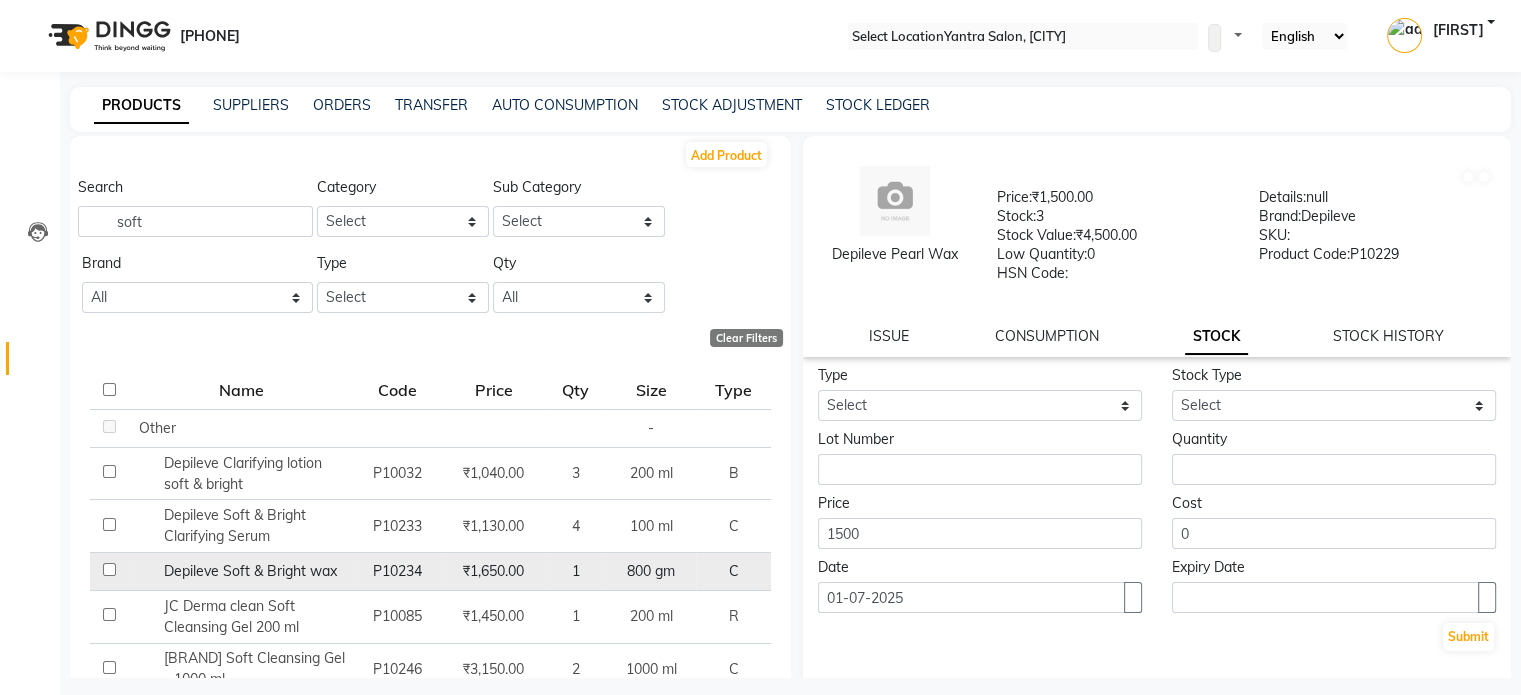 click on "P10234" at bounding box center (398, 428) 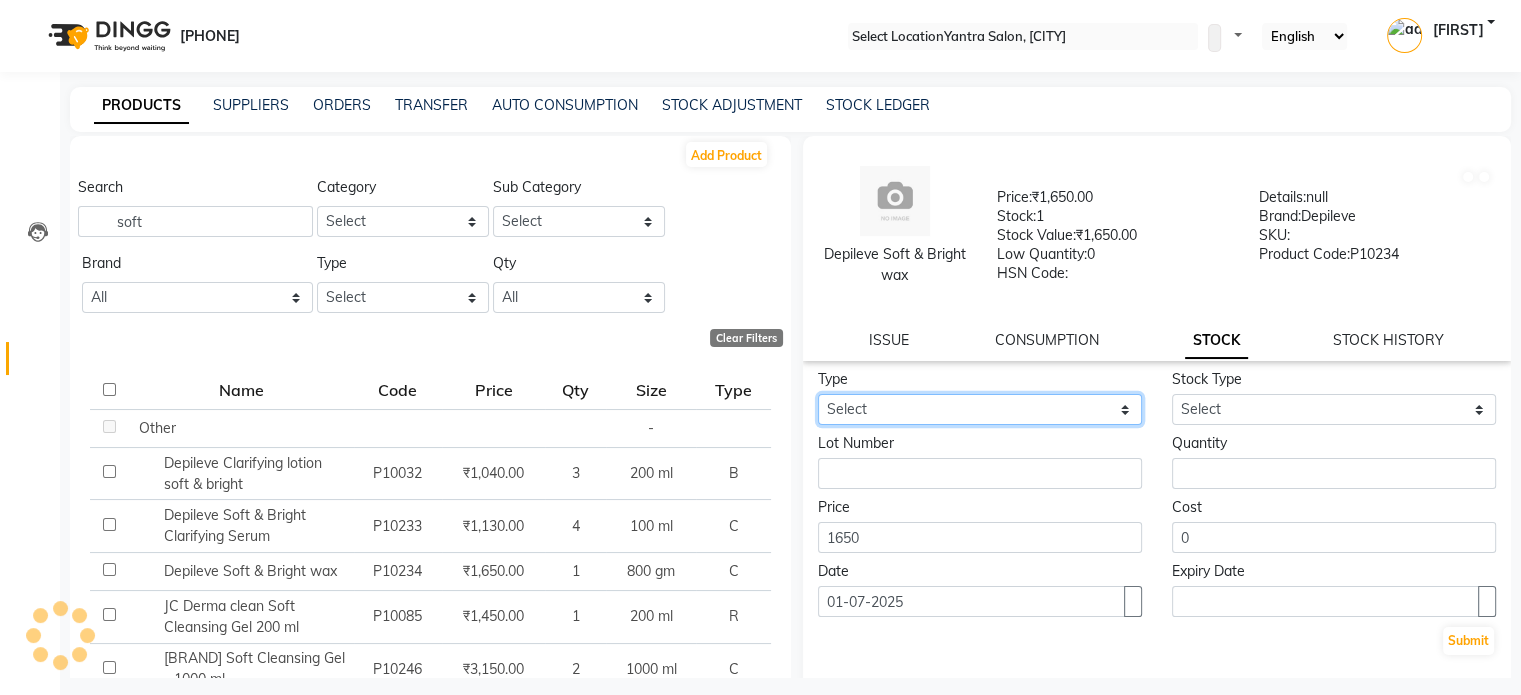 click on "Select In Out" at bounding box center [980, 409] 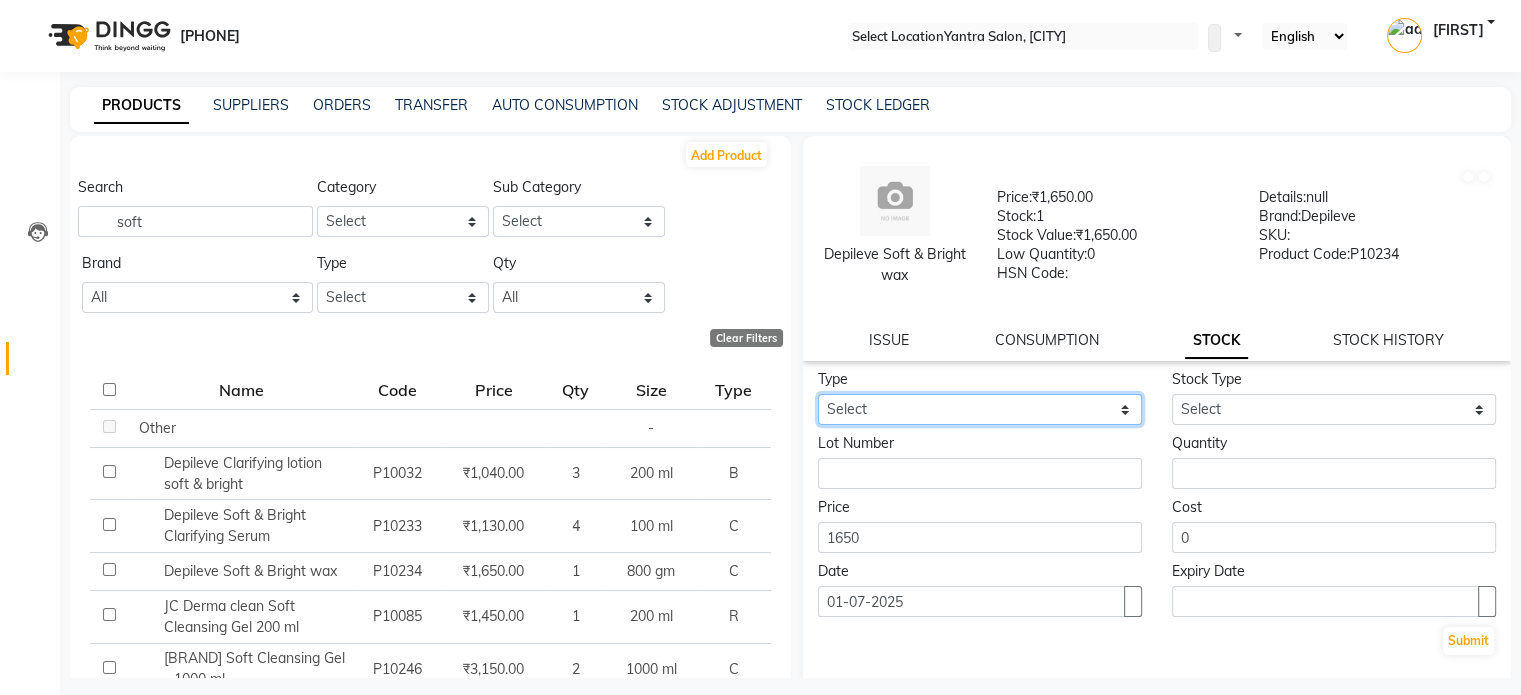 select on "in" 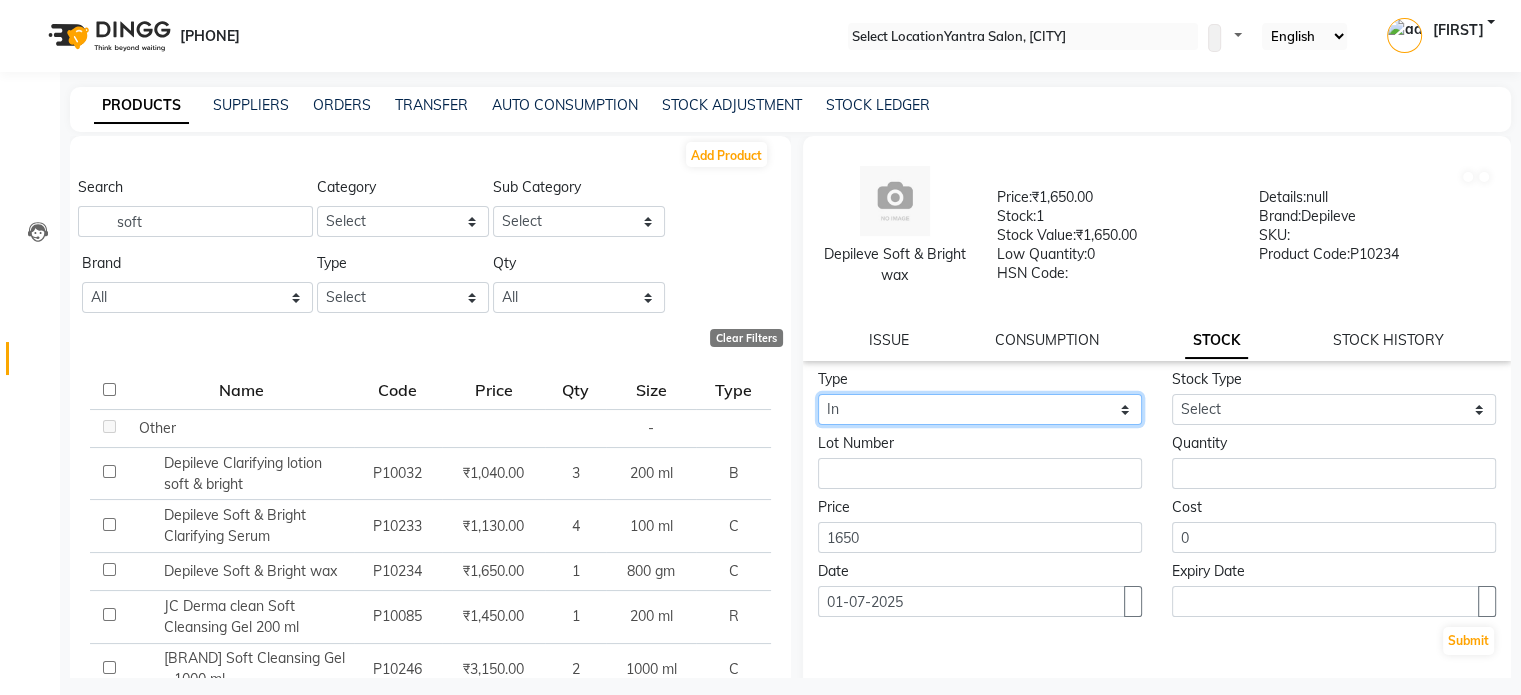click on "Select In Out" at bounding box center (980, 409) 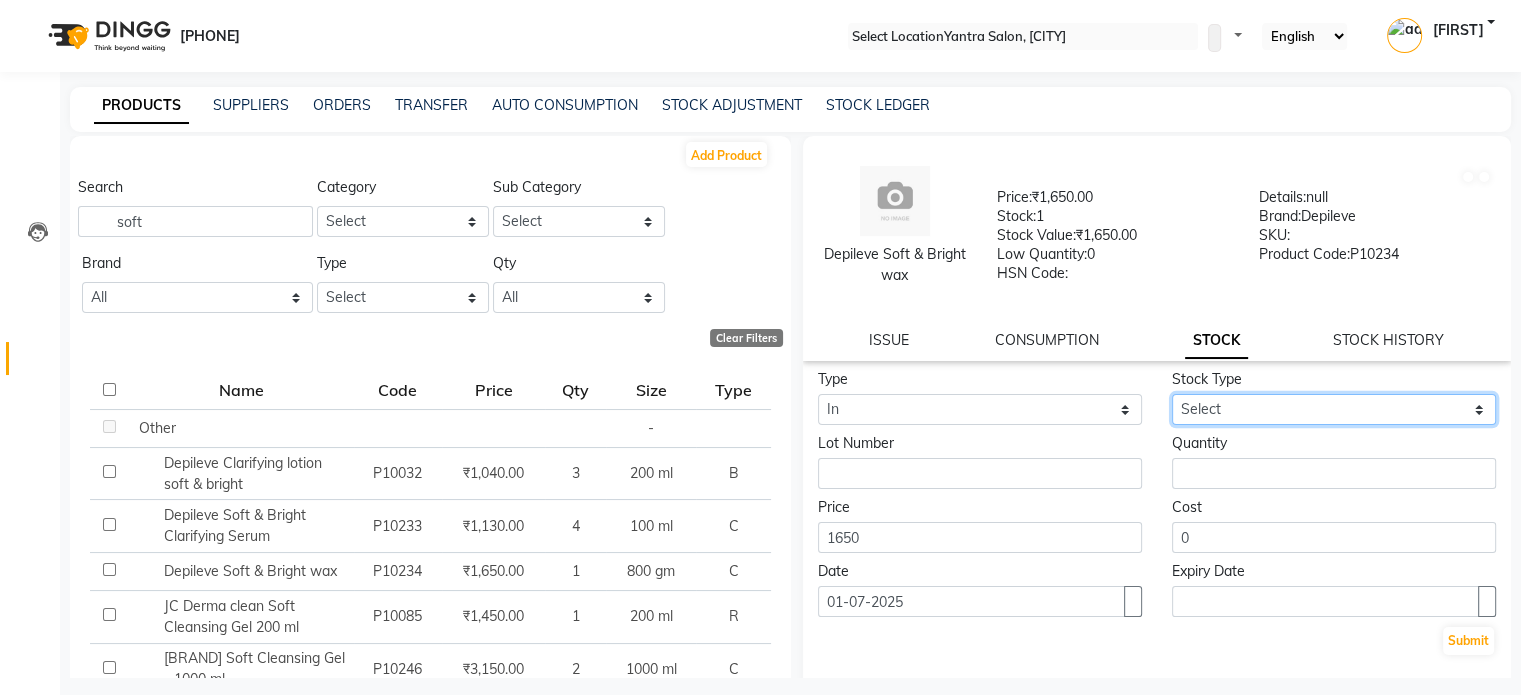 drag, startPoint x: 1217, startPoint y: 414, endPoint x: 1218, endPoint y: 430, distance: 16.03122 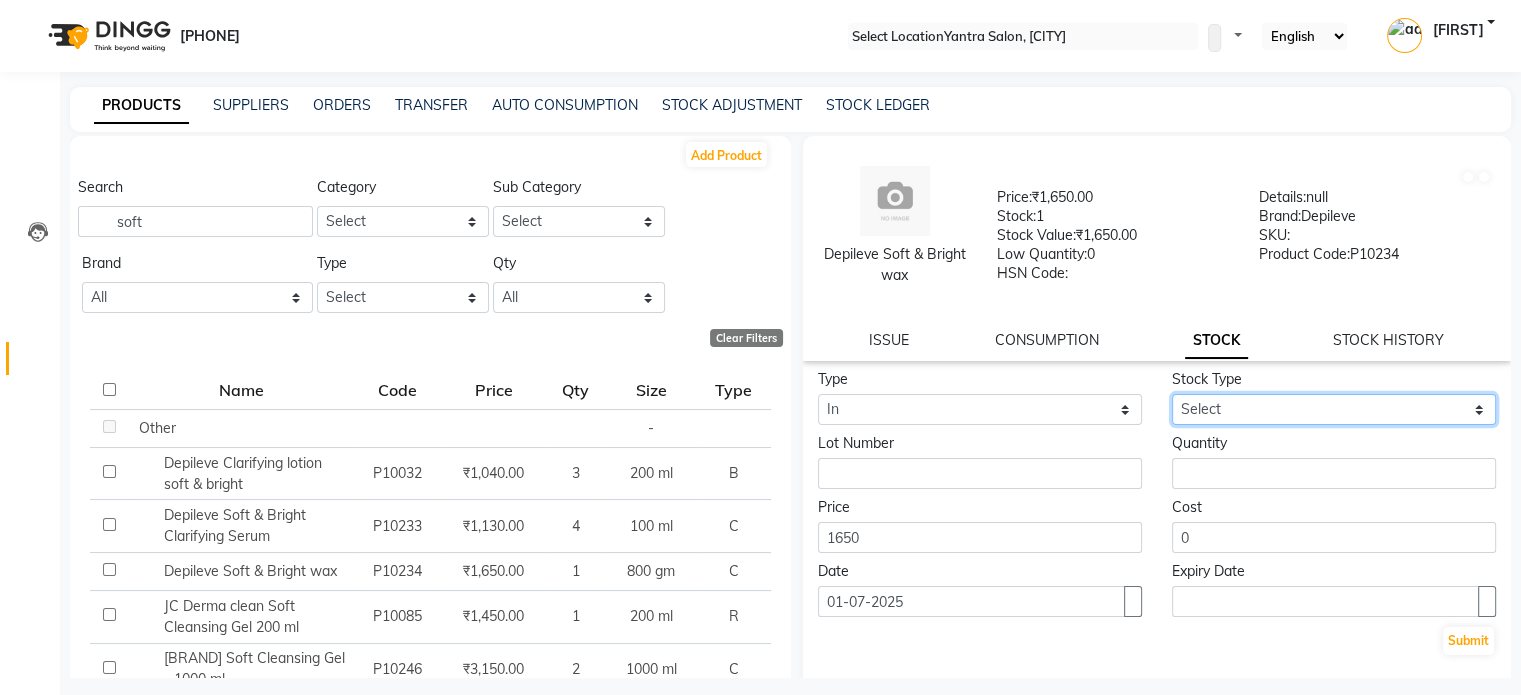 select on "new stock" 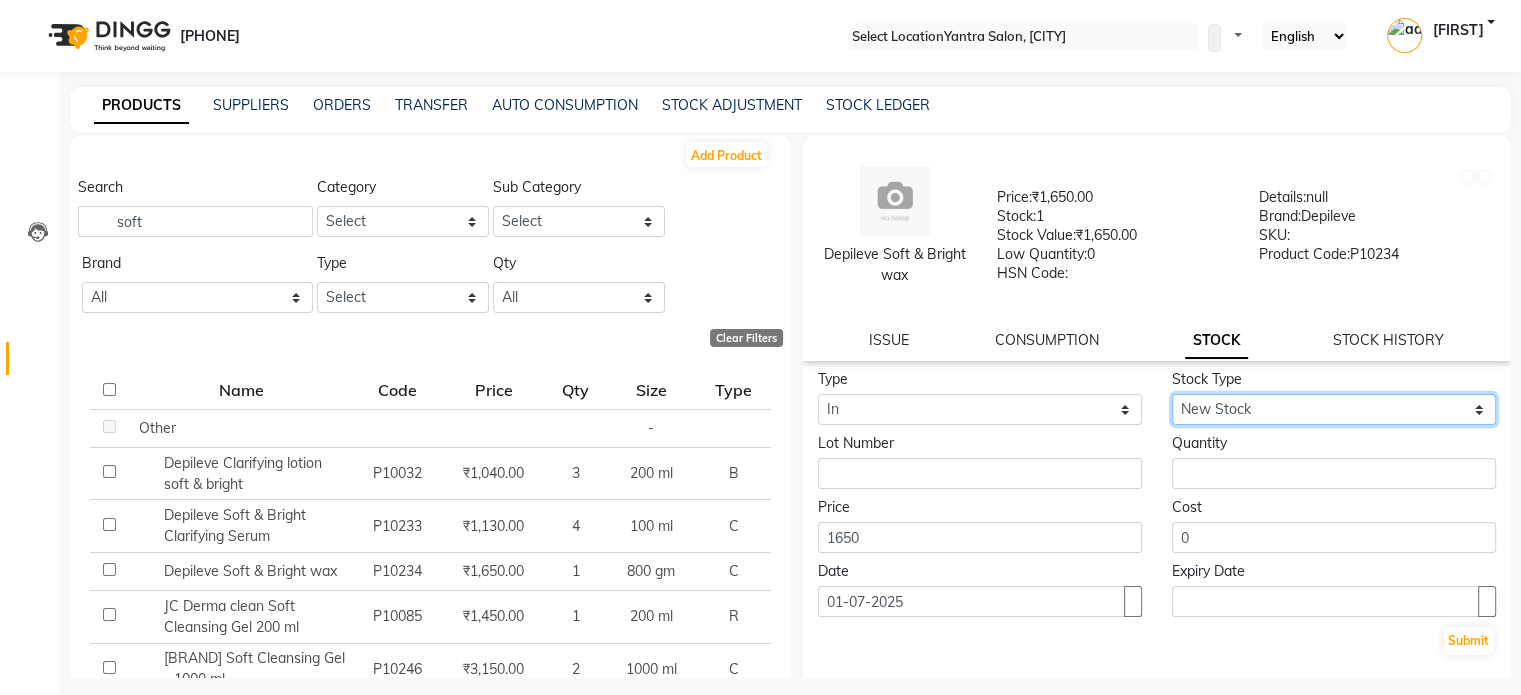 click on "Select New Stock Adjustment Return Other" at bounding box center (1334, 409) 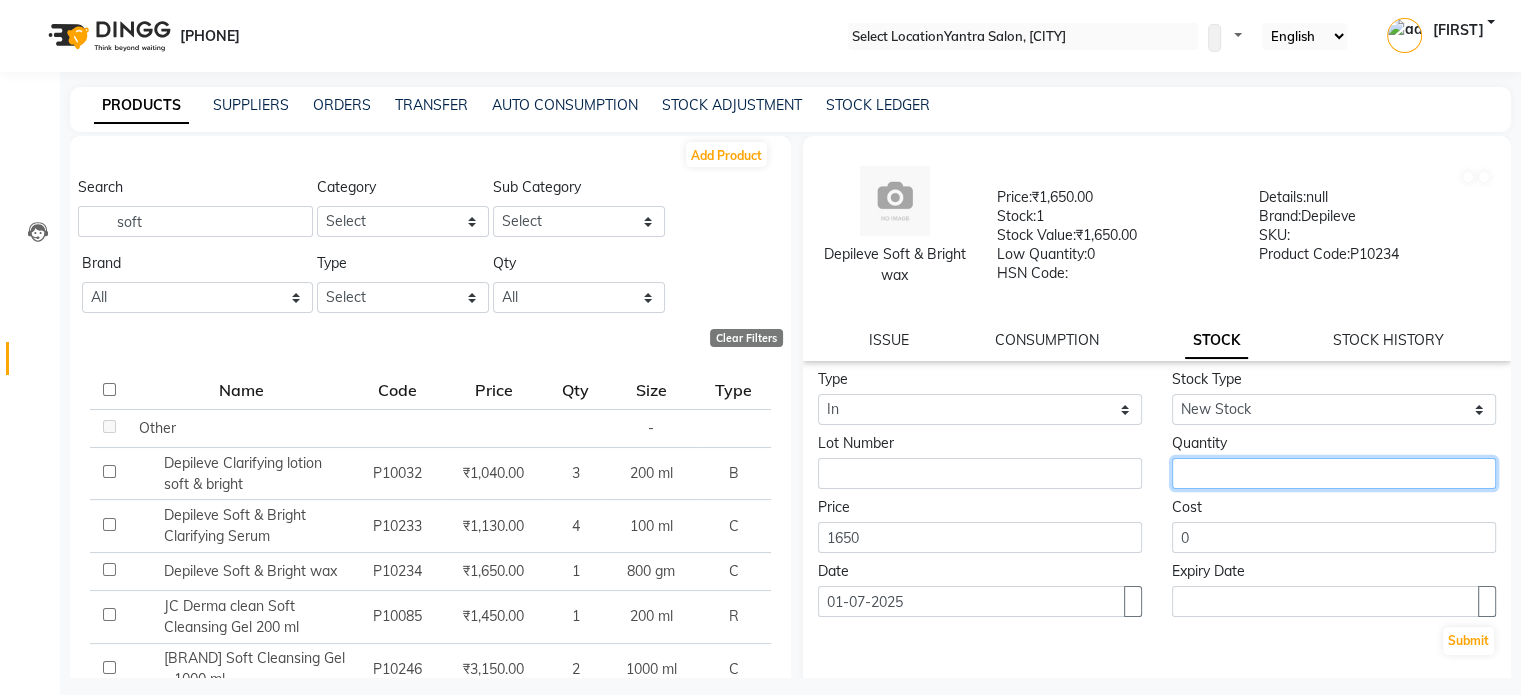 click at bounding box center [1334, 473] 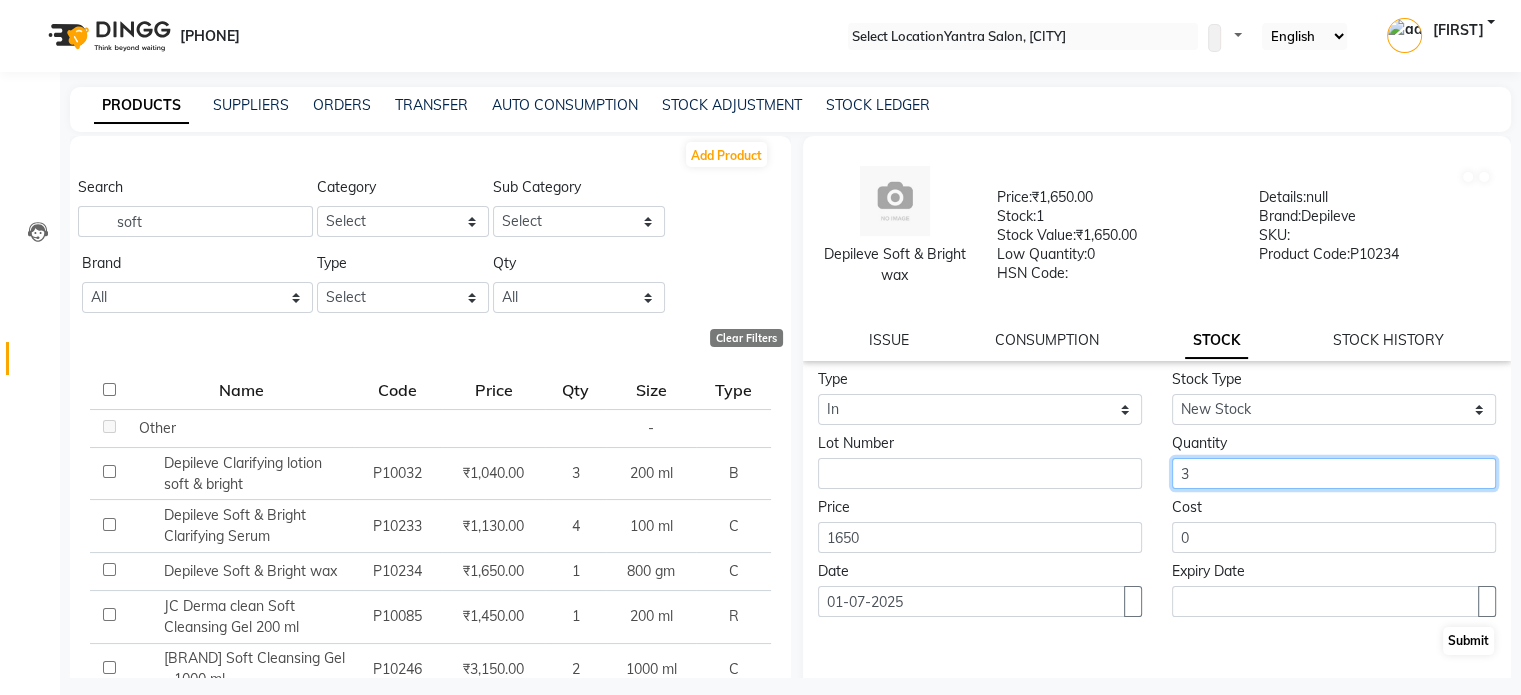 type on "3" 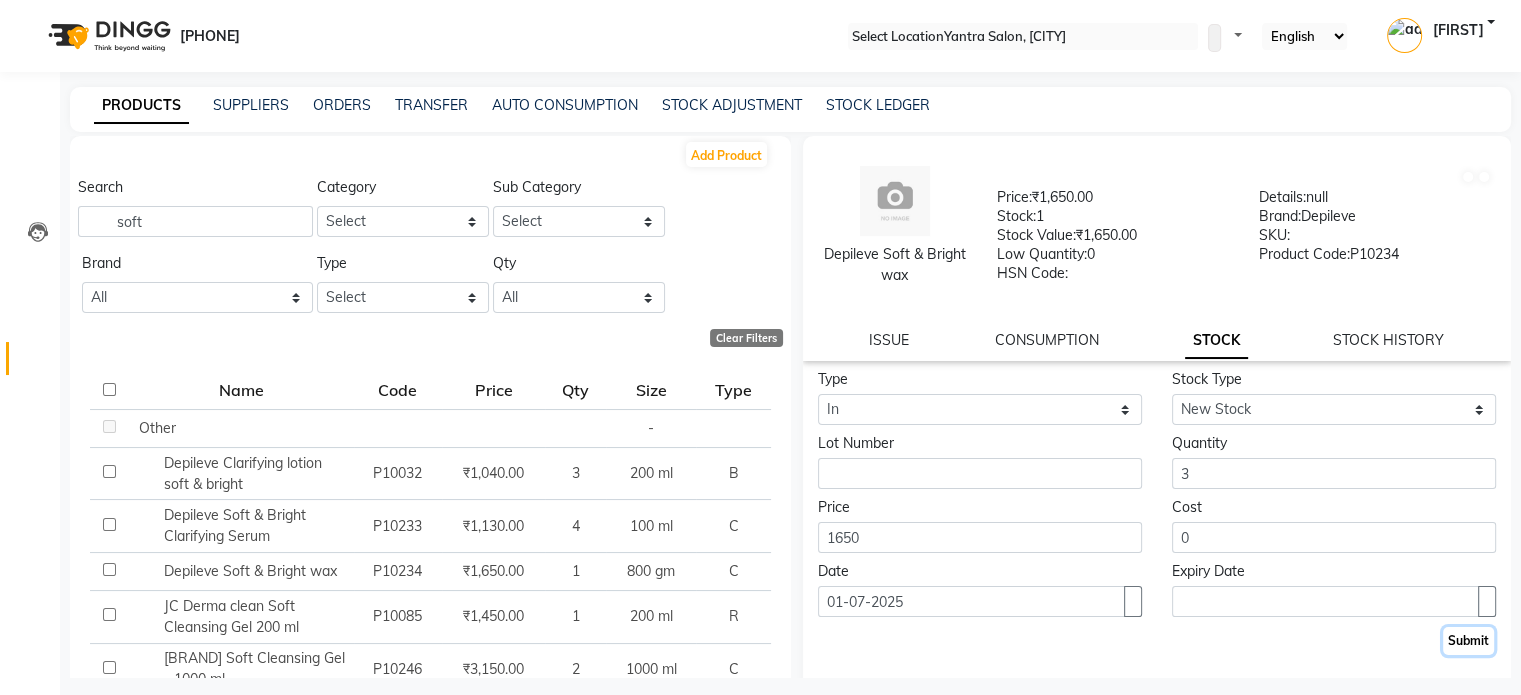 click on "Submit" at bounding box center [1468, 641] 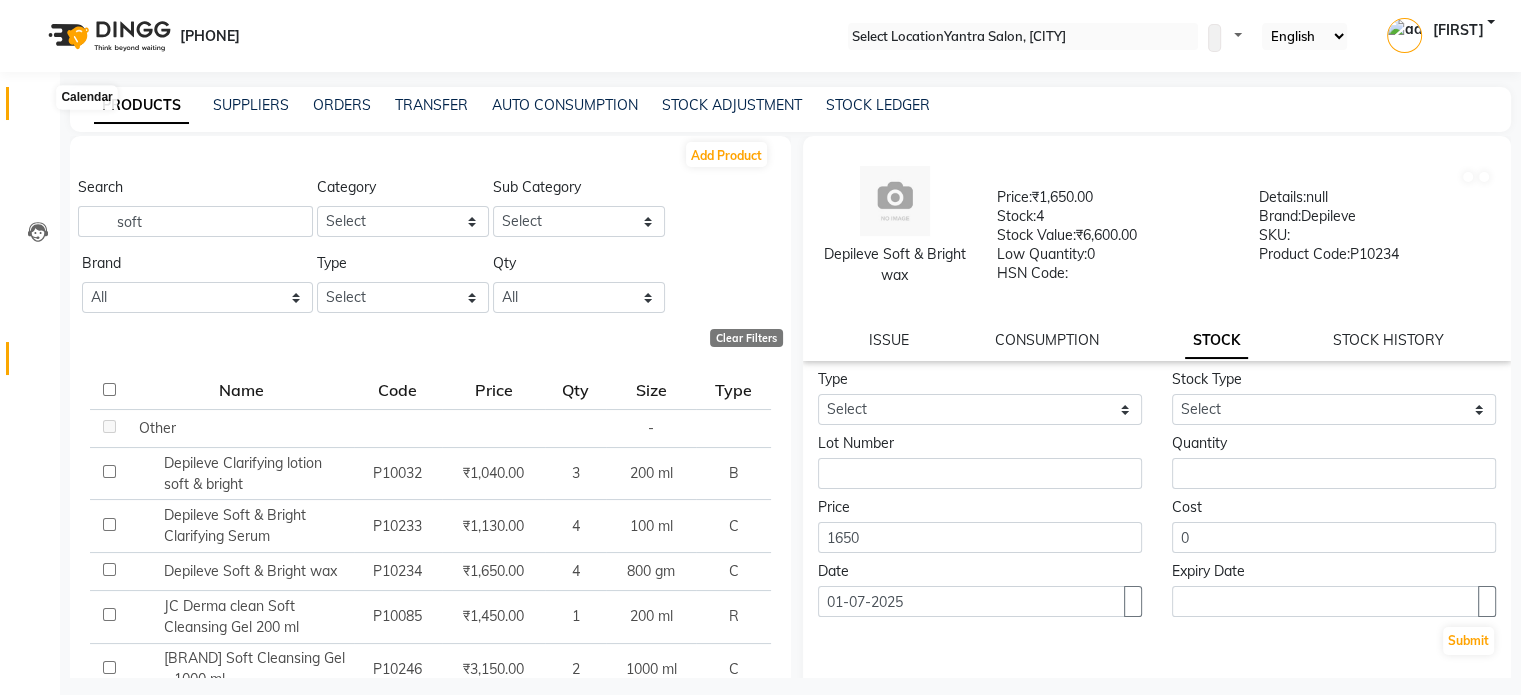 click at bounding box center (38, 108) 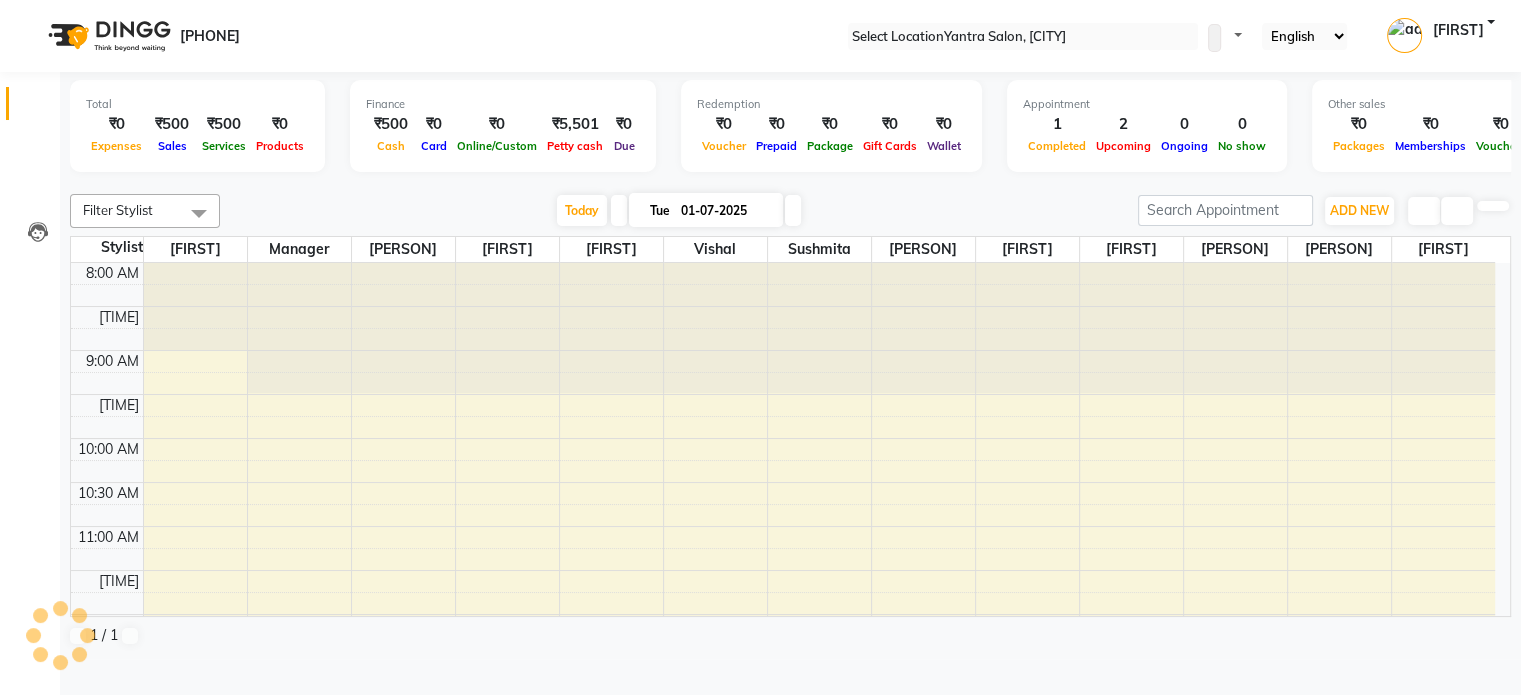 scroll, scrollTop: 0, scrollLeft: 0, axis: both 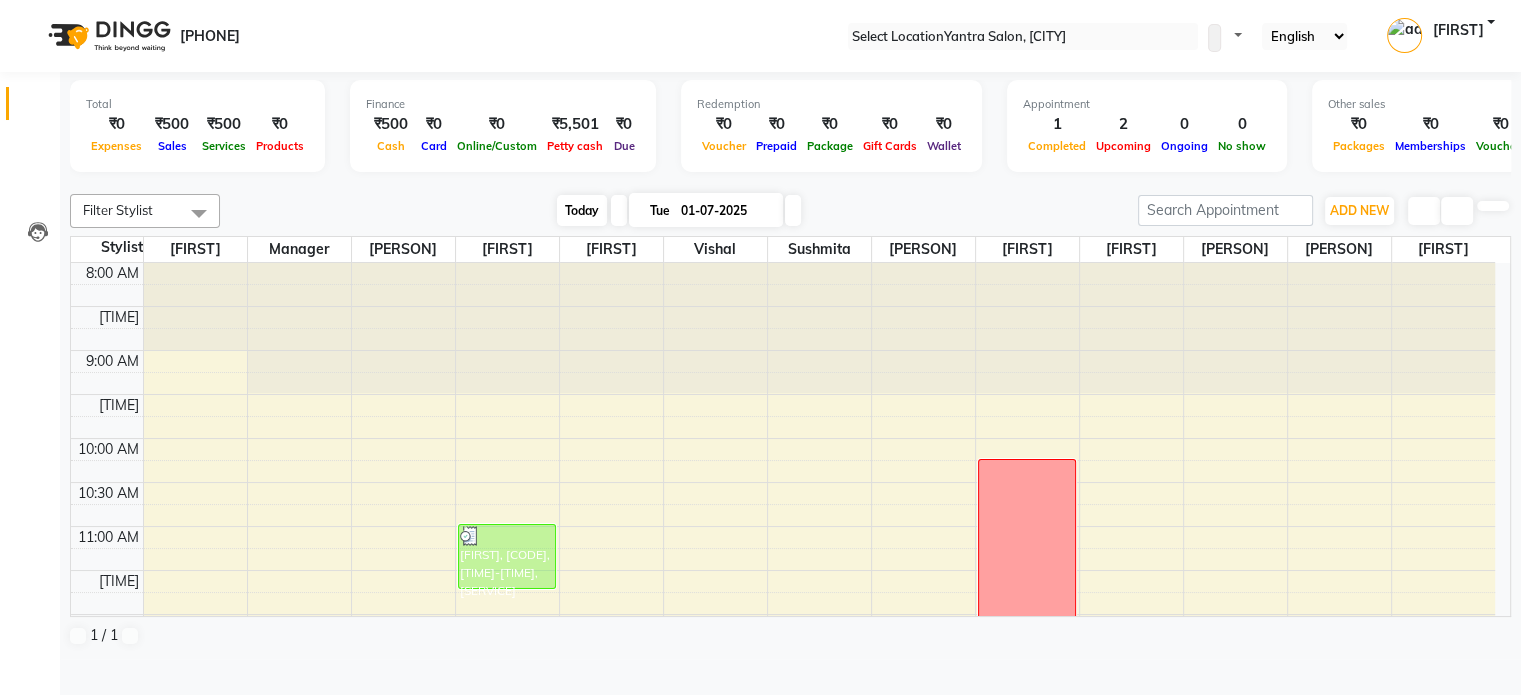 click on "Today" at bounding box center (582, 210) 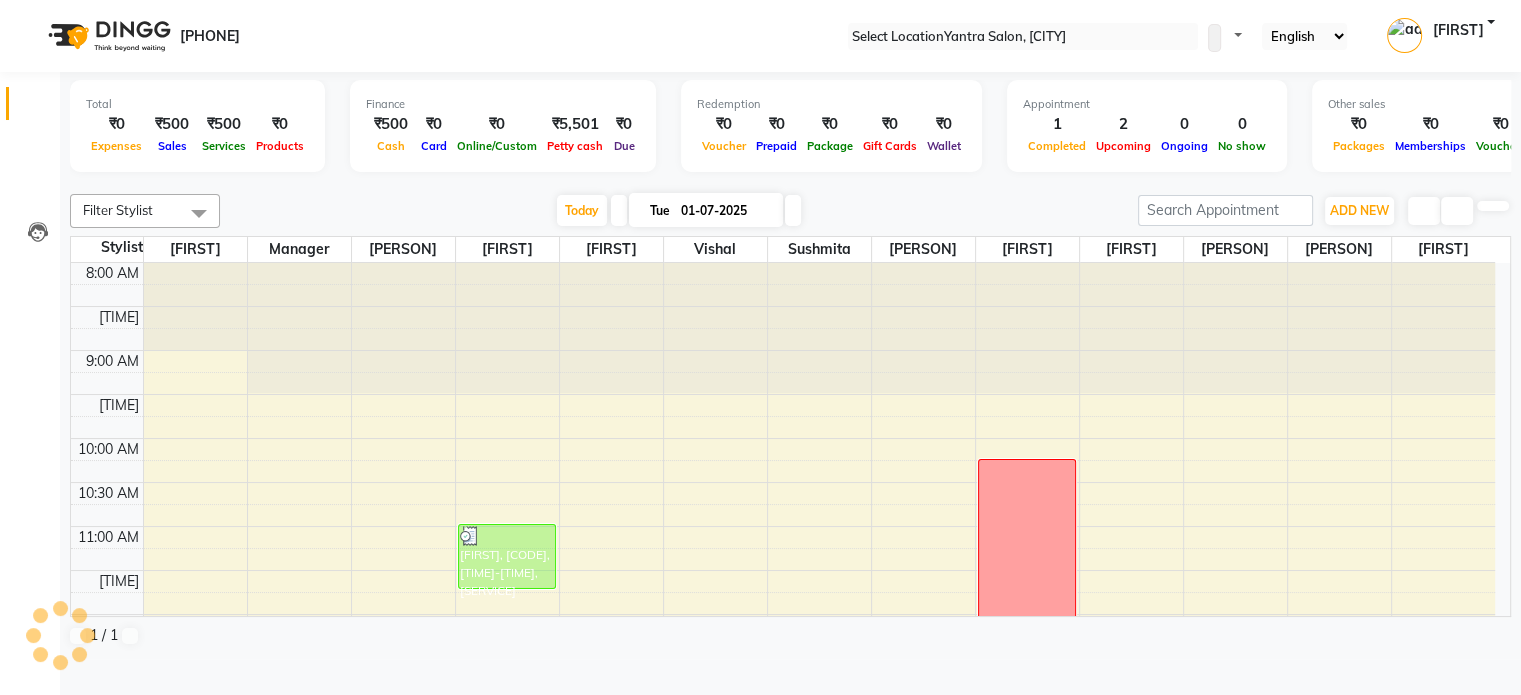scroll, scrollTop: 350, scrollLeft: 0, axis: vertical 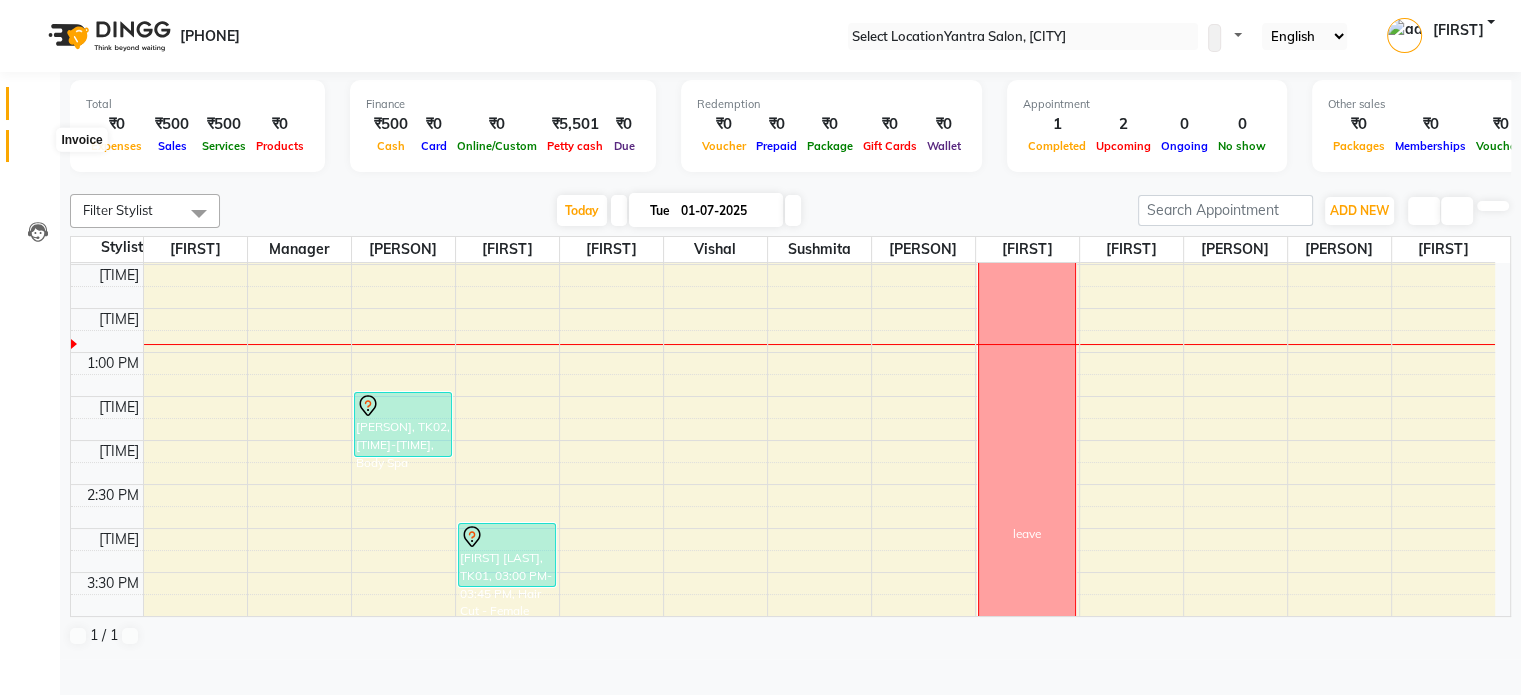 click at bounding box center (38, 151) 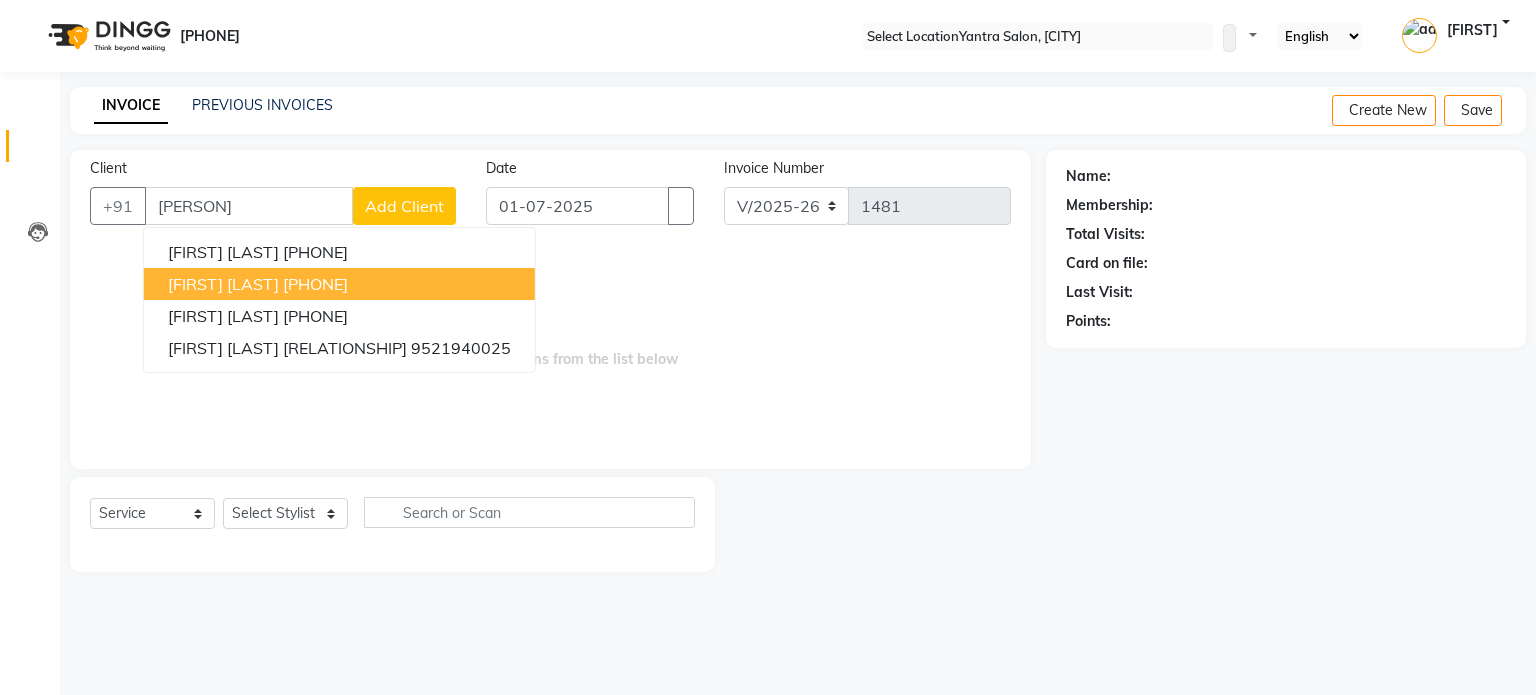 click on "[FIRST] [LAST]" at bounding box center (223, 284) 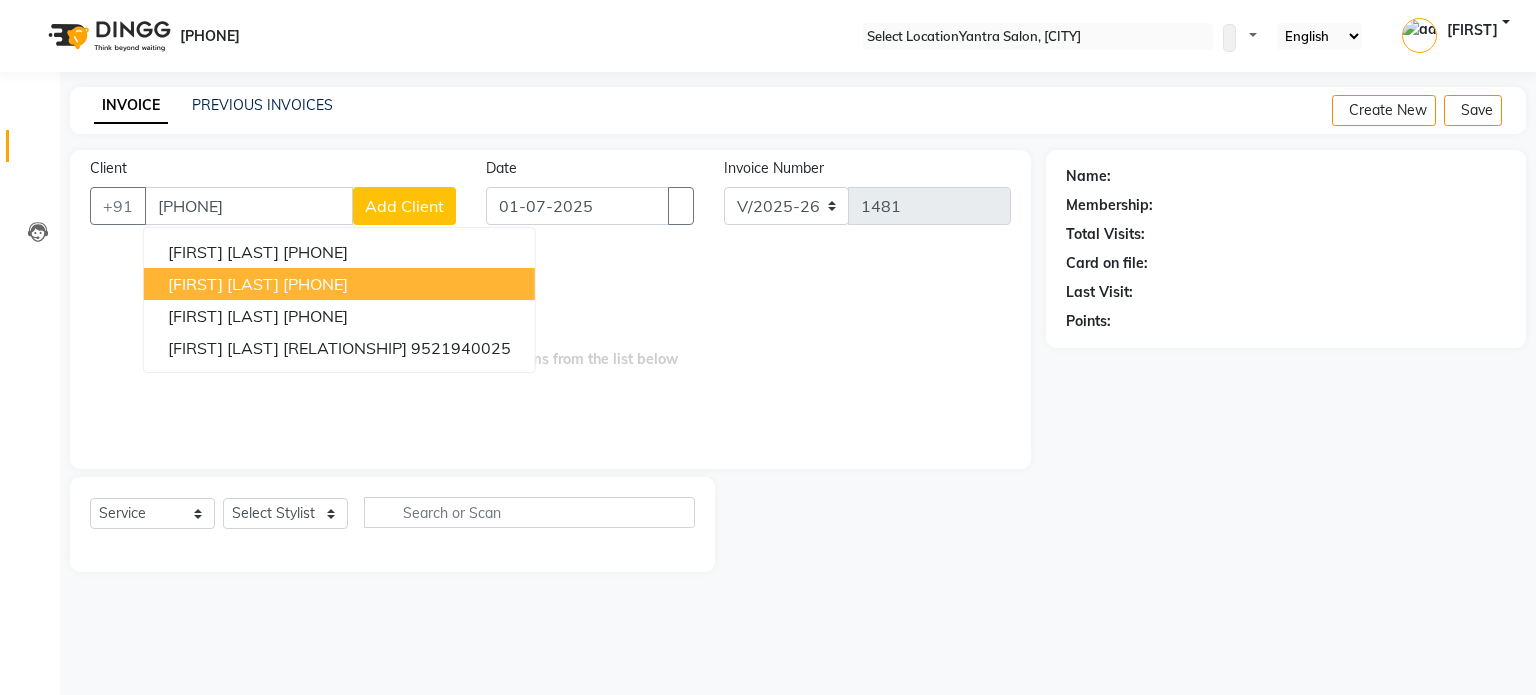 type on "[PHONE]" 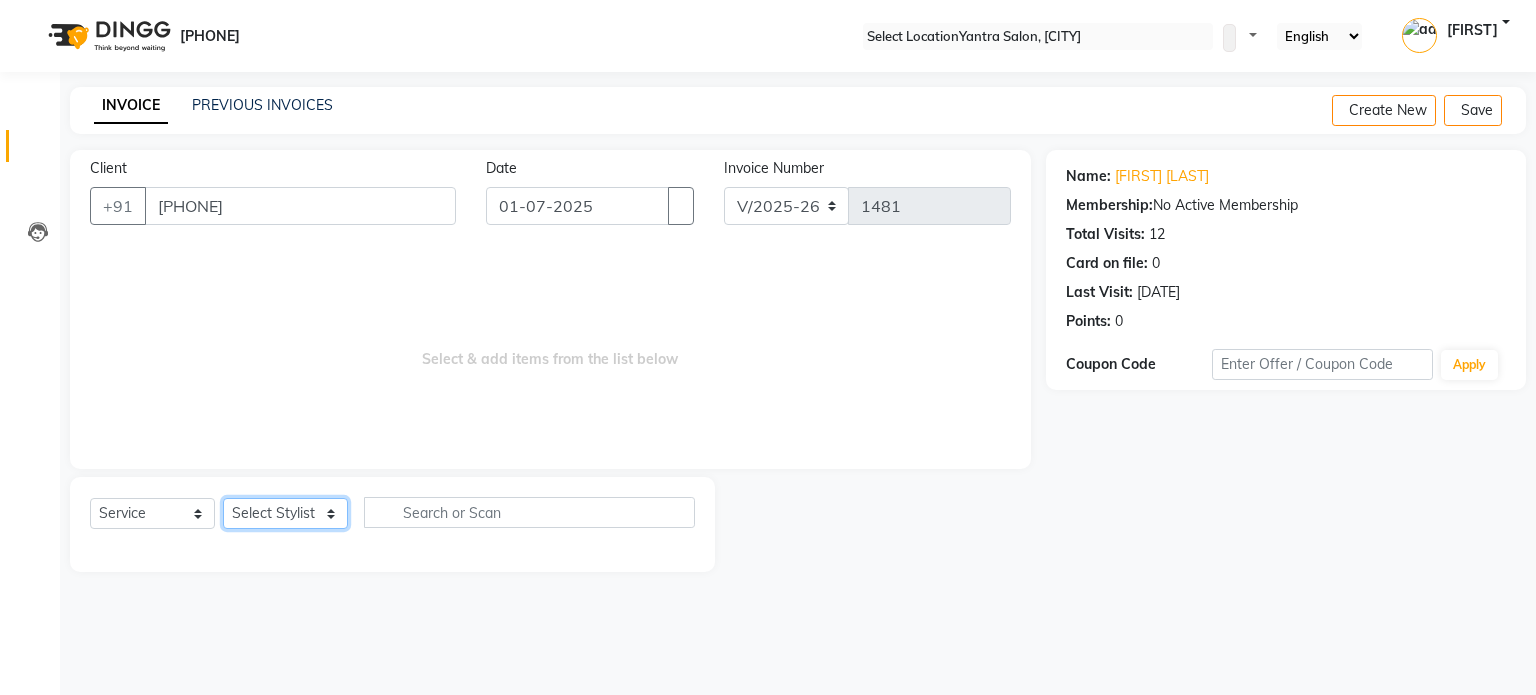 click on "Select Stylist admin [NAME] [NAME] [NAME] [NAME] Manager [NAME] [NAME] [NAME] [NAME] [NAME] [NAME] [NAME] [NAME] [NAME] [NAME]" at bounding box center (285, 513) 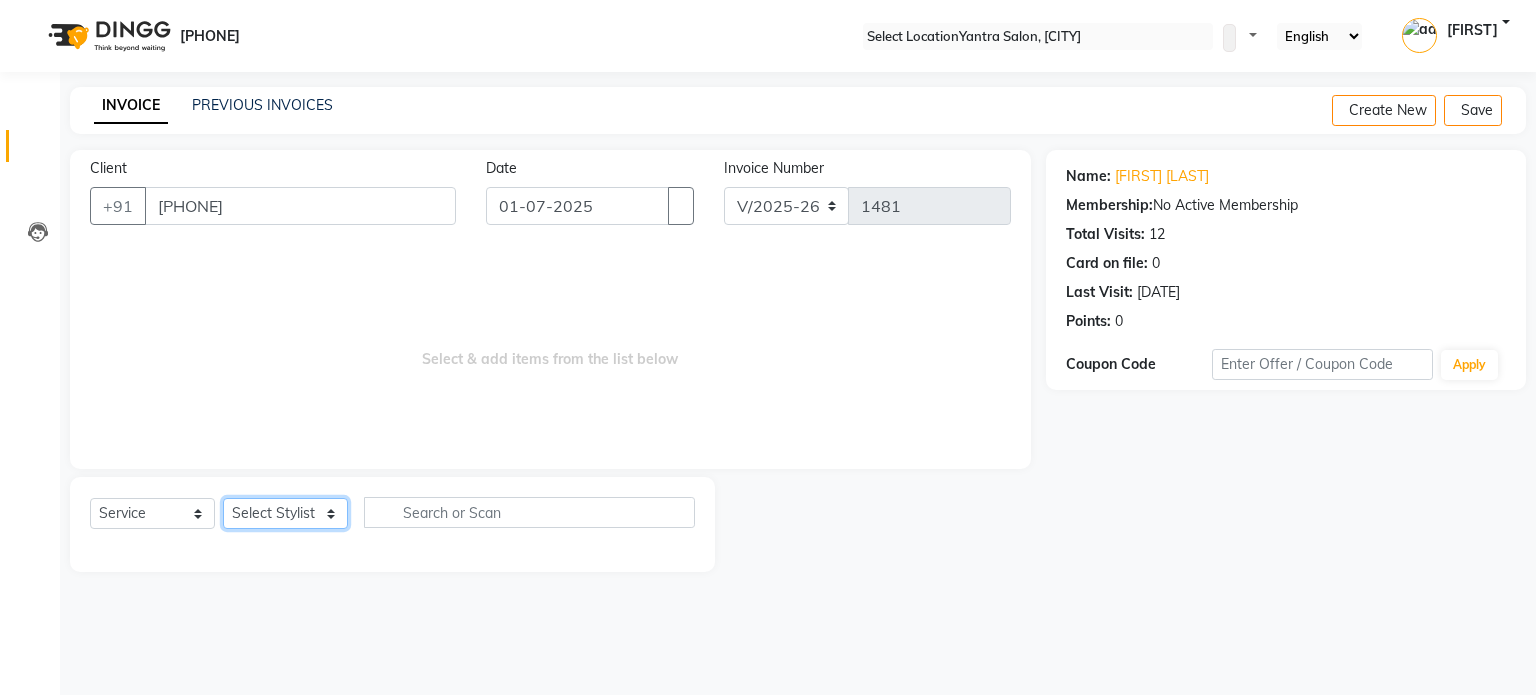 select on "75926" 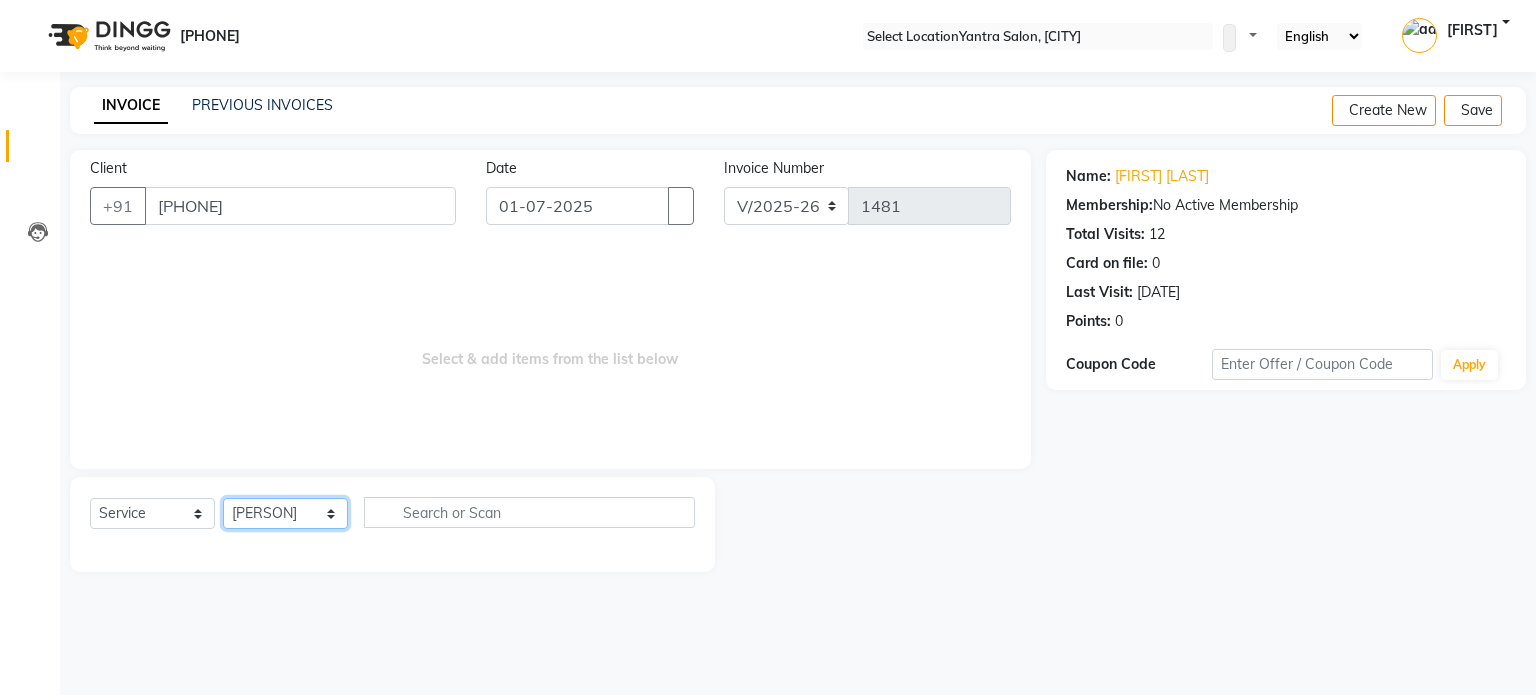 click on "Select Stylist admin [NAME] [NAME] [NAME] [NAME] Manager [NAME] [NAME] [NAME] [NAME] [NAME] [NAME] [NAME] [NAME] [NAME] [NAME]" at bounding box center (285, 513) 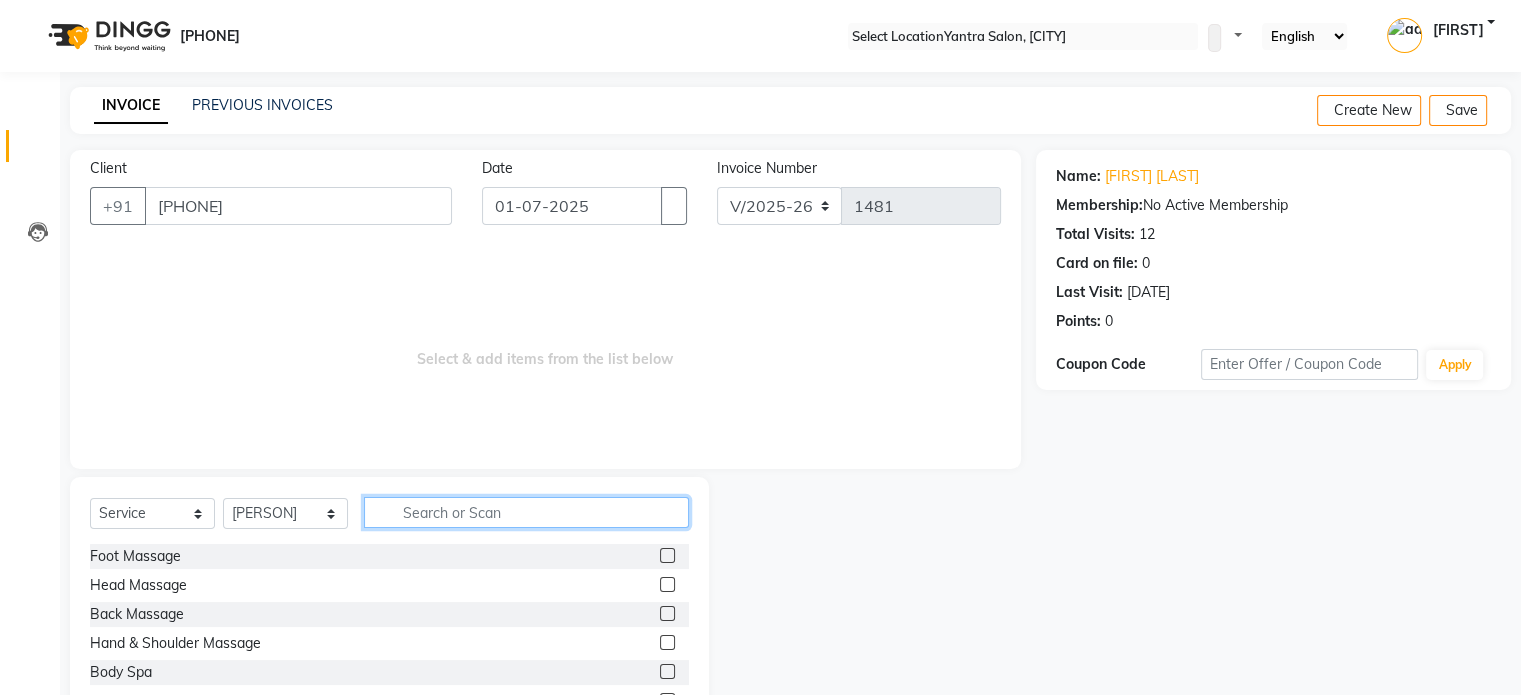 click at bounding box center (526, 512) 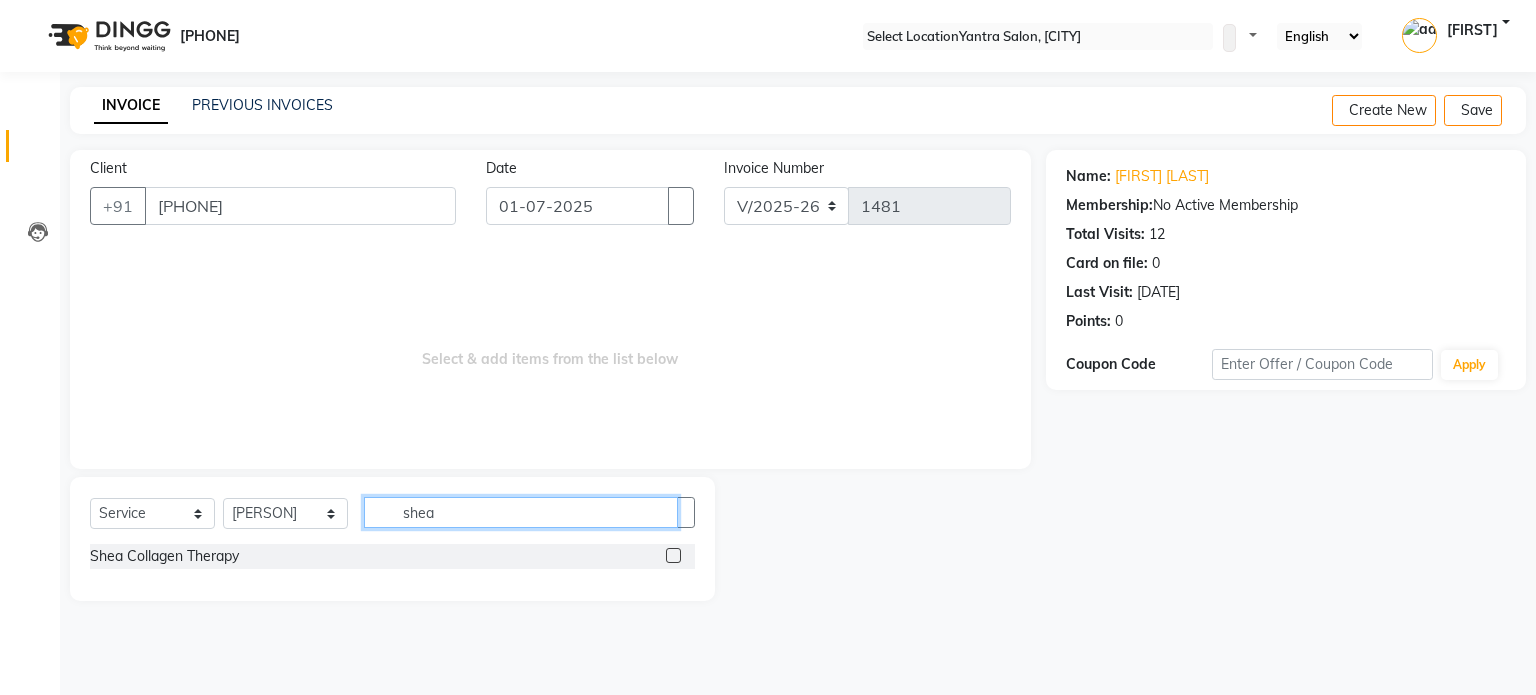 type on "shea" 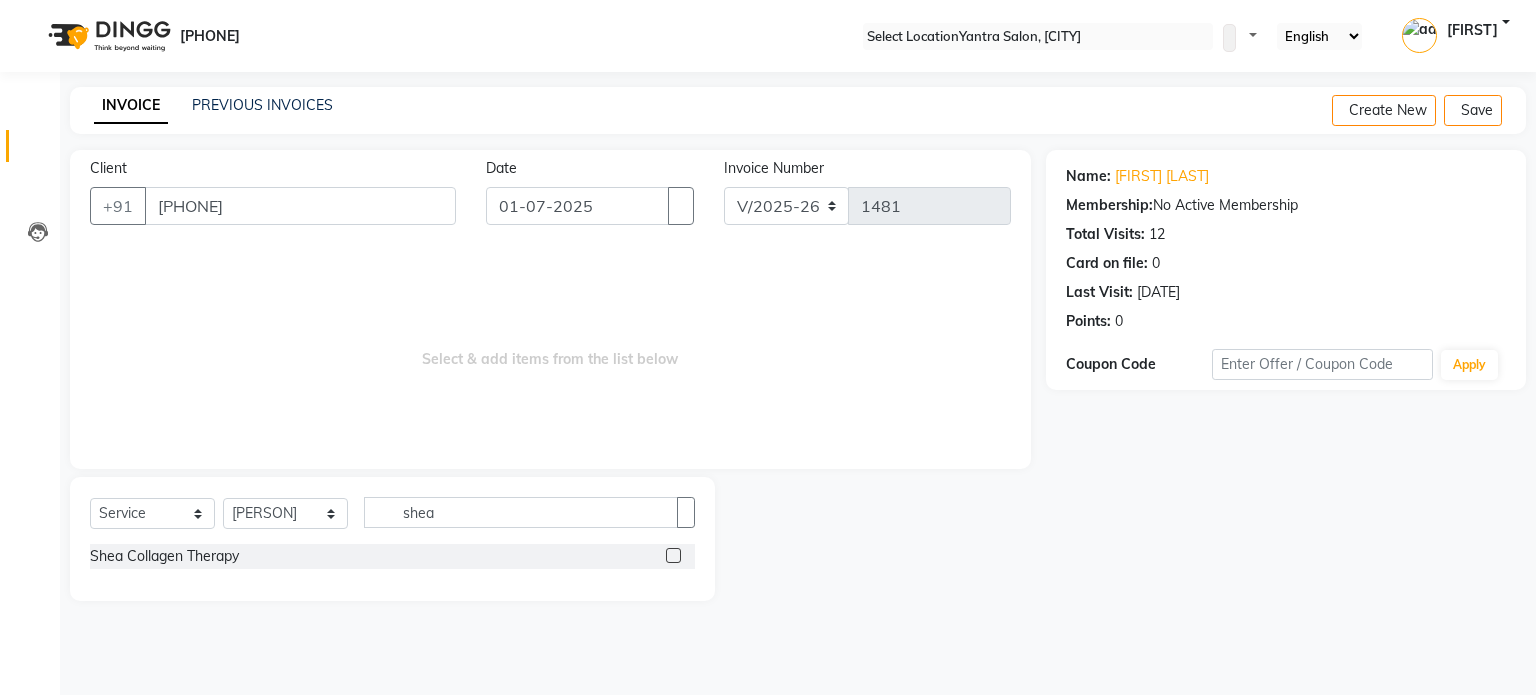 click at bounding box center (673, 555) 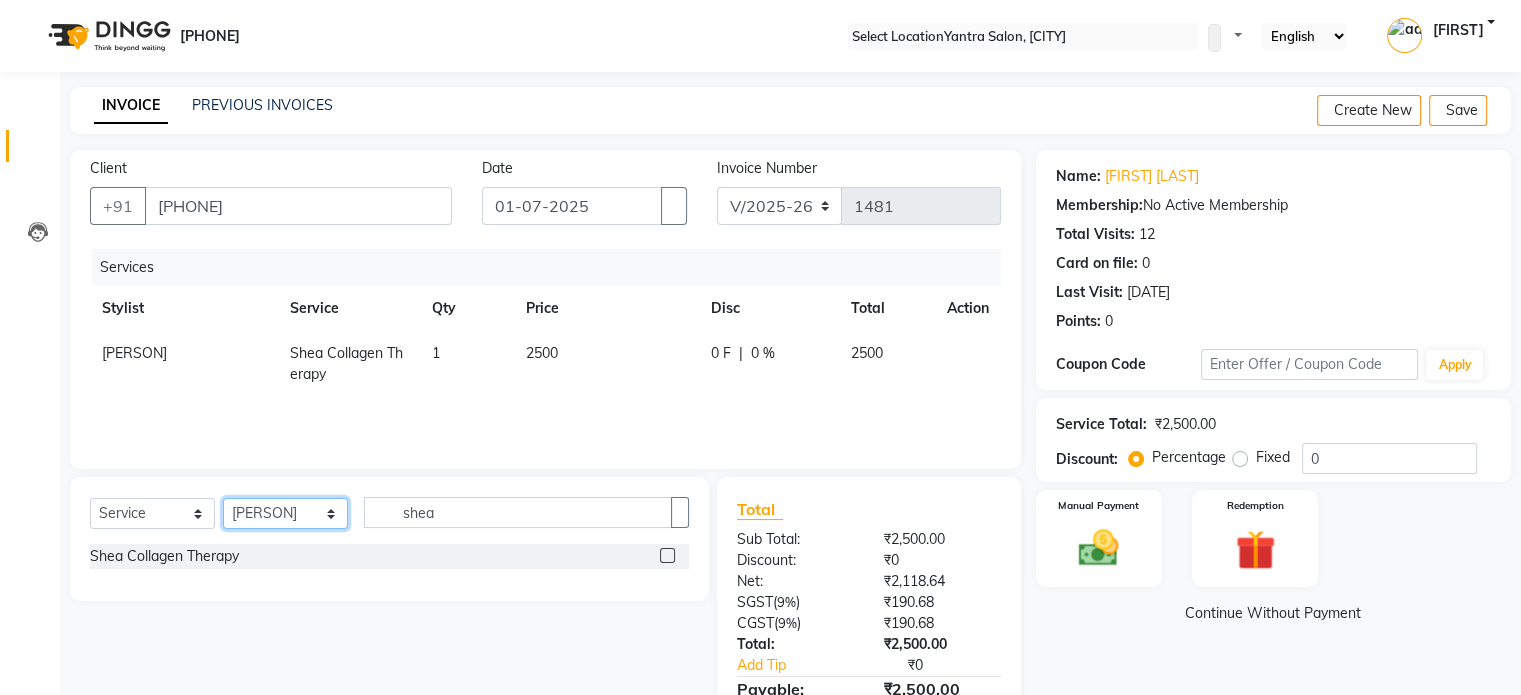 click on "Select Stylist admin [NAME] [NAME] [NAME] [NAME] Manager [NAME] [NAME] [NAME] [NAME] [NAME] [NAME] [NAME] [NAME] [NAME] [NAME]" at bounding box center (285, 513) 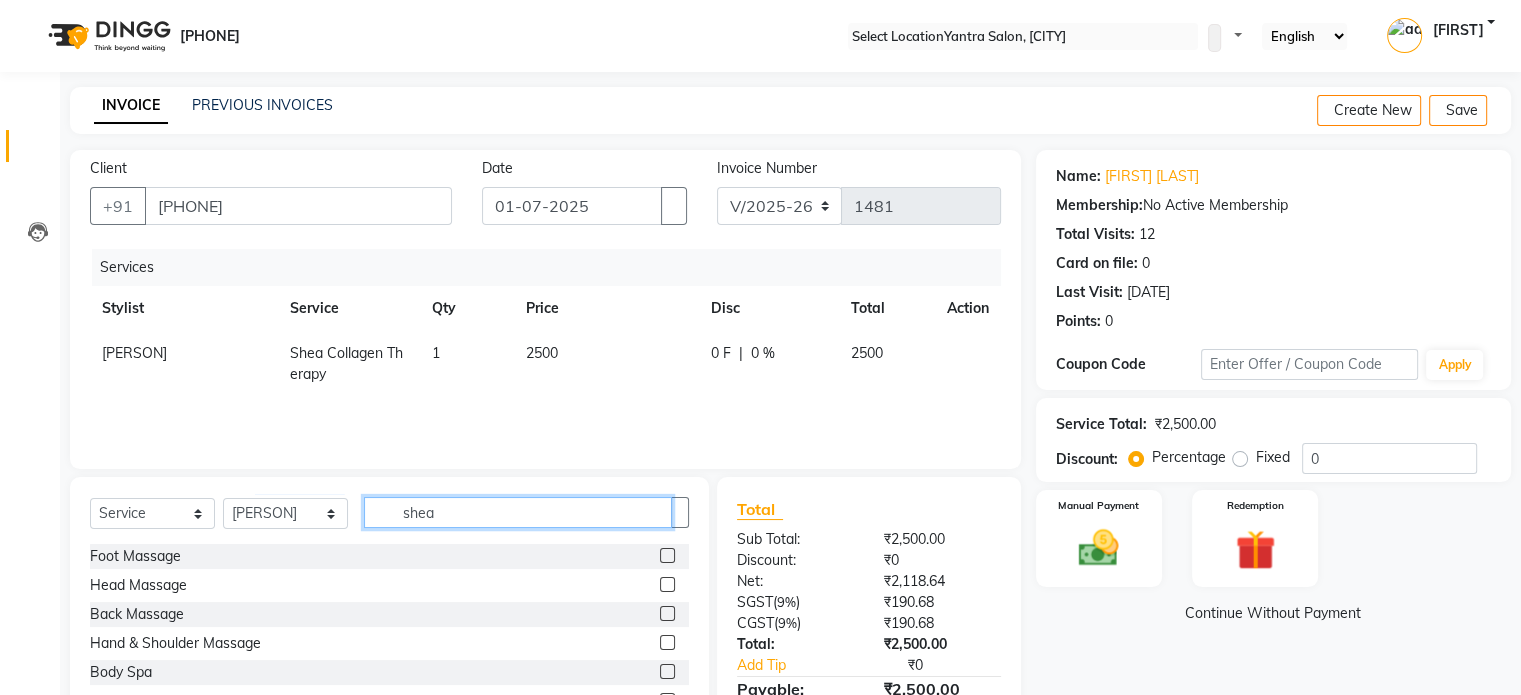 click on "shea" at bounding box center (518, 512) 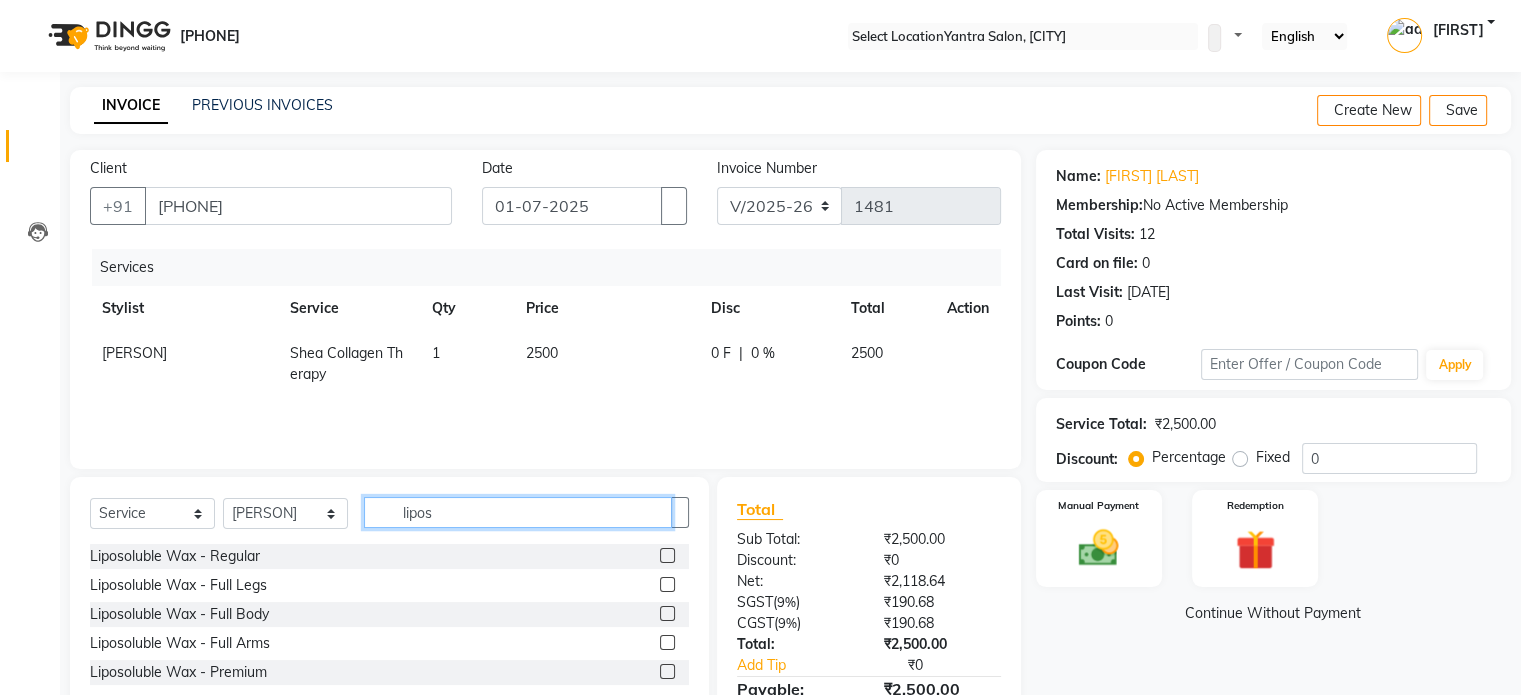 type on "lipos" 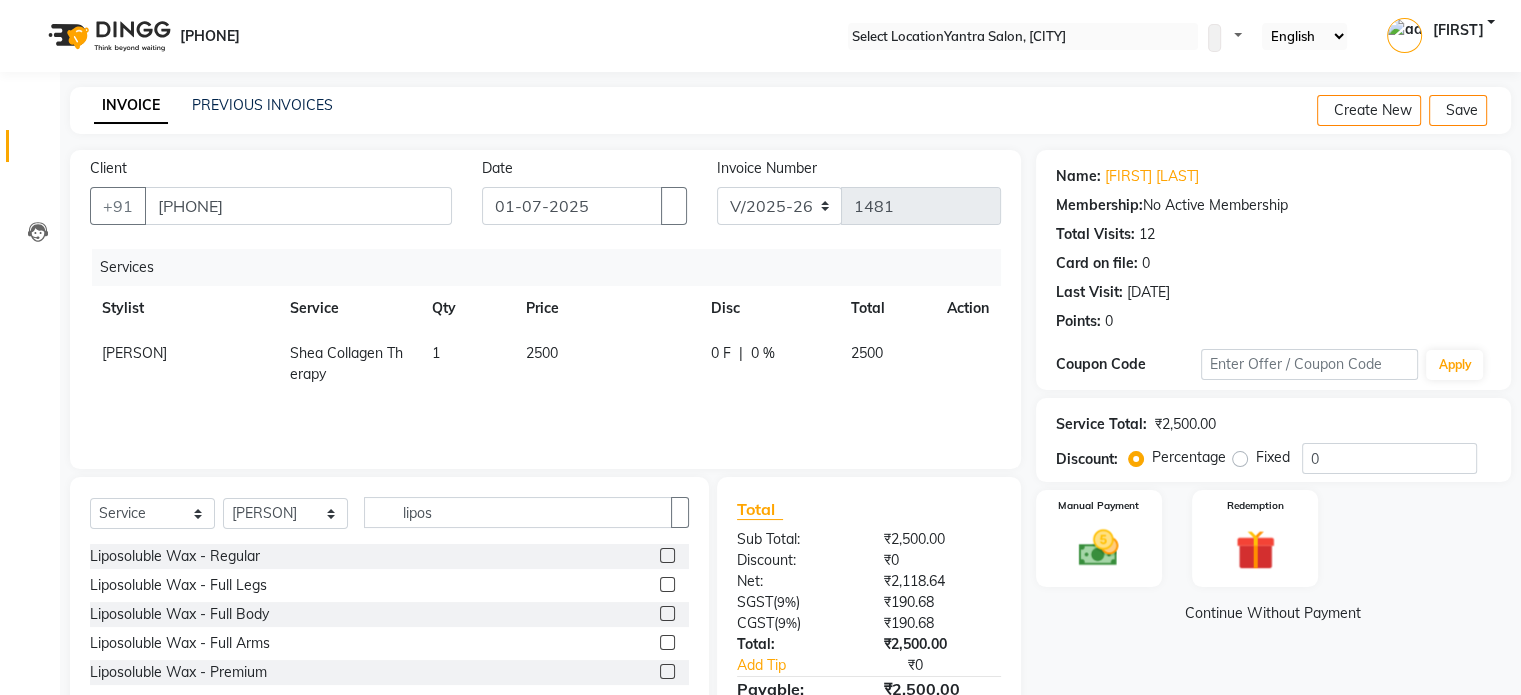click at bounding box center [667, 555] 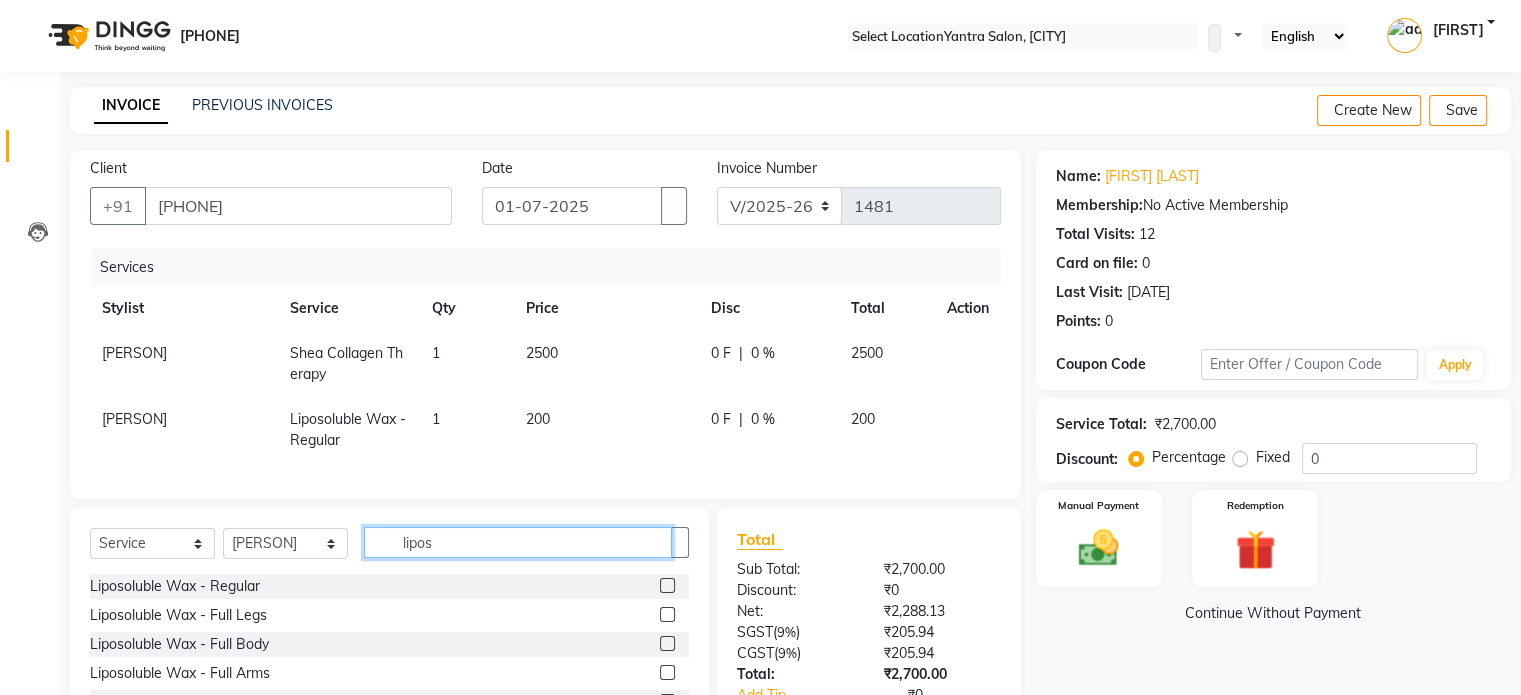 click on "lipos" at bounding box center [518, 542] 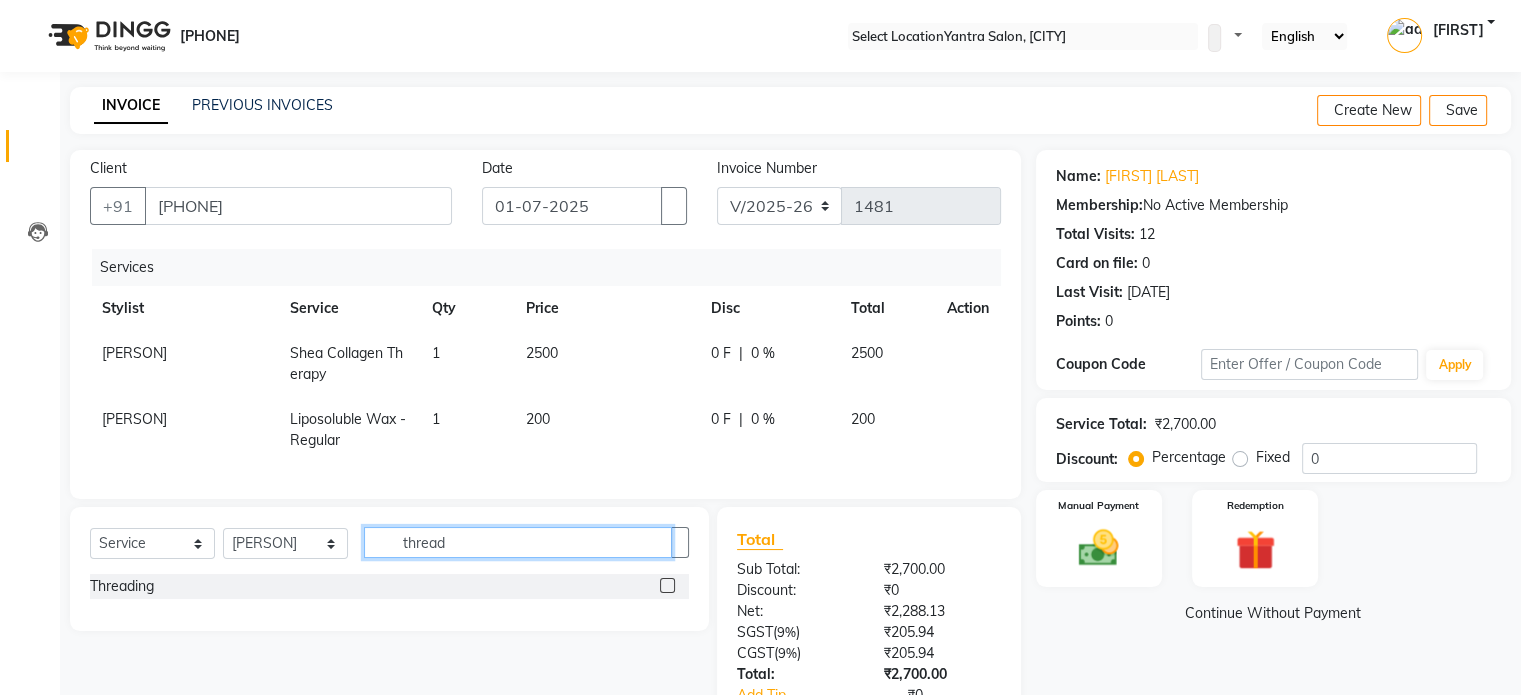 type on "thread" 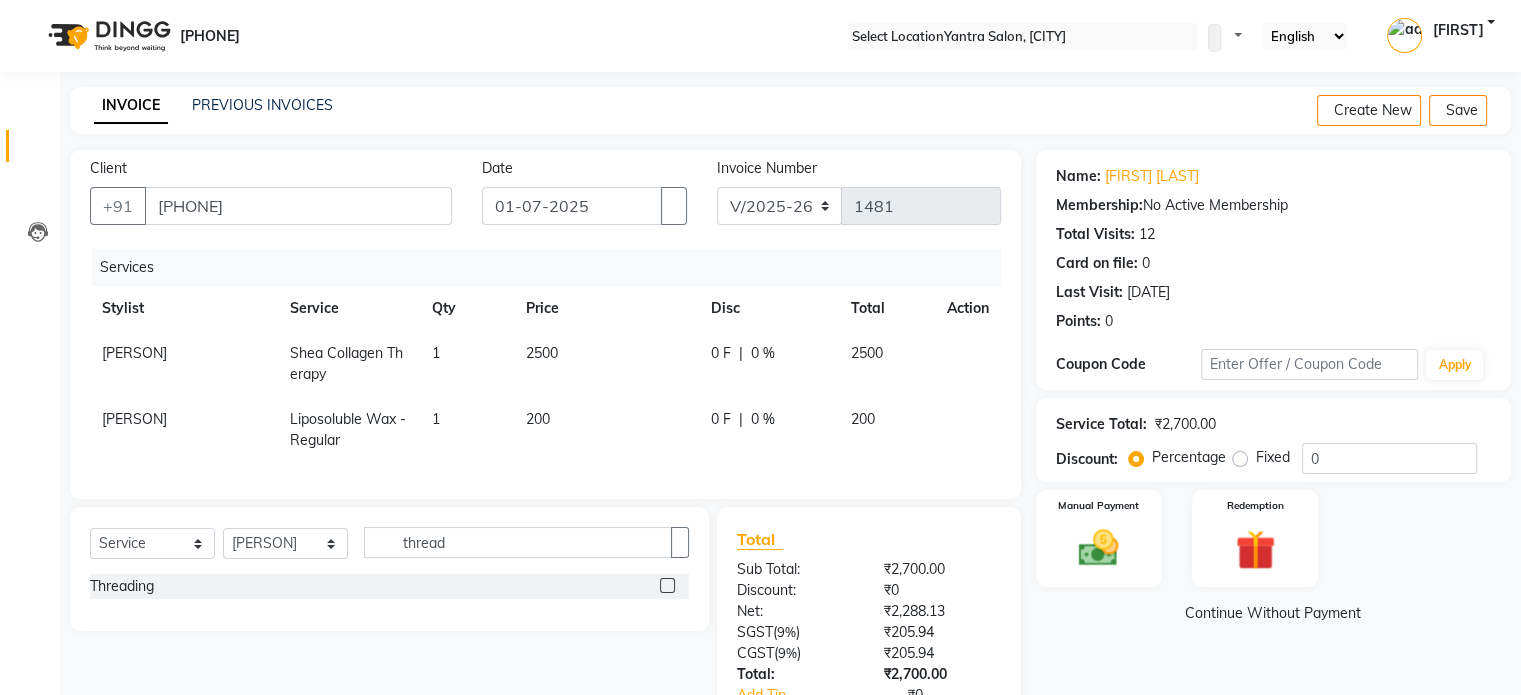 click at bounding box center (667, 585) 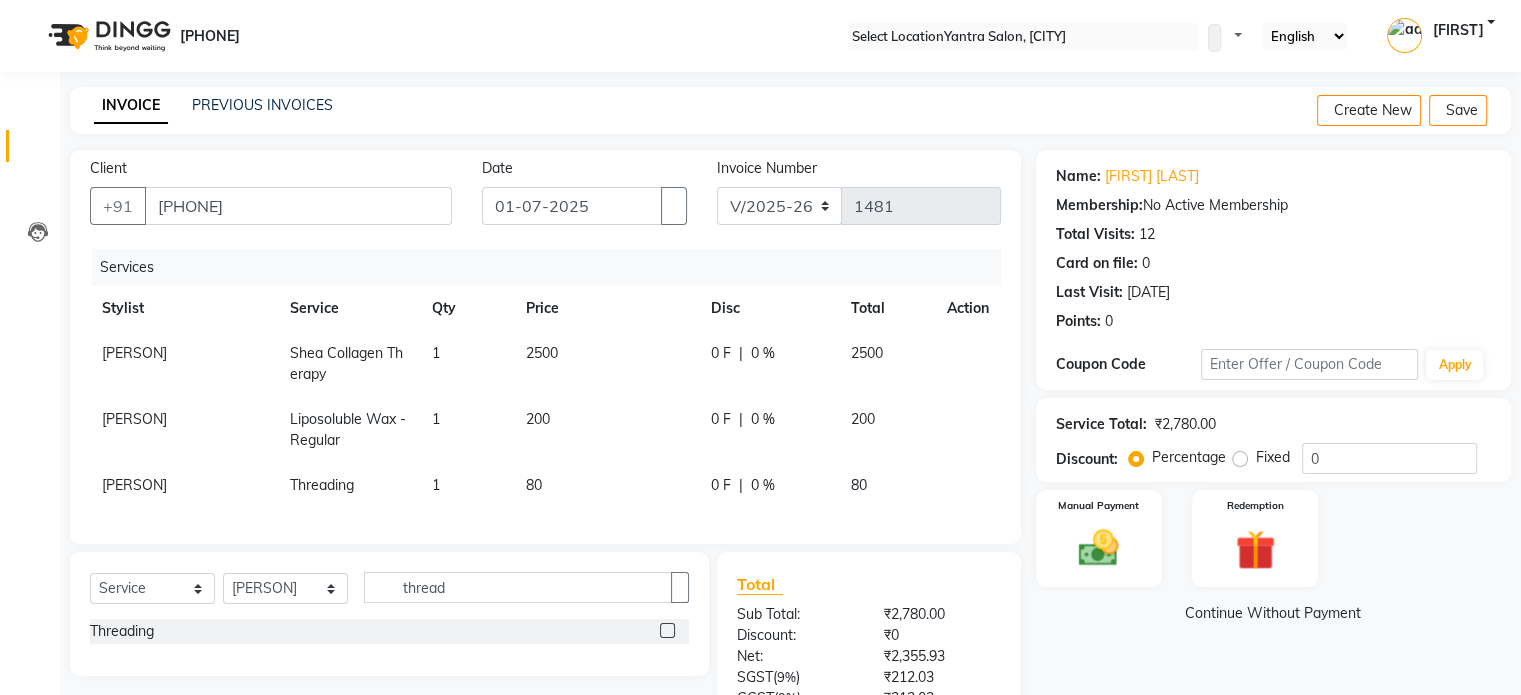 click on "80" at bounding box center (606, 364) 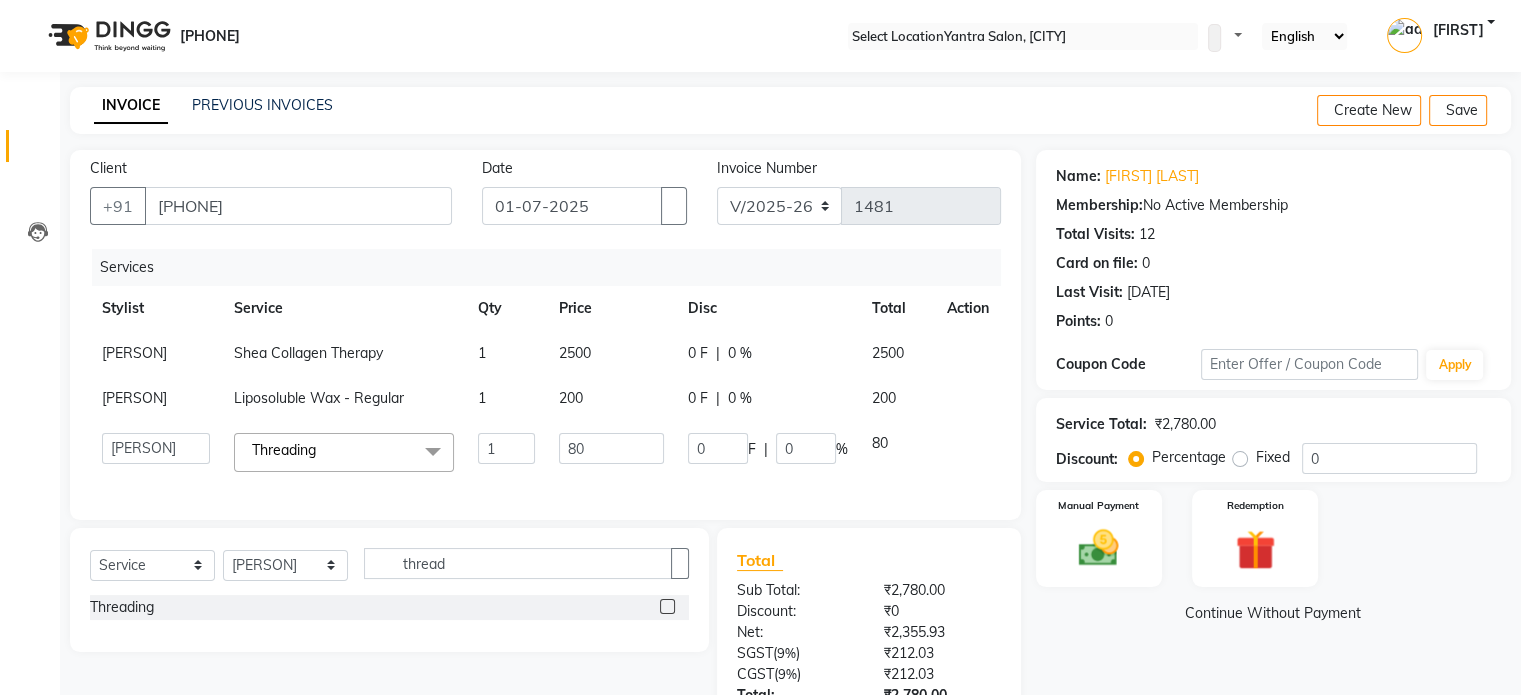 click on "80" at bounding box center (611, 353) 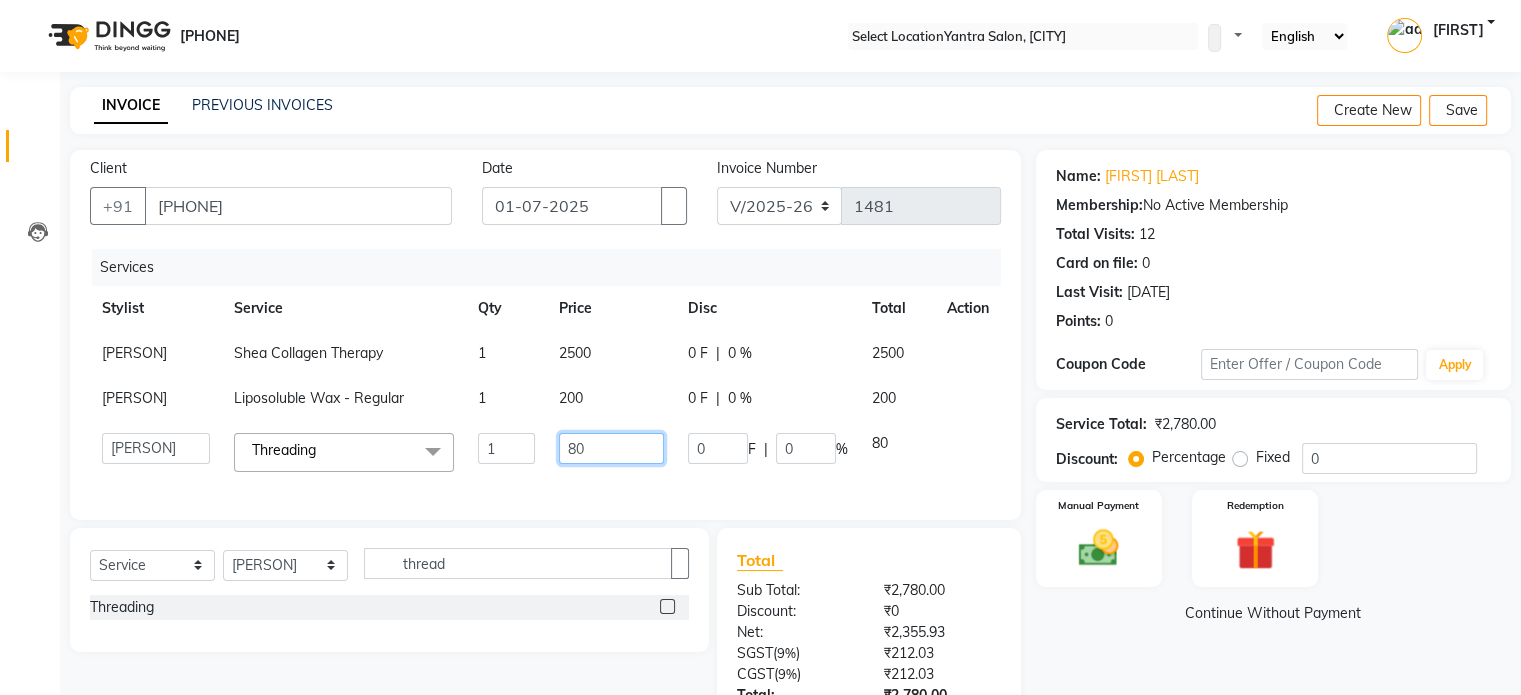 click on "80" at bounding box center [506, 448] 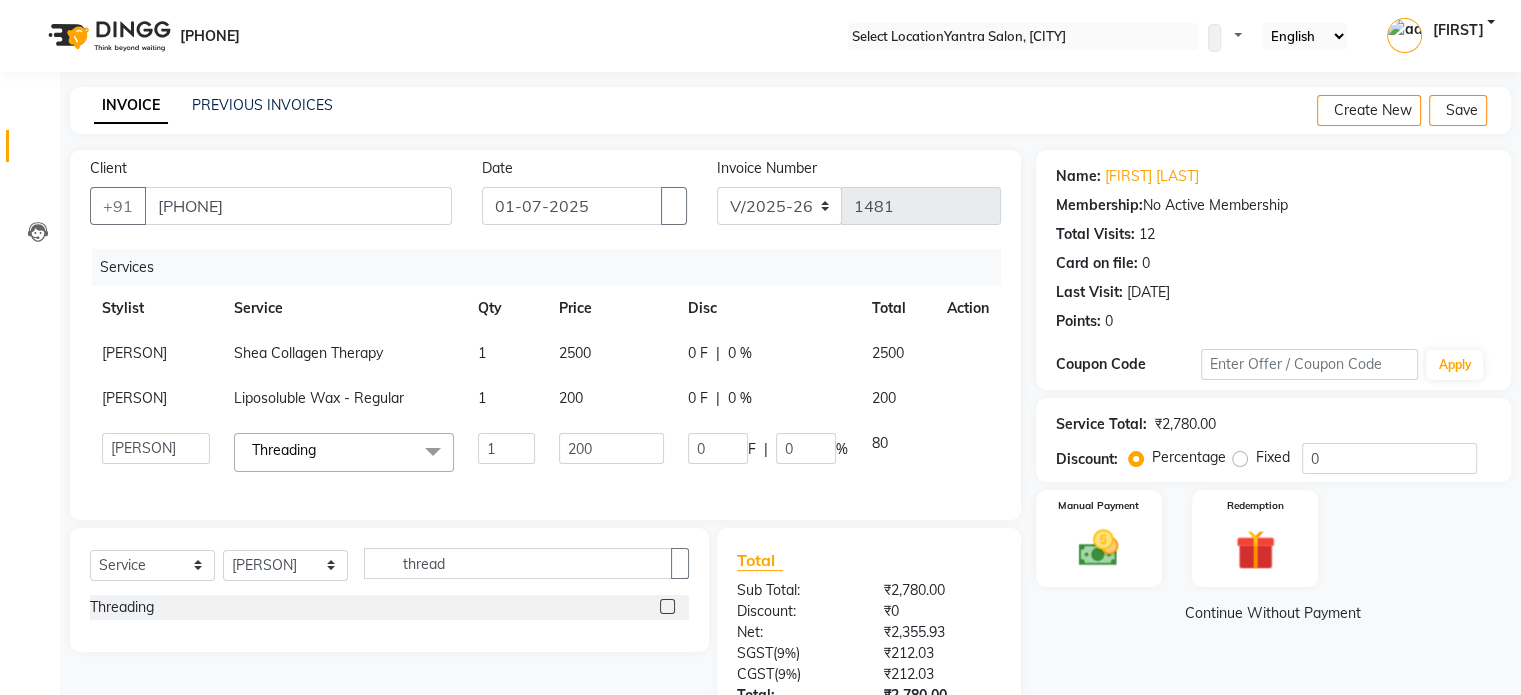 click on "200" at bounding box center [611, 353] 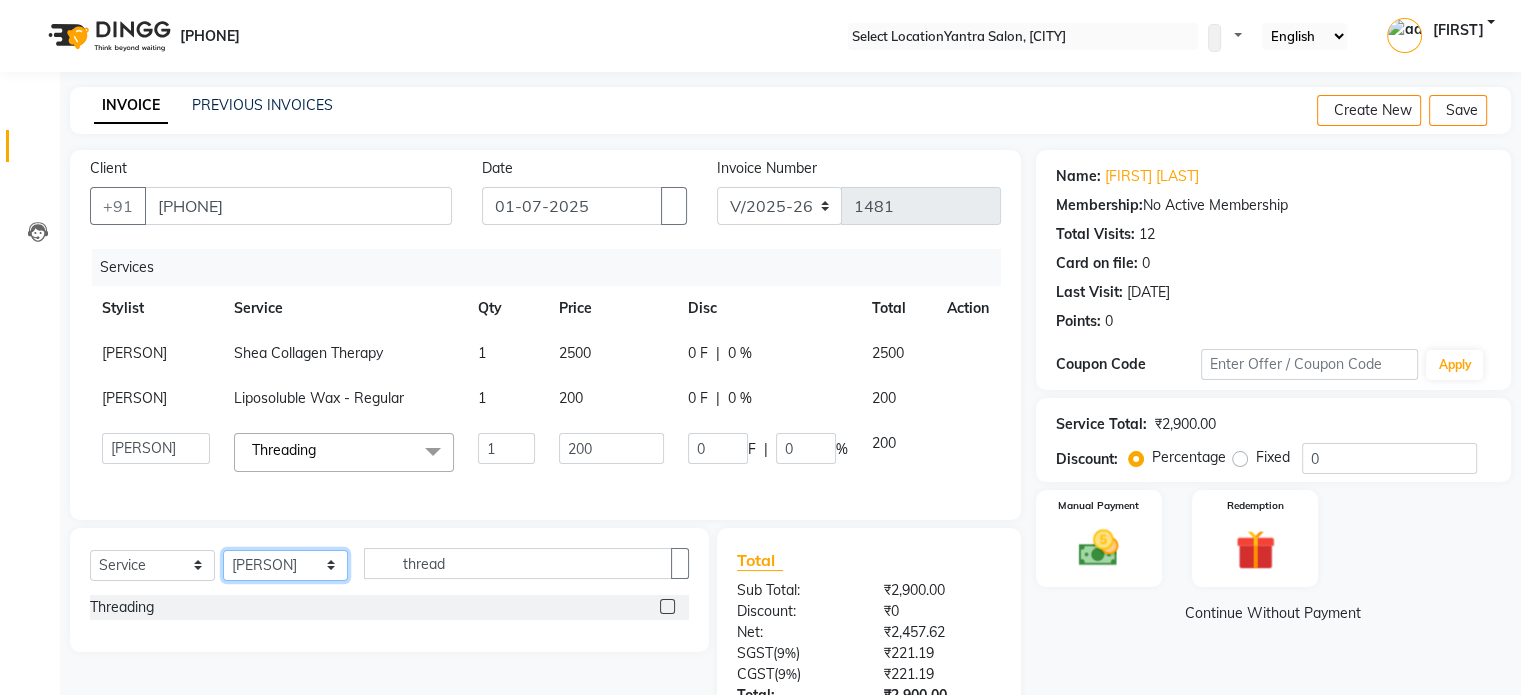 click on "Select Stylist admin [NAME] [NAME] [NAME] [NAME] Manager [NAME] [NAME] [NAME] [NAME] [NAME] [NAME] [NAME] [NAME] [NAME] [NAME]" at bounding box center [285, 565] 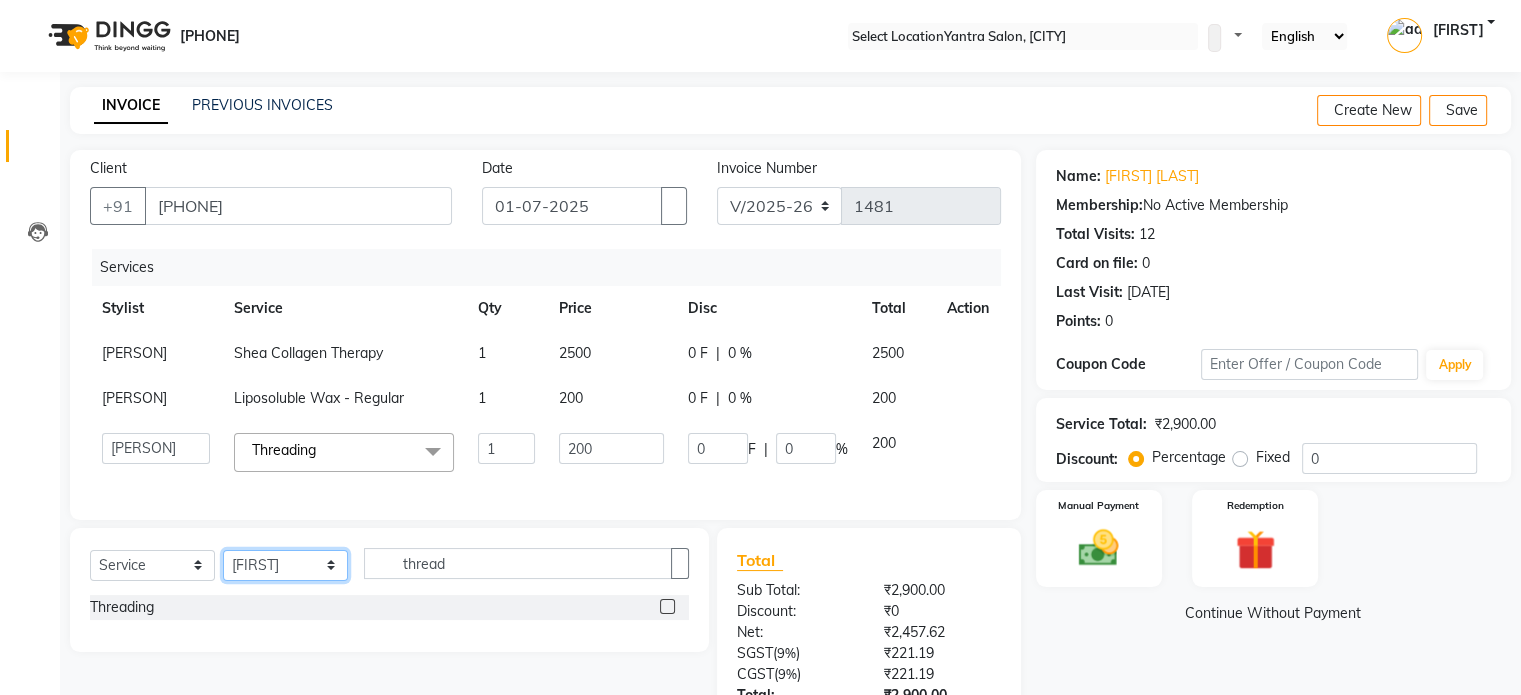click on "Select Stylist admin [NAME] [NAME] [NAME] [NAME] Manager [NAME] [NAME] [NAME] [NAME] [NAME] [NAME] [NAME] [NAME] [NAME] [NAME]" at bounding box center [285, 565] 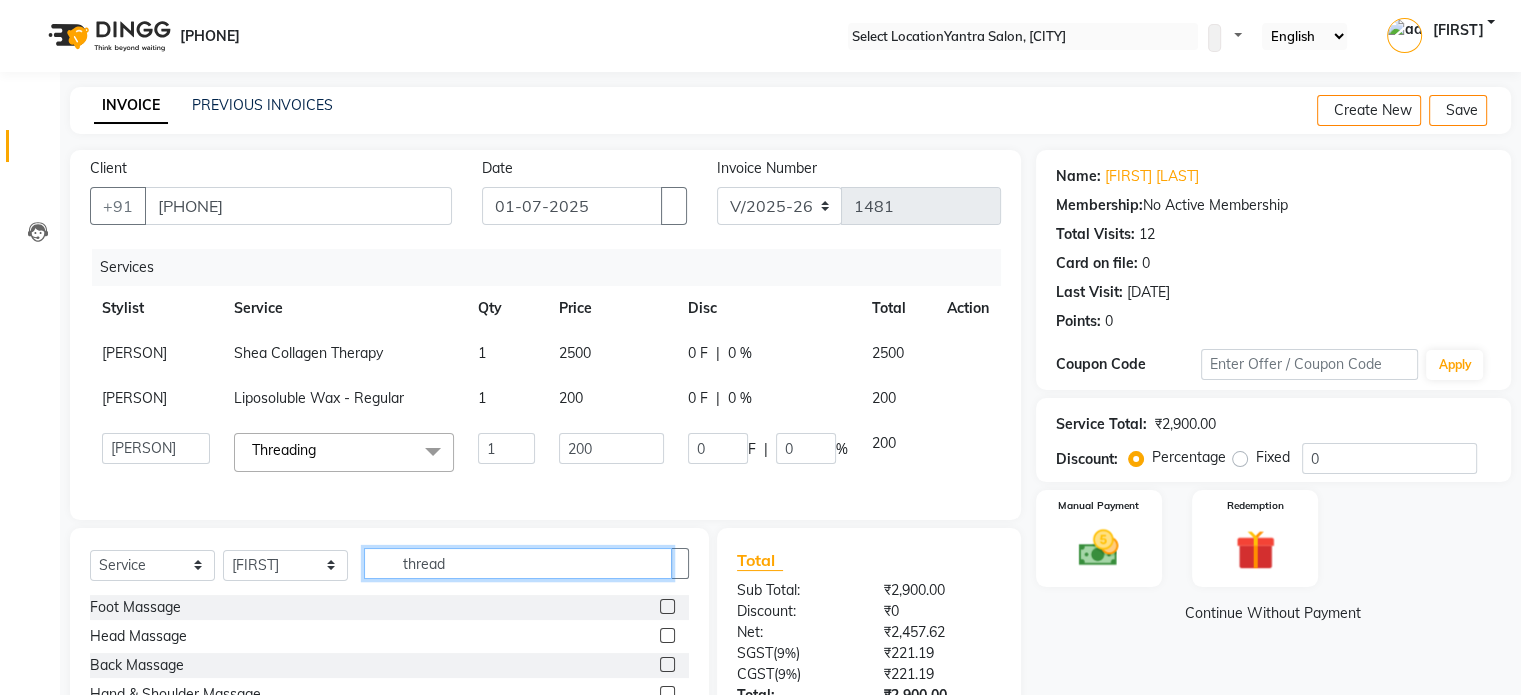 click on "thread" at bounding box center (518, 563) 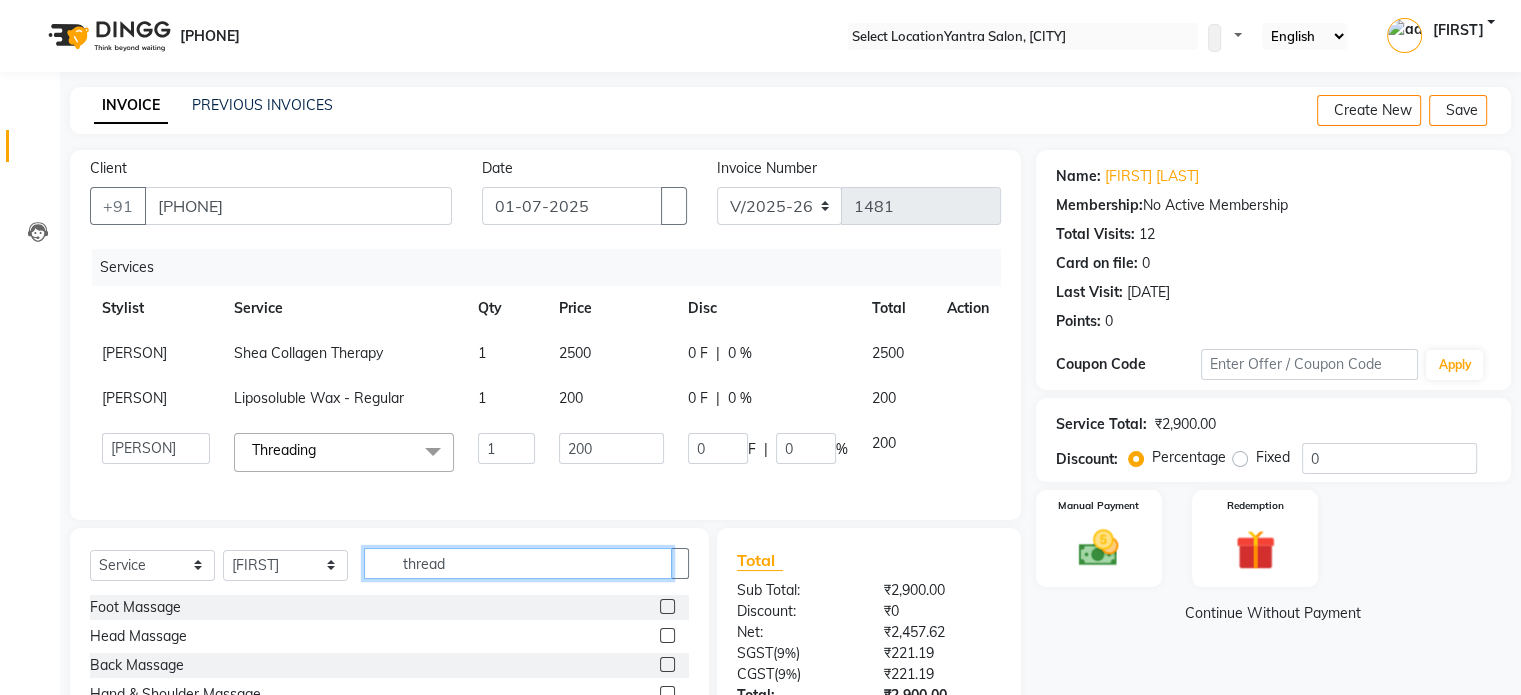 click on "thread" at bounding box center [518, 563] 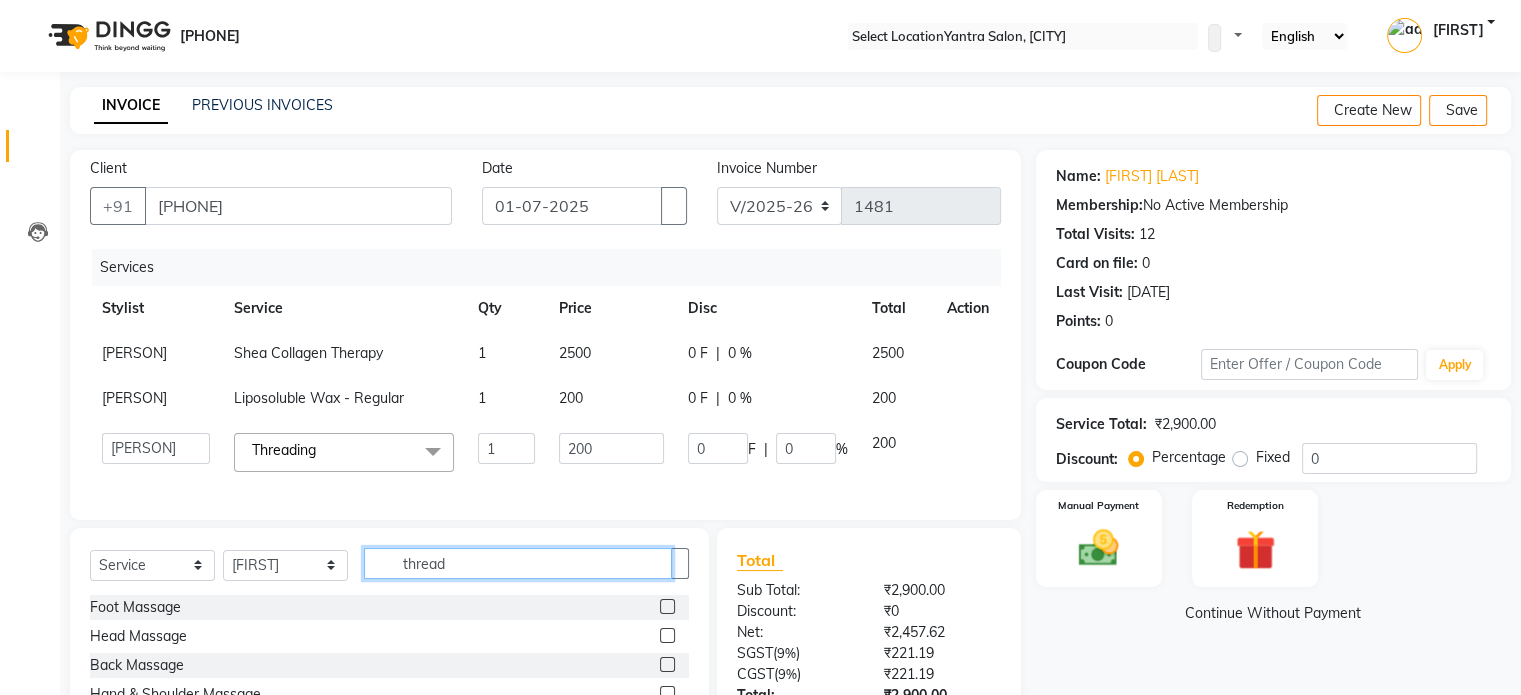 click on "thread" at bounding box center (518, 563) 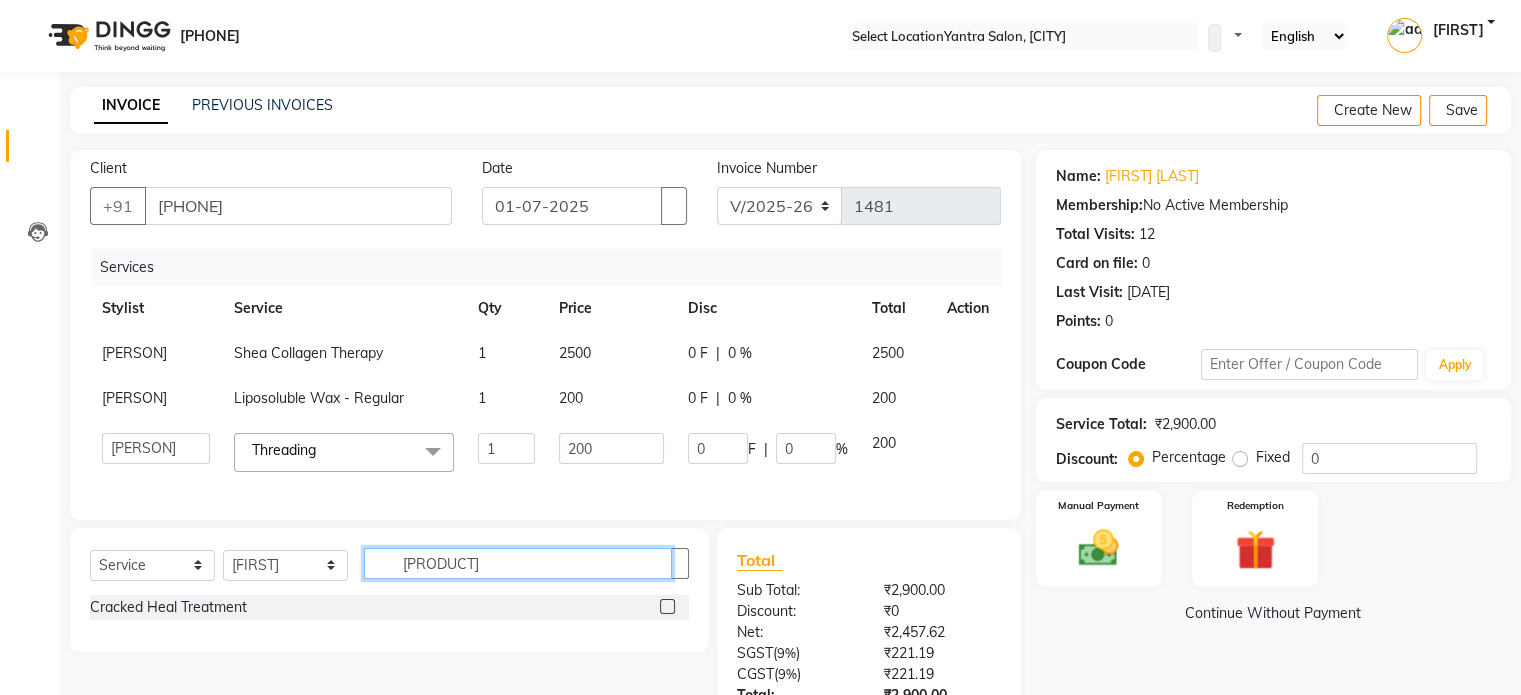 type on "[PRODUCT]" 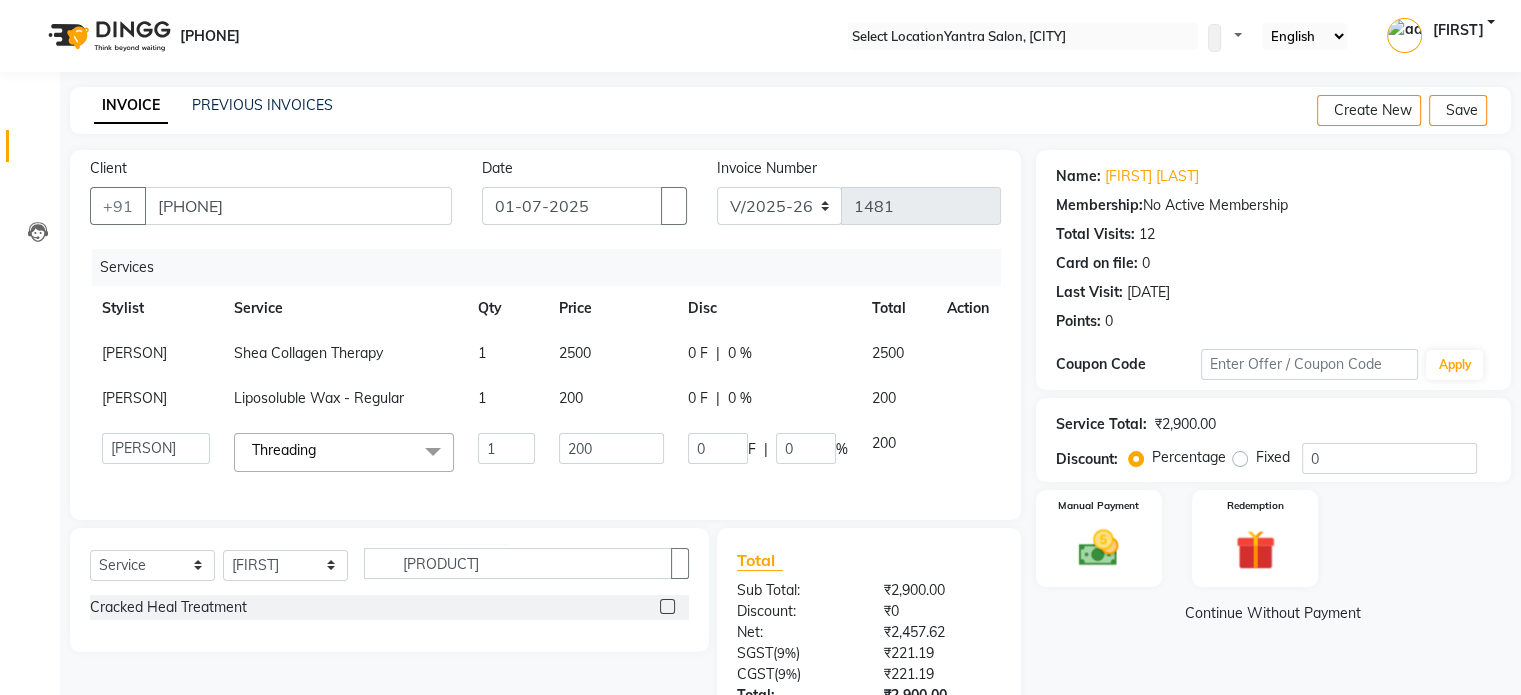 click at bounding box center [667, 606] 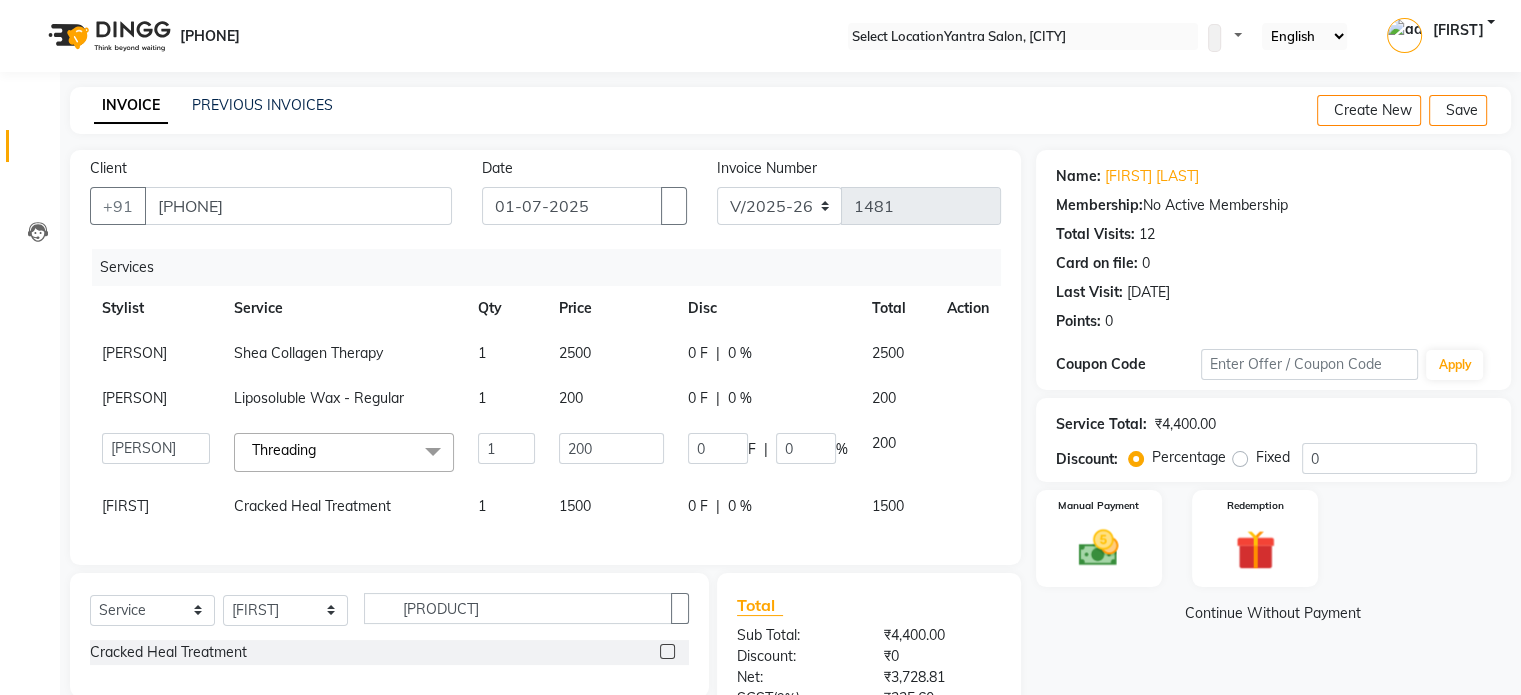 click on "1500" at bounding box center (611, 353) 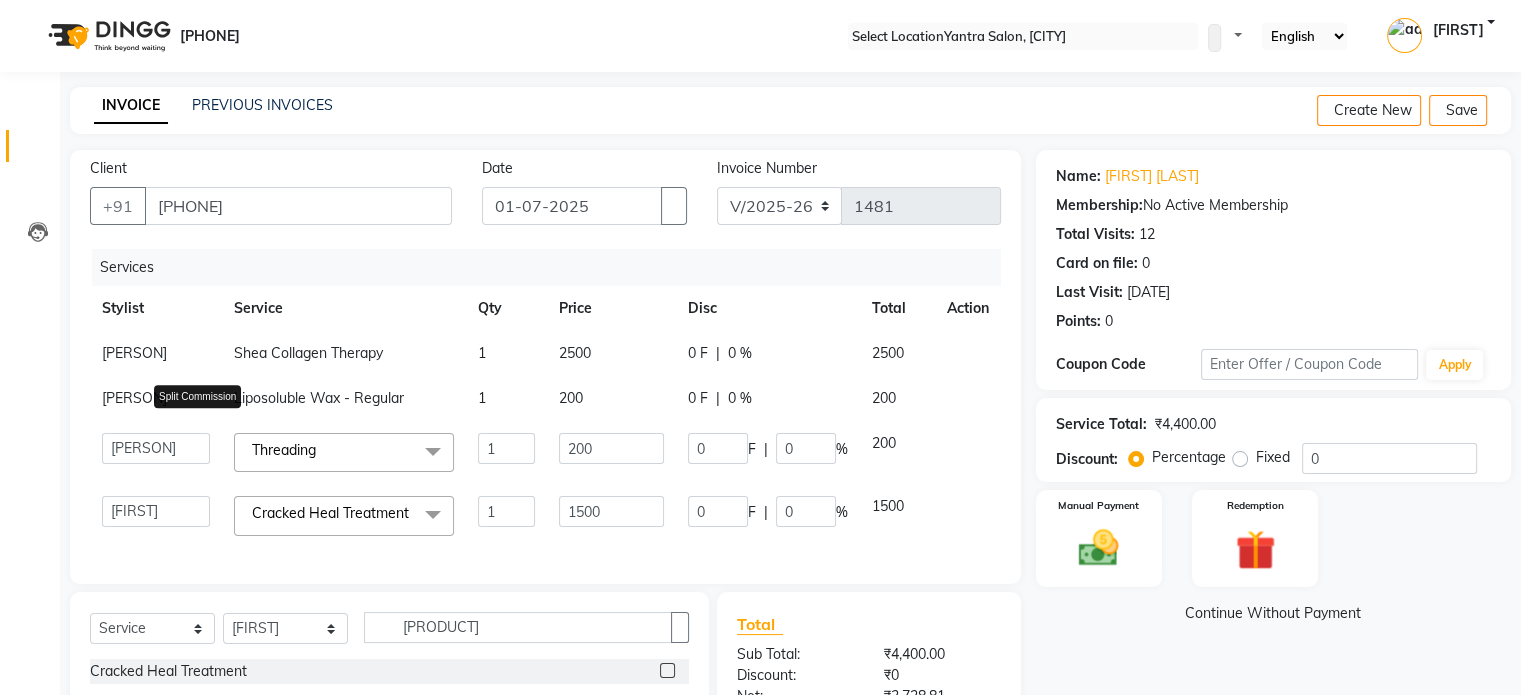 click at bounding box center (210, 464) 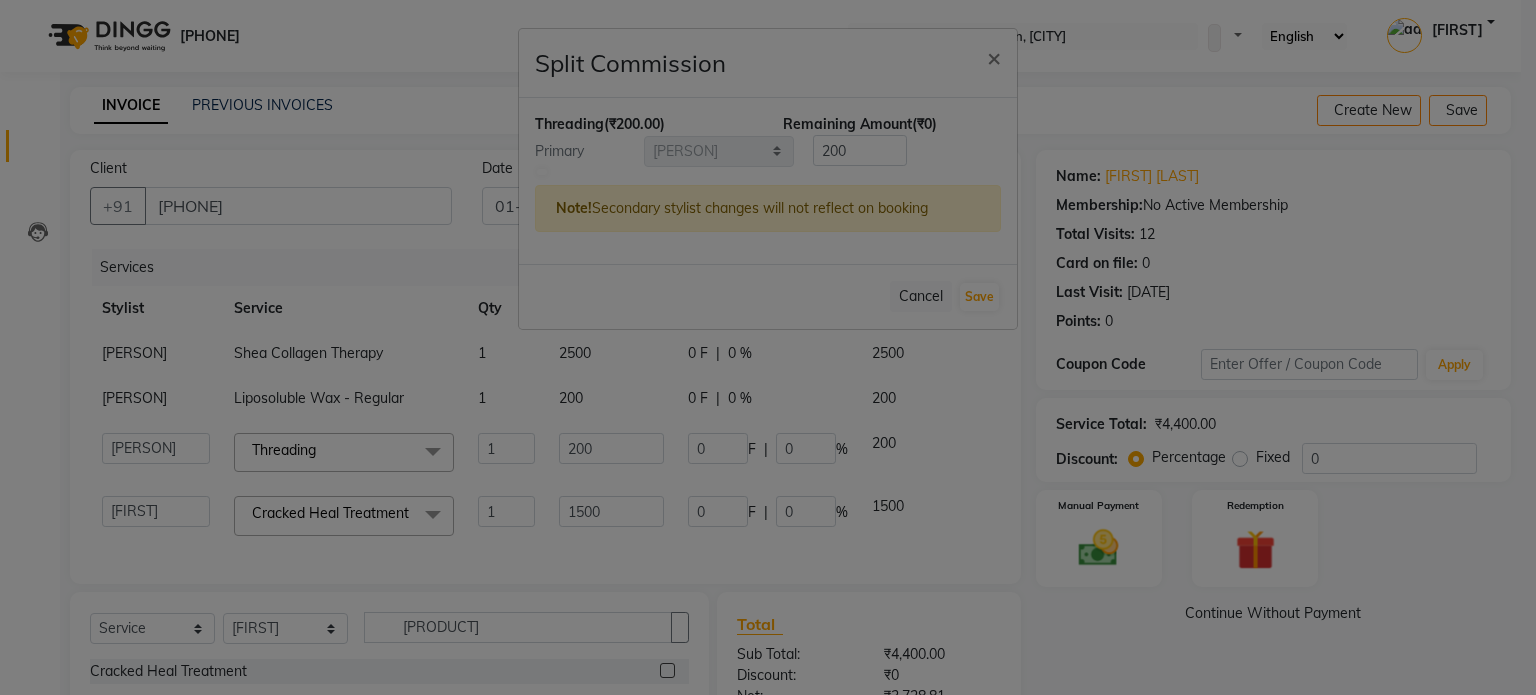 click at bounding box center [542, 172] 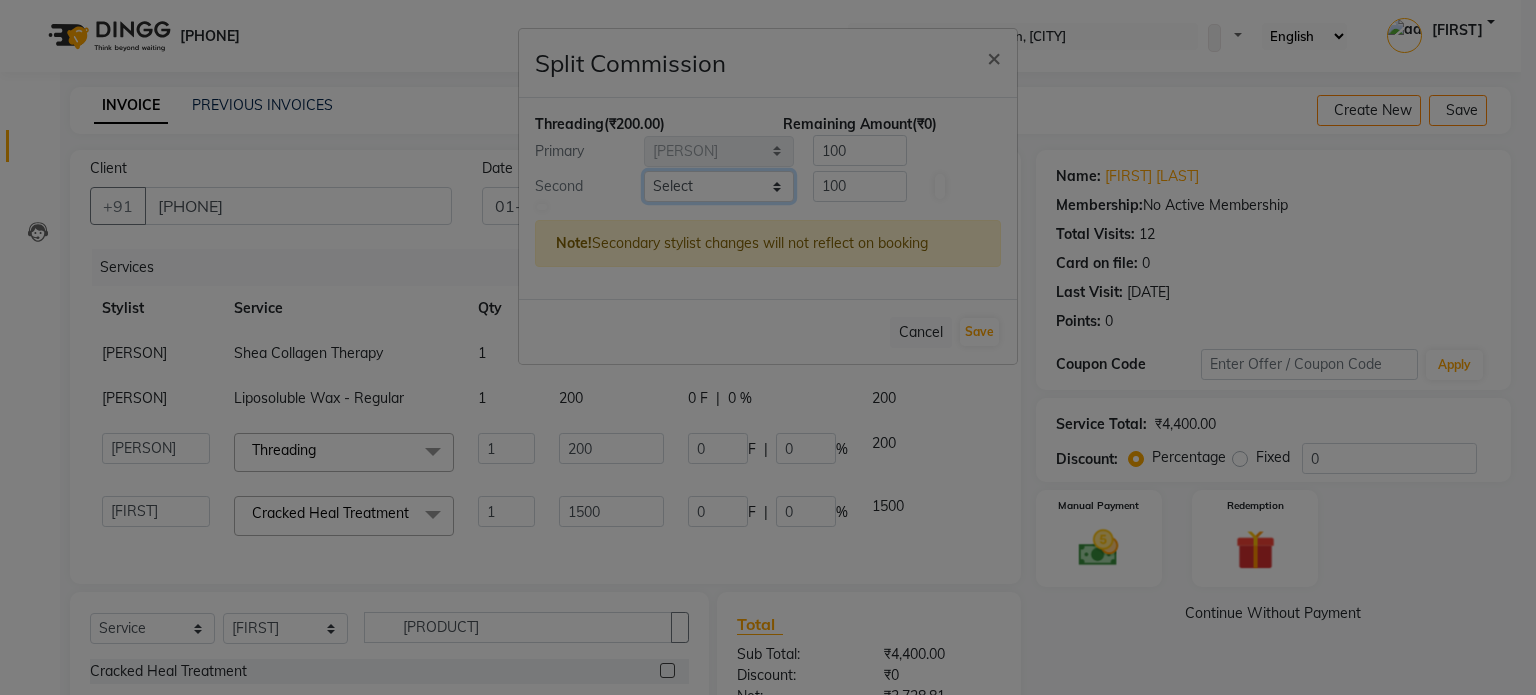 click on "Select admin [NAME] [NAME] [NAME] [NAME] [NAME] [NAME] [NAME] [NAME] [NAME] [NAME] [NAME] [NAME] [NAME] [NAME] [NAME] 100 Second Select admin [NAME] [NAME] [NAME] [NAME] [NAME] [NAME] [NAME] [NAME] [NAME] [NAME] [NAME] [NAME] [NAME] [NAME] [NAME] 100 Note! Secondary stylist changes will not reflect on booking Cancel Save" at bounding box center [719, 186] 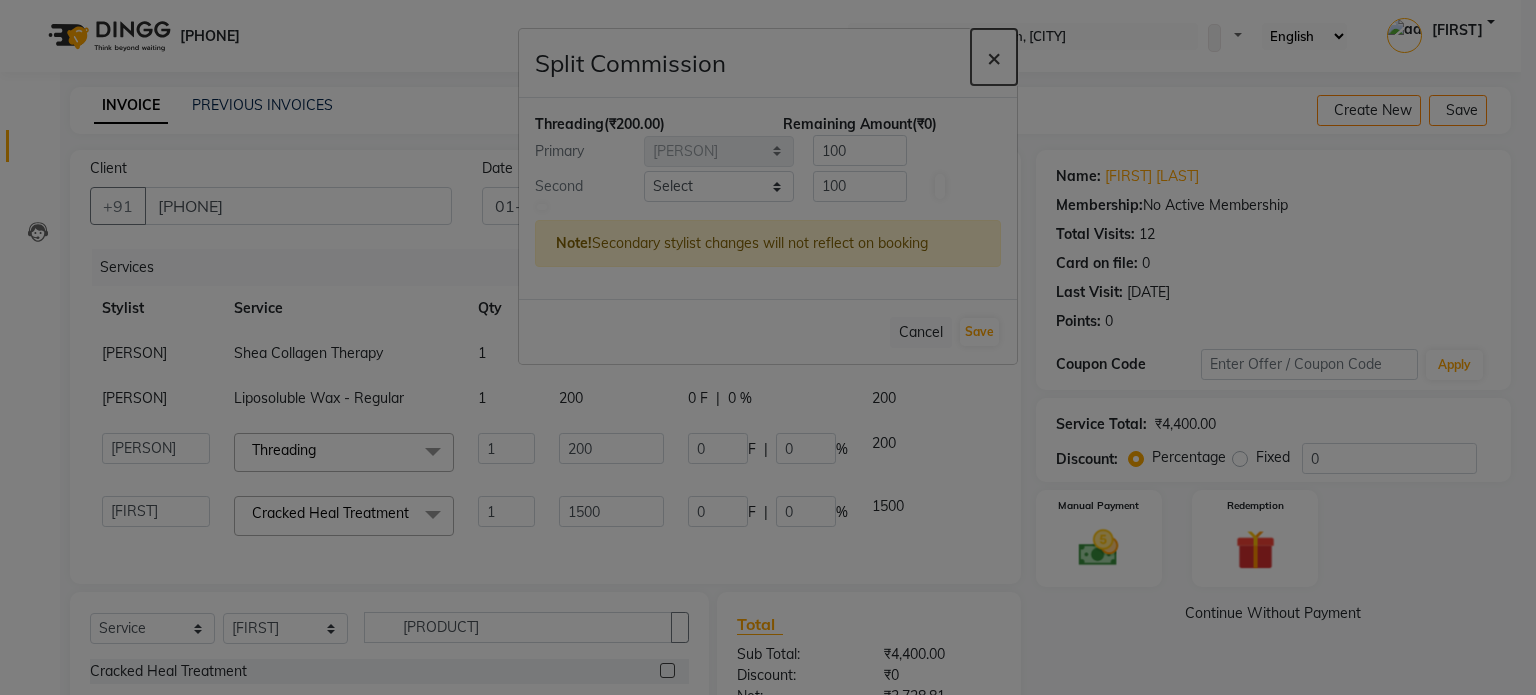 click on "×" at bounding box center [994, 57] 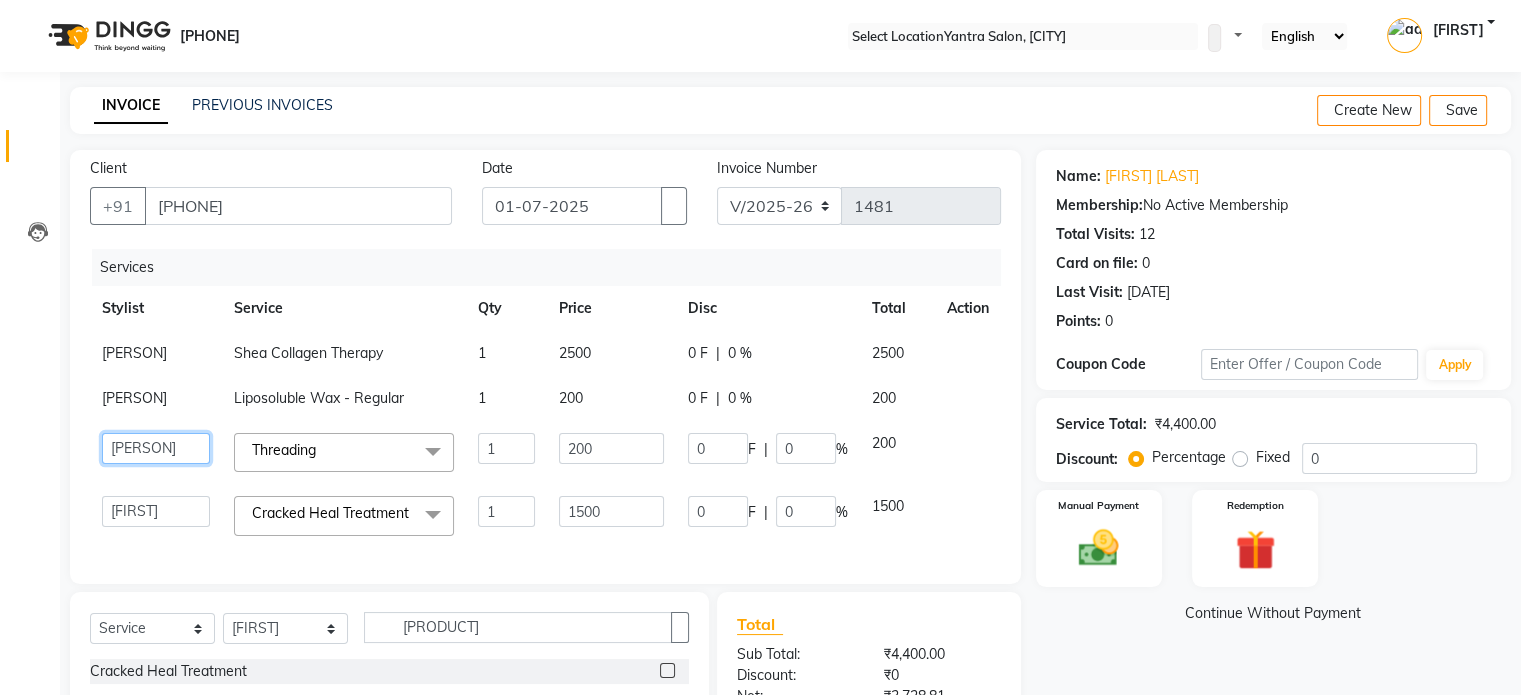 click on "admin [NAME] [NAME] [NAME] [NAME] Manager [NAME] [NAME] [NAME] [NAME] [NAME] [NAME] [NAME] [NAME] [NAME] [NAME]" at bounding box center (156, 448) 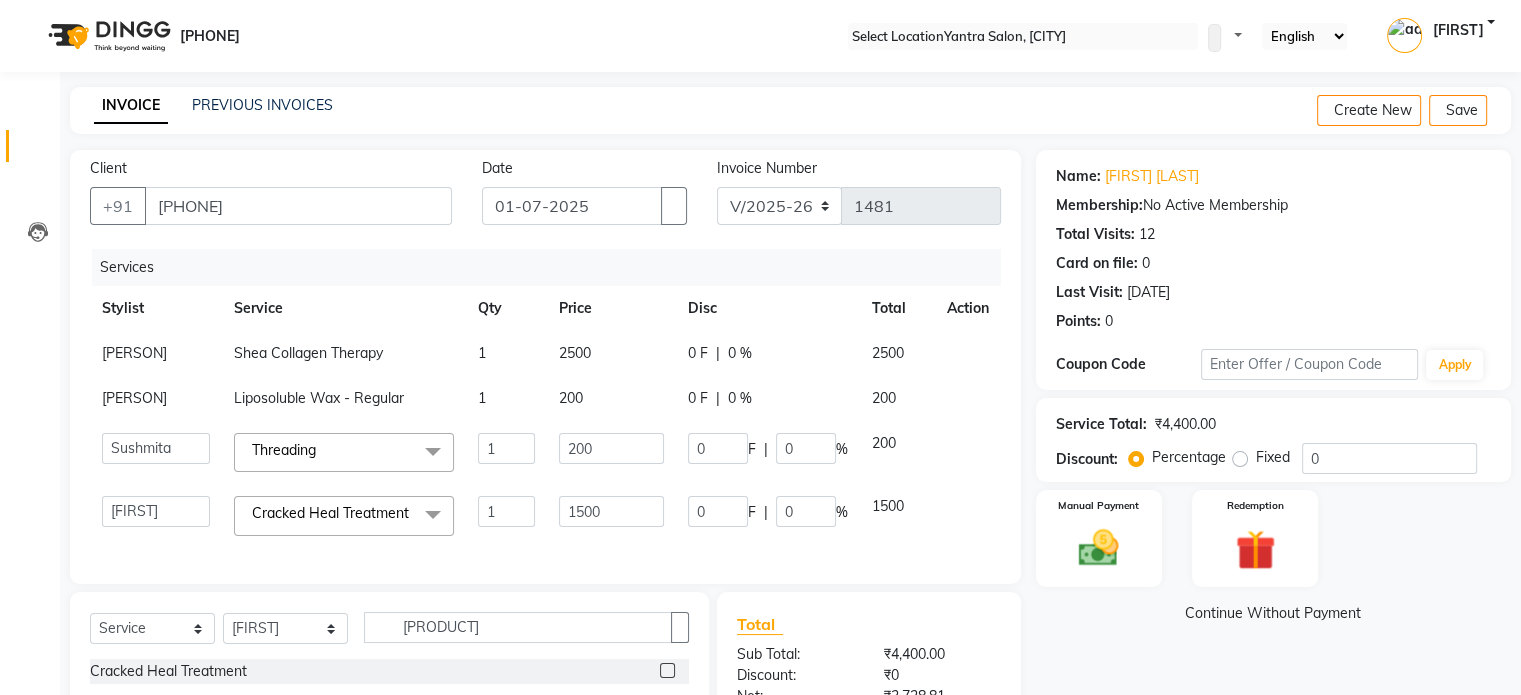 click on "Client +91 [PHONE] Date 01-07-2025 Invoice Number V/2025 V/2025-26 1481 Services Stylist Service Qty Price Disc Total Action [NAME] Shea Collagen Therapy 1 2500 0 F | 0 % 2500 [NAME] Liposoluble Wax - Regular 1 200 0 F | 0 % 200 admin [NAME] [NAME] [NAME] [NAME] Manager [NAME] [NAME] [NAME] [NAME] [NAME] [NAME] [NAME] [NAME] [NAME] [NAME] Threading x Foot Massage Head Massage Back Massage Hand & Shoulder Massage Body Spa Relaxing Body Massage Aromatherapy Associates Body Massage Full Body Bleach Body Polishing Aminu Body Ritual Aminu Relaxation Vita C Body Massage Advance Advance _ Pre Bridal Advance - Maekup Pedicure - Luxury Bomb Pedicure - Regular Cracked Heal Treatment Pedicure - Alga Apothecary Pedicure - Anti Tan AVL Aminu - Glow on the Go (Feet) Pedicure - Bombini Lush Pedicure - Bombini Donut Pedicure - AVL Pedipure Manicure - Regular Manicure - Luxury Bomb Manicure - Alga Apothecary Nail Extensions Gel Nail Polish Nail Extension Removal Change of Polish Misc Peel" at bounding box center (545, 367) 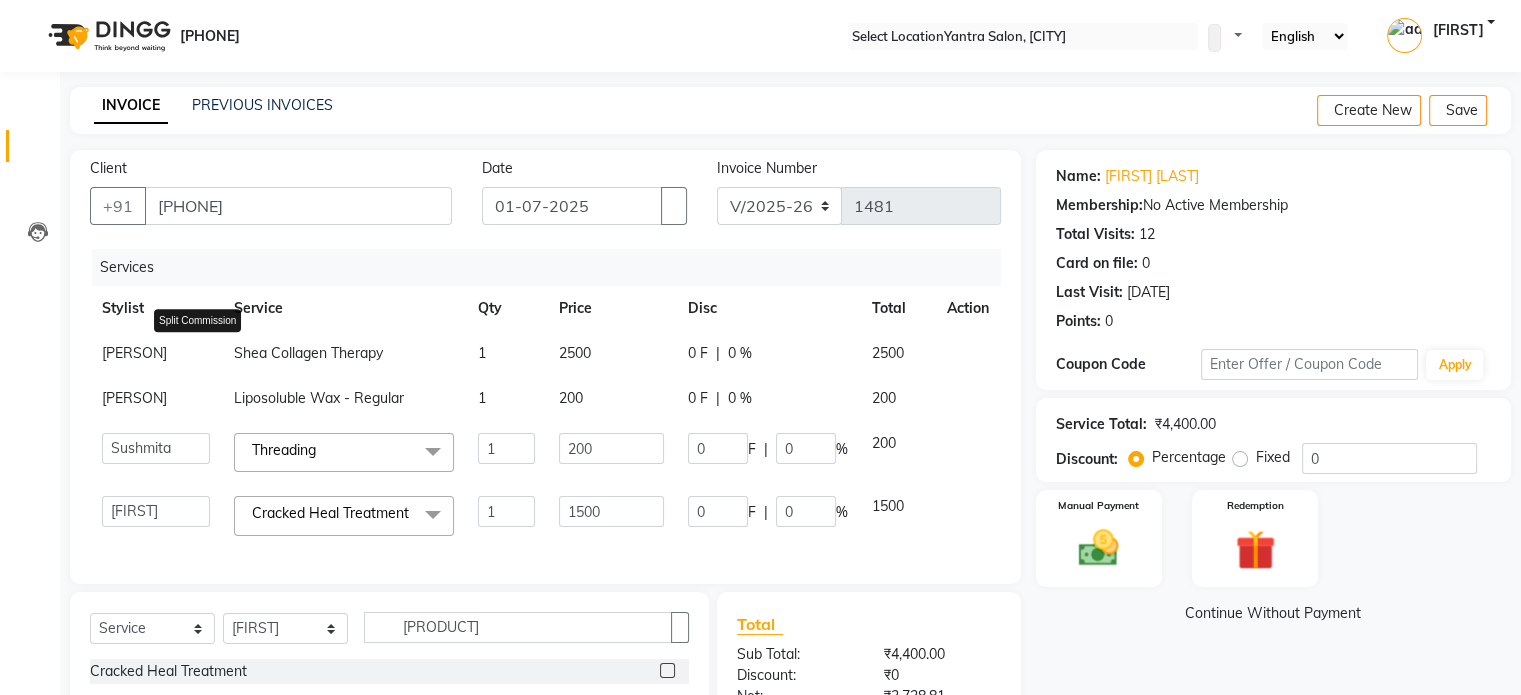 click at bounding box center [210, 388] 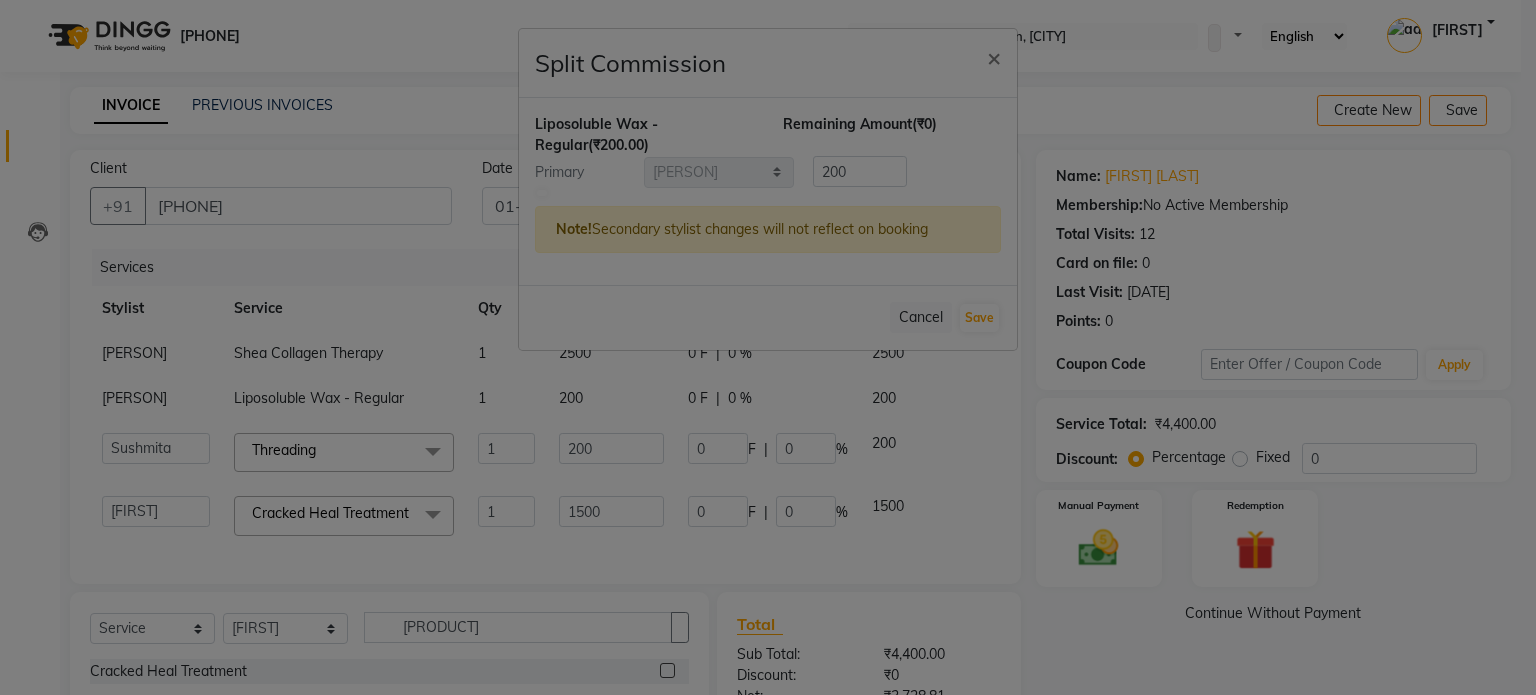 click at bounding box center [768, 193] 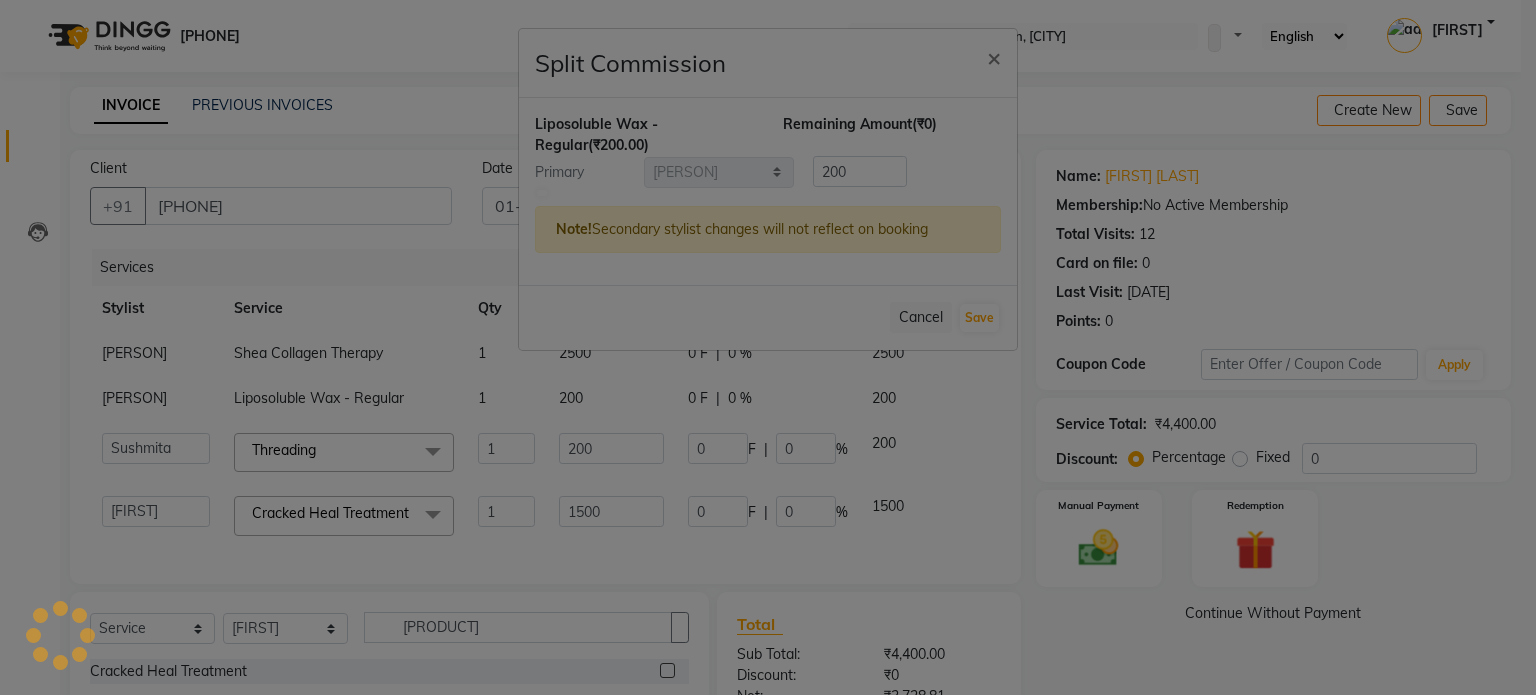 click at bounding box center [542, 193] 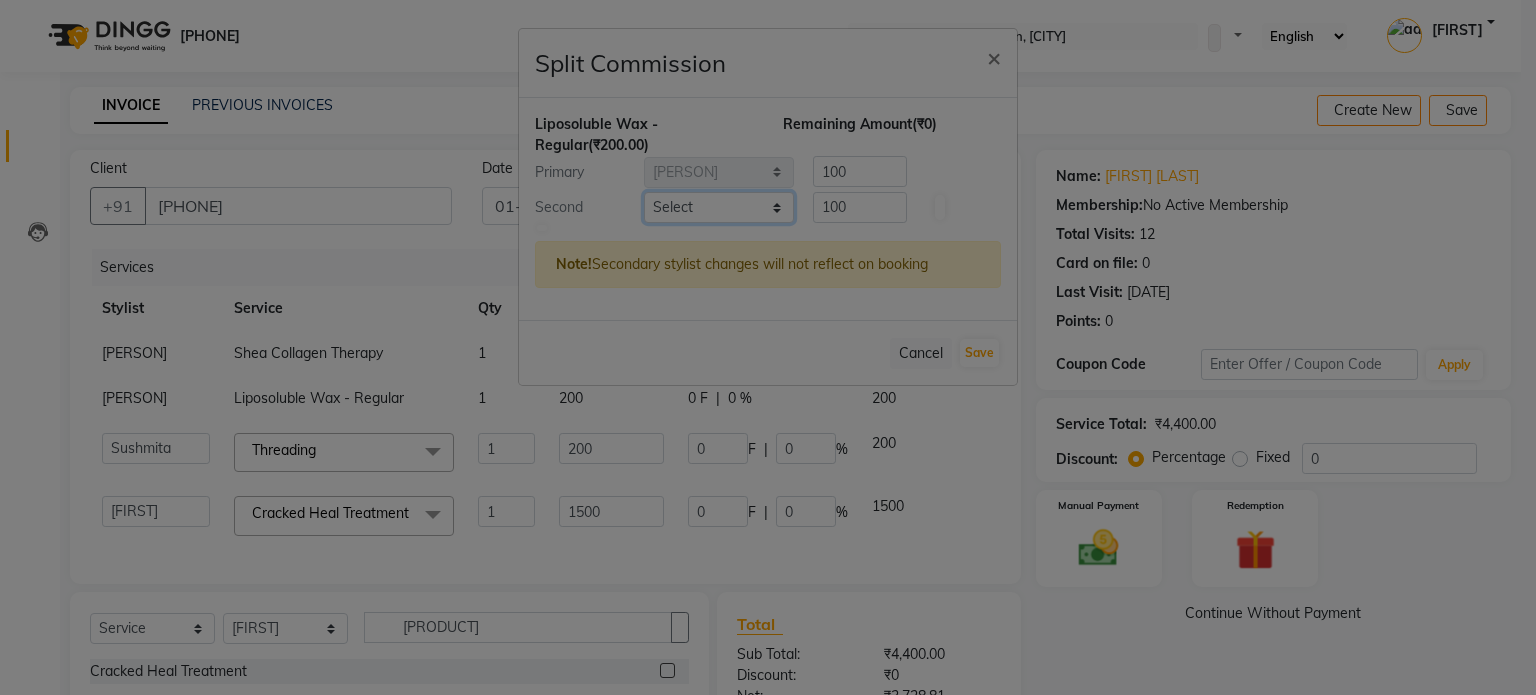 click on "Select admin [NAME] [NAME] [NAME] [NAME] [NAME] [NAME] [NAME] [NAME] [NAME] [NAME] [NAME] [NAME] [NAME] [NAME] [NAME] 100 Second Select admin [NAME] [NAME] [NAME] [NAME] [NAME] [NAME] [NAME] [NAME] [NAME] [NAME] [NAME] [NAME] [NAME] [NAME] [NAME] 100 Note! Secondary stylist changes will not reflect on booking Cancel Save" at bounding box center (719, 207) 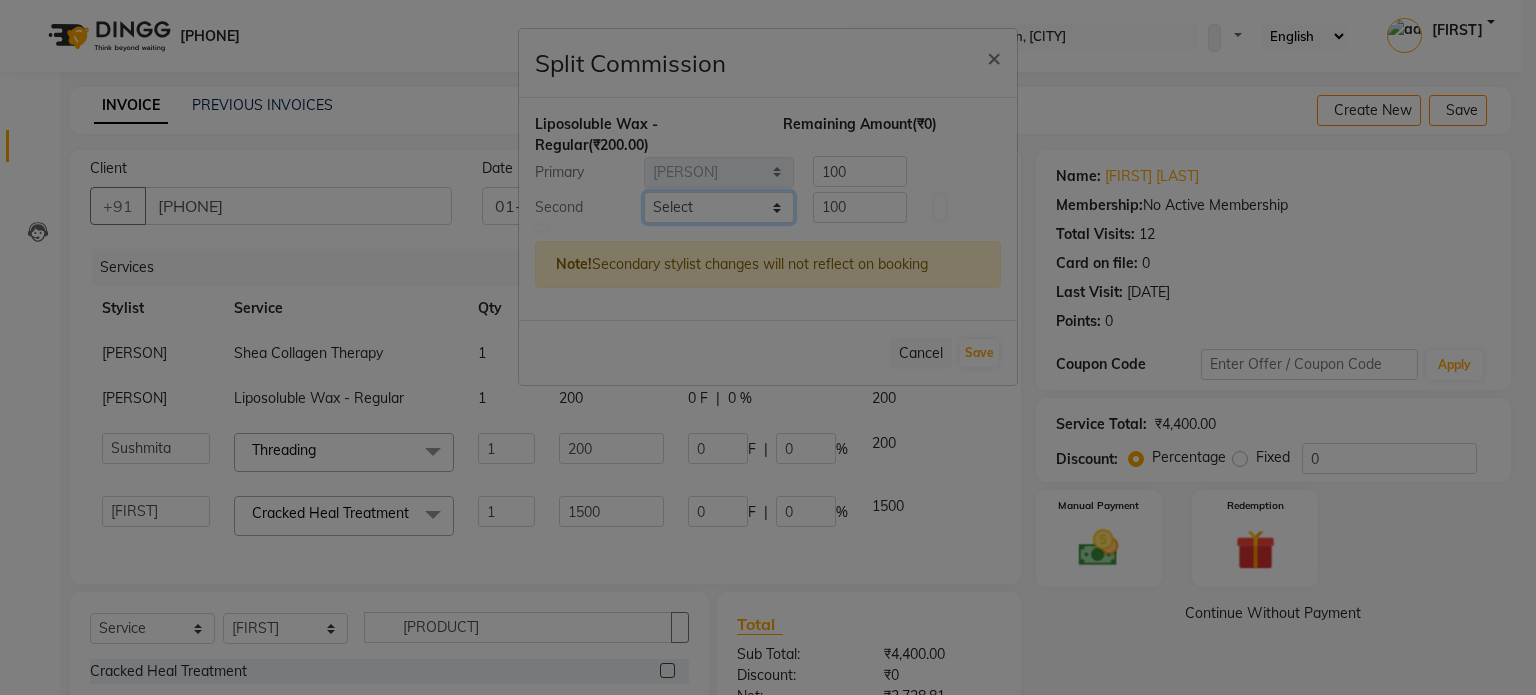 select on "46214" 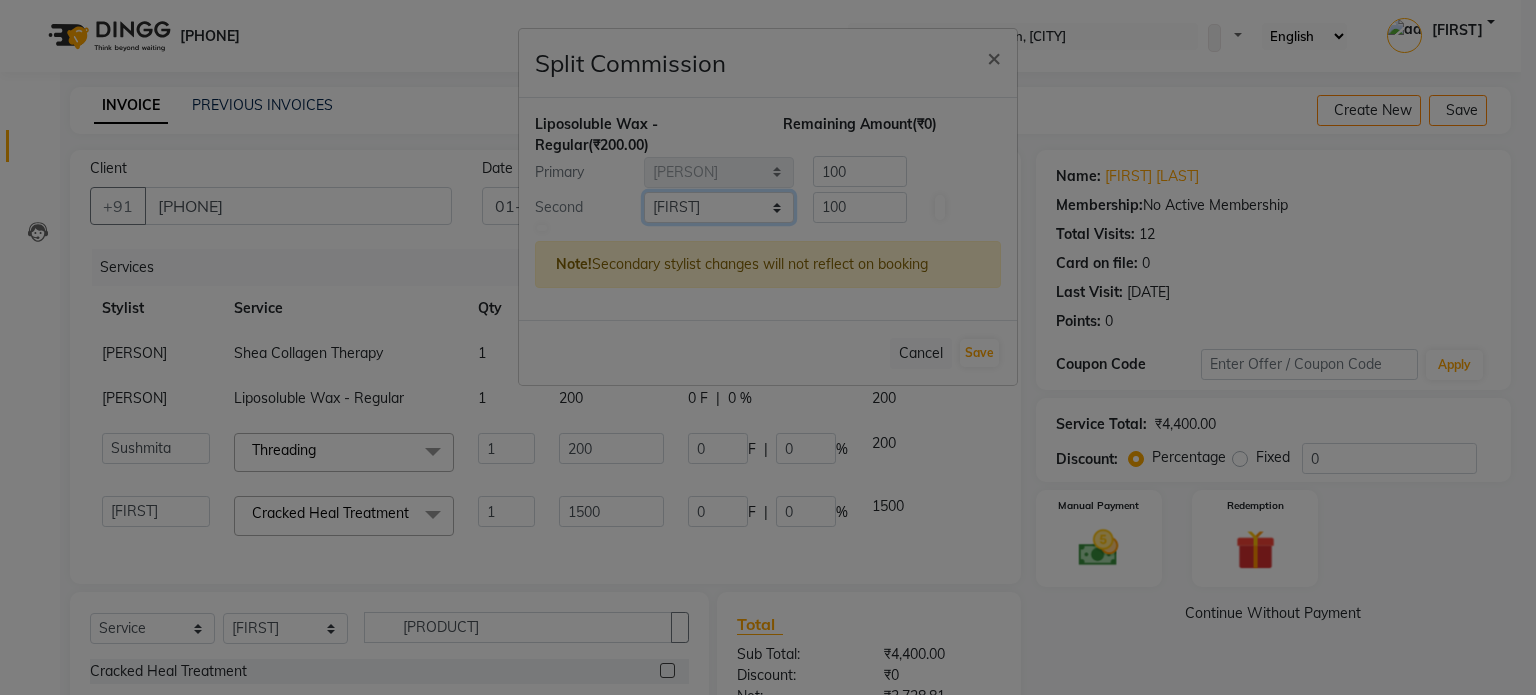 click on "Select admin [NAME] [NAME] [NAME] [NAME] [NAME] [NAME] [NAME] [NAME] [NAME] [NAME] [NAME] [NAME] [NAME] [NAME] [NAME] 100 Second Select admin [NAME] [NAME] [NAME] [NAME] [NAME] [NAME] [NAME] [NAME] [NAME] [NAME] [NAME] [NAME] [NAME] [NAME] [NAME] 100 Note! Secondary stylist changes will not reflect on booking Cancel Save" at bounding box center (719, 207) 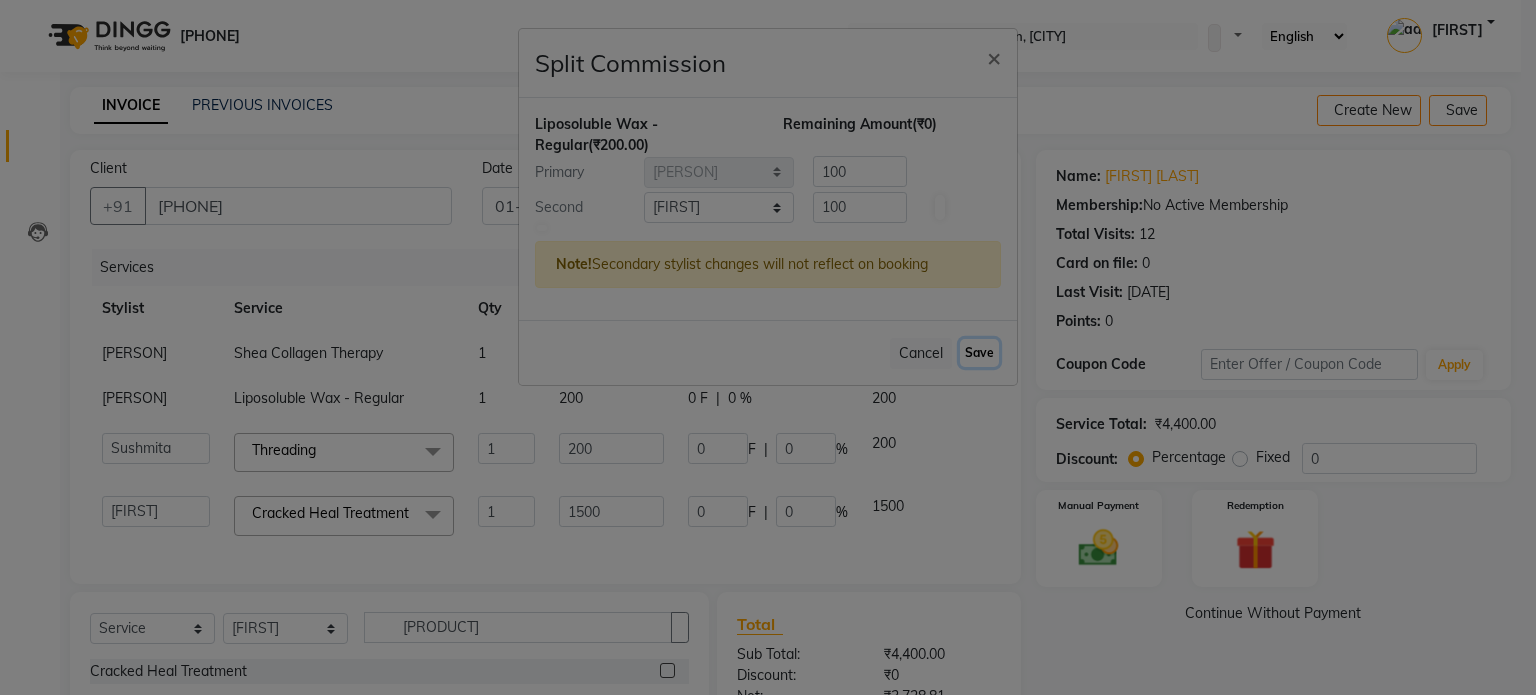 click on "Save" at bounding box center (979, 353) 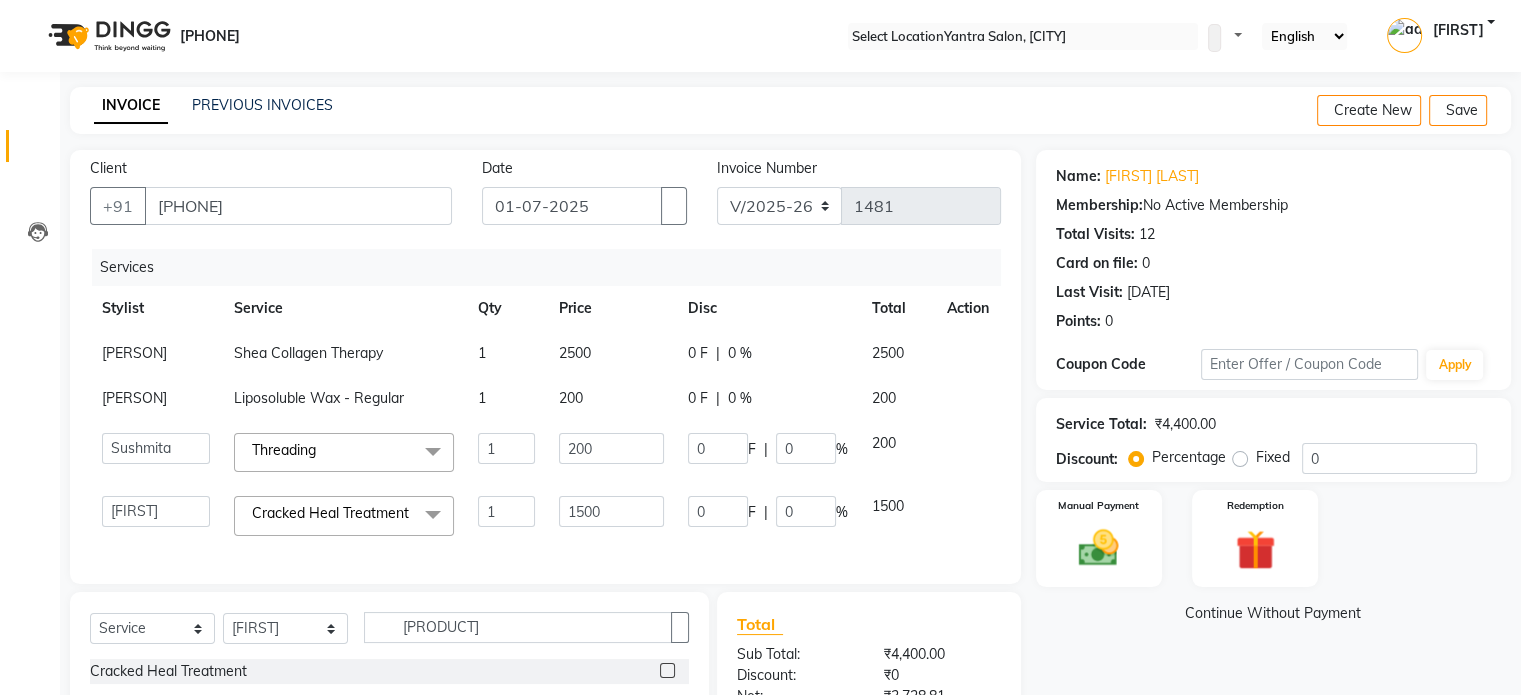 click on "200" at bounding box center [611, 353] 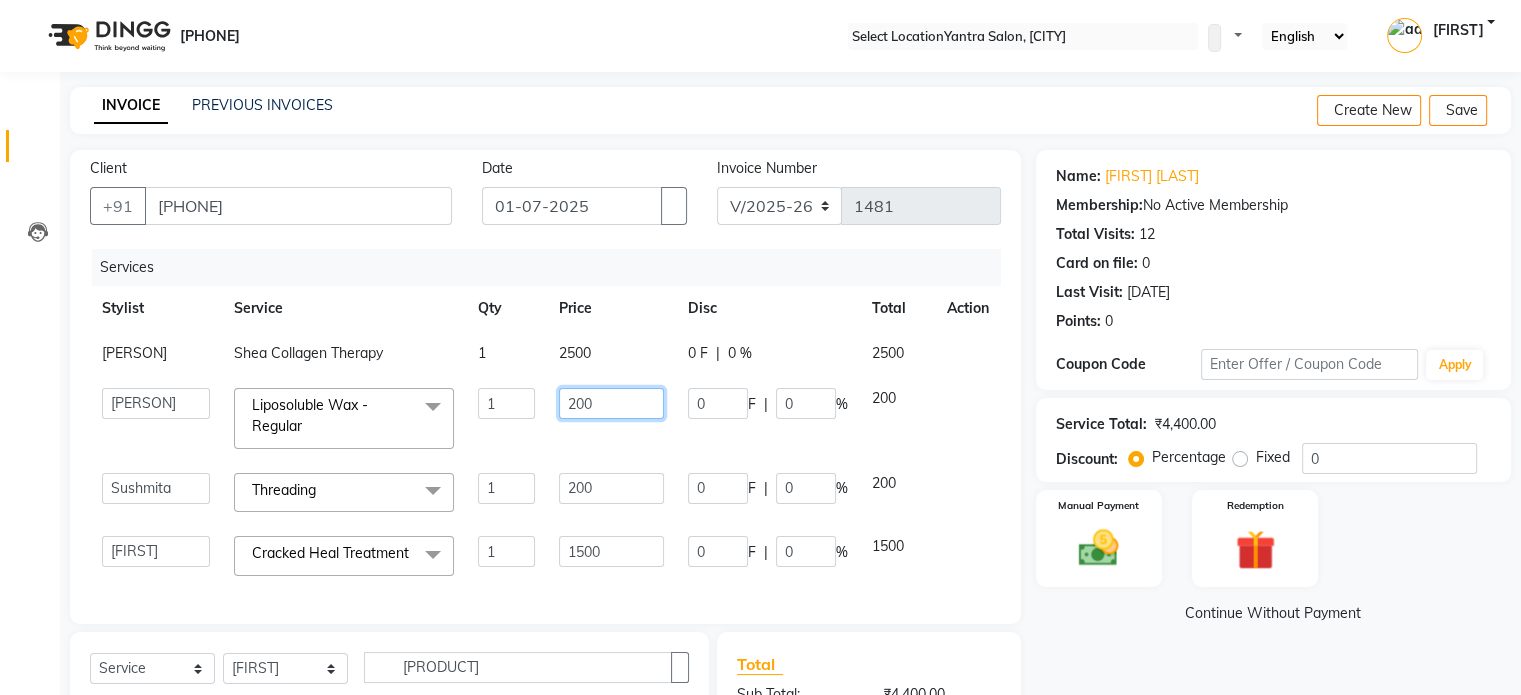 click on "200" at bounding box center (506, 403) 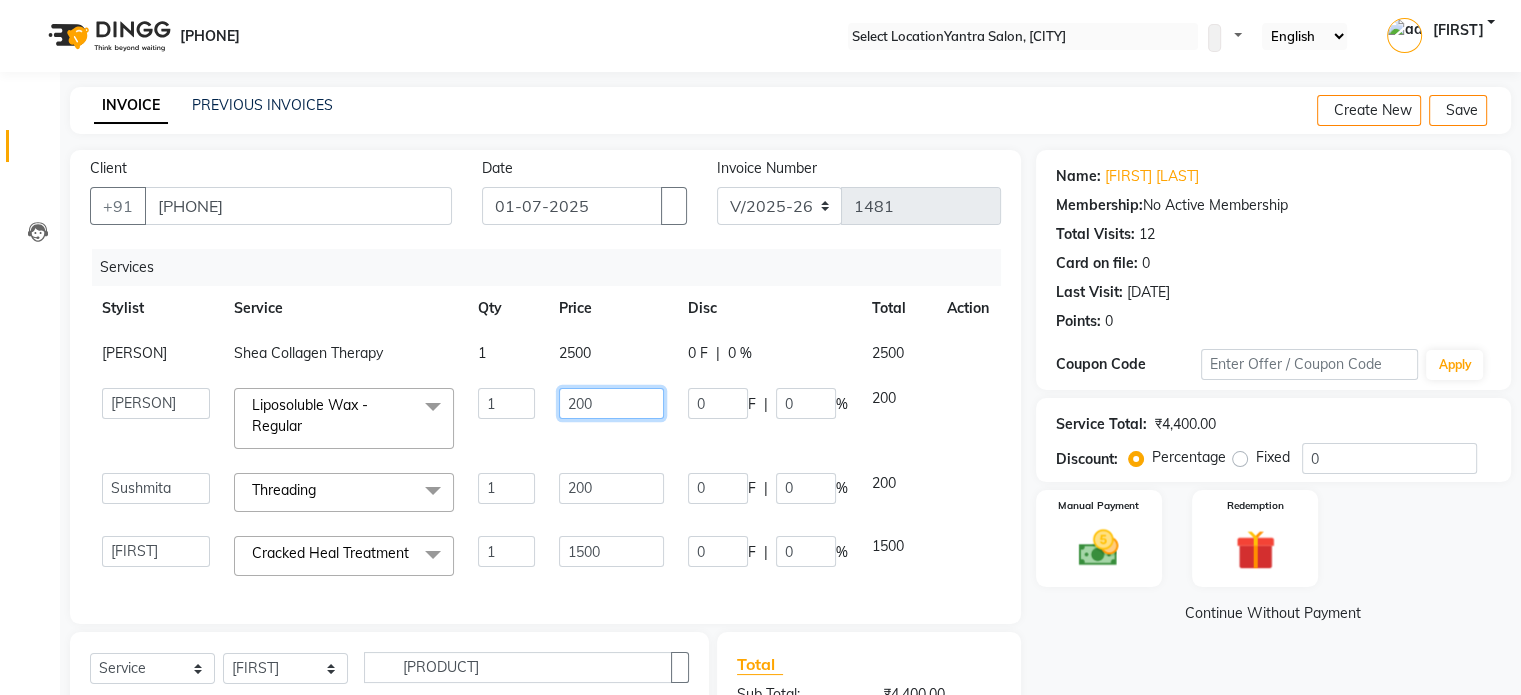 click on "200" at bounding box center [506, 403] 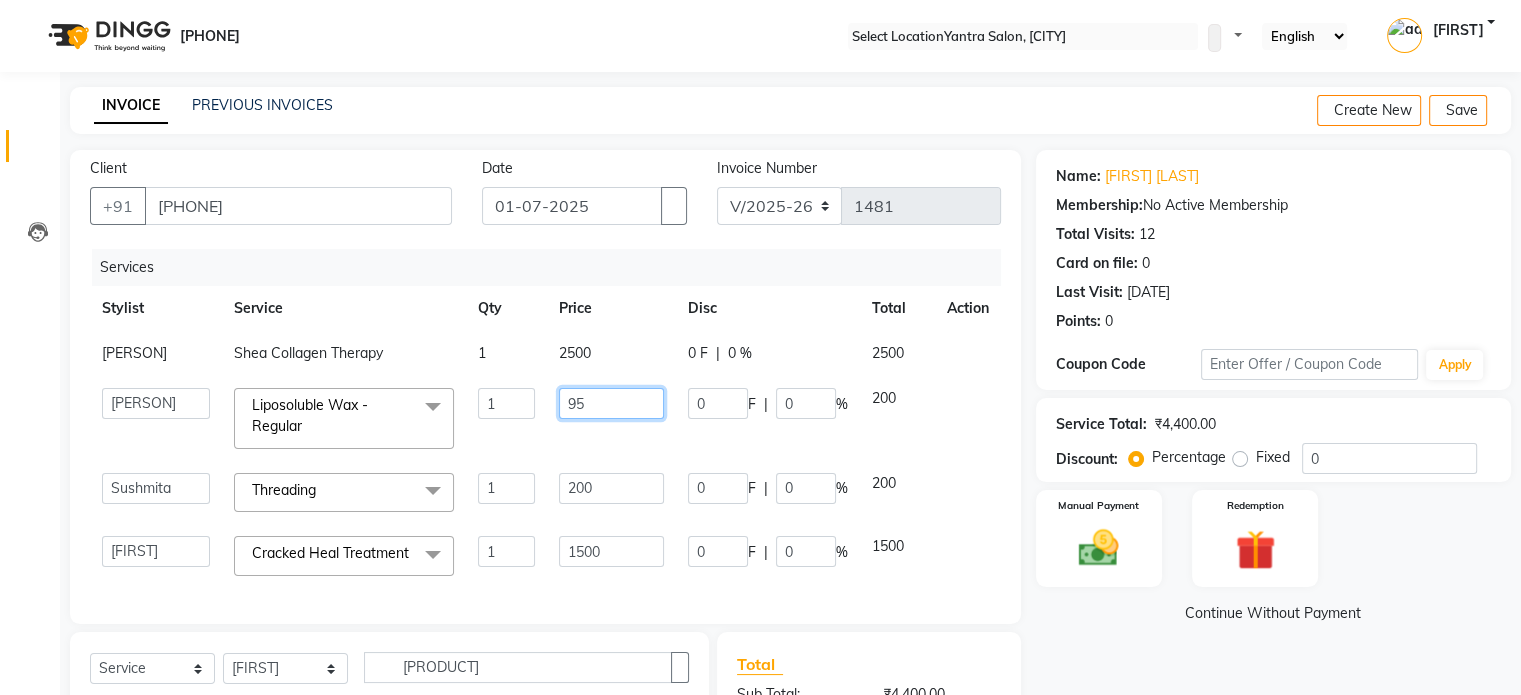 type on "950" 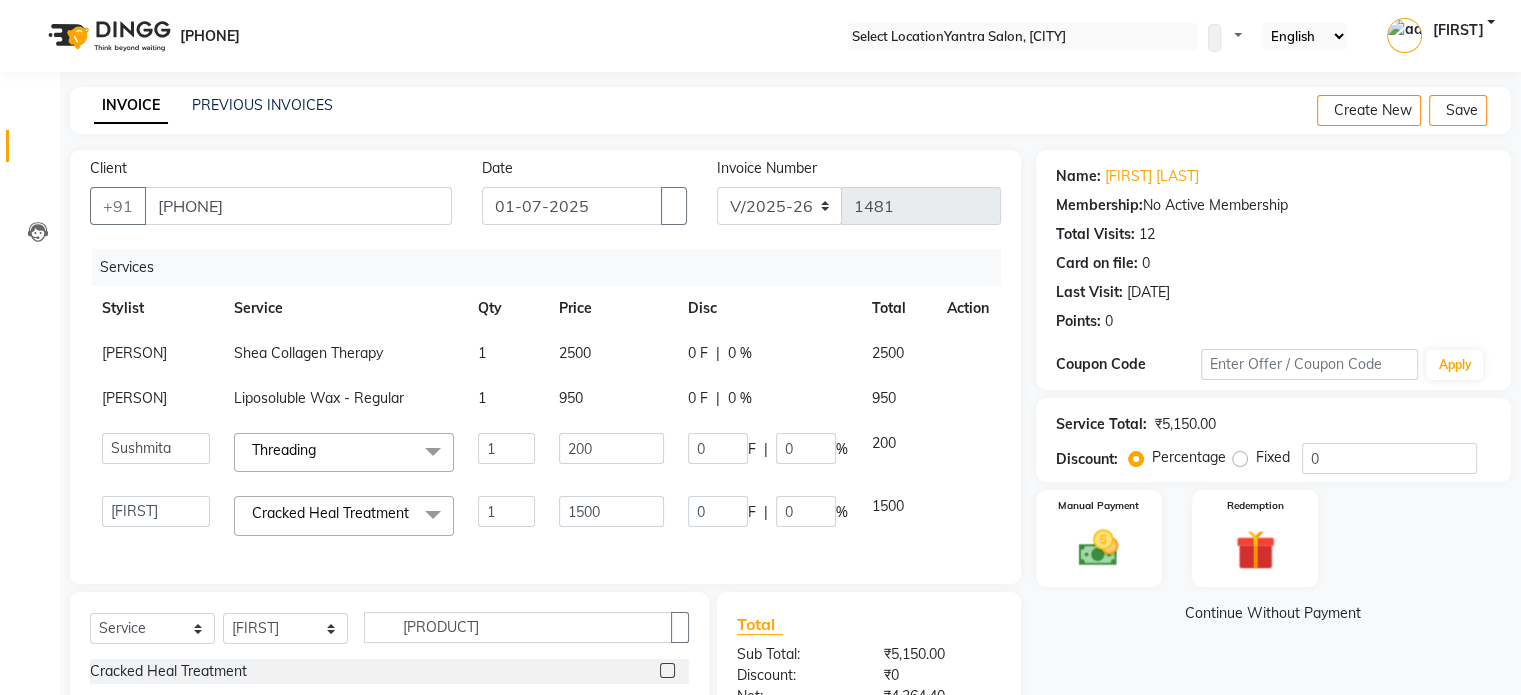 click on "Price" at bounding box center (611, 308) 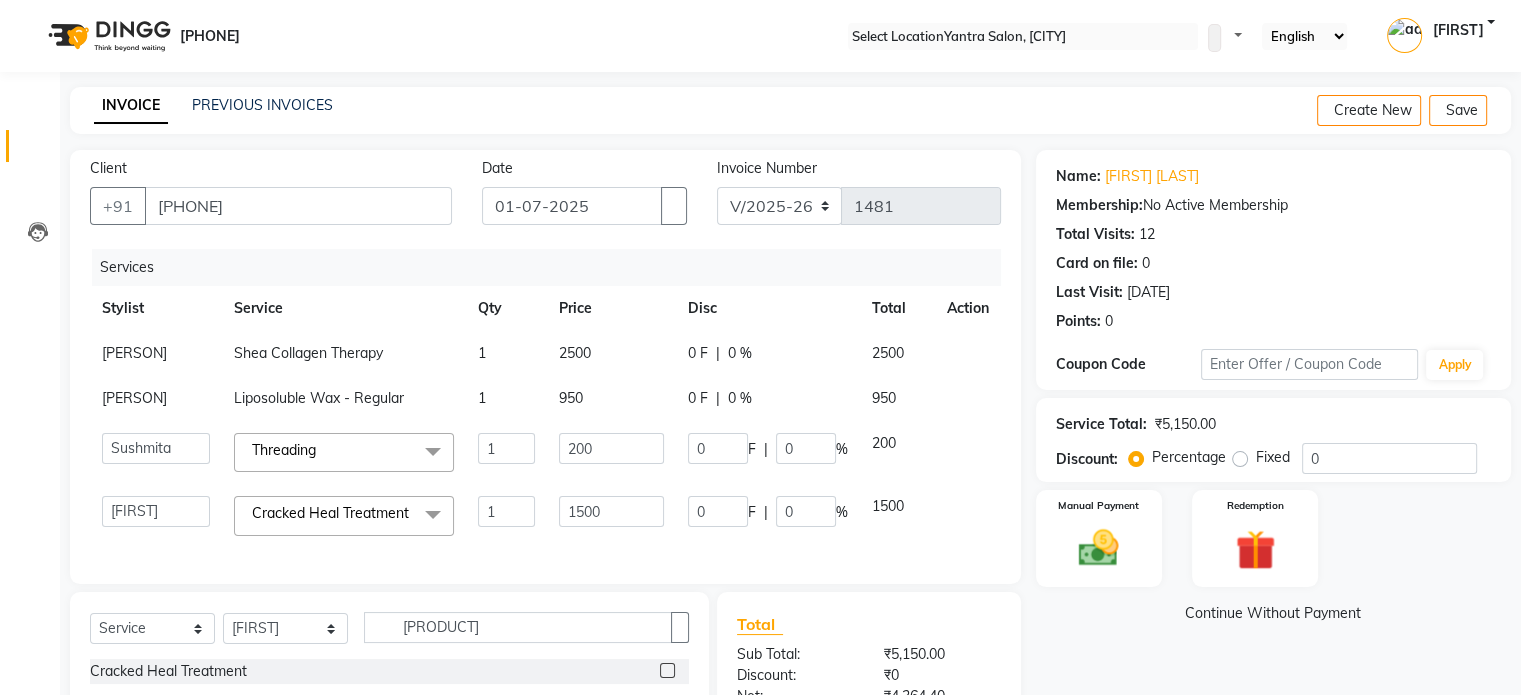 click on "2500" at bounding box center [611, 353] 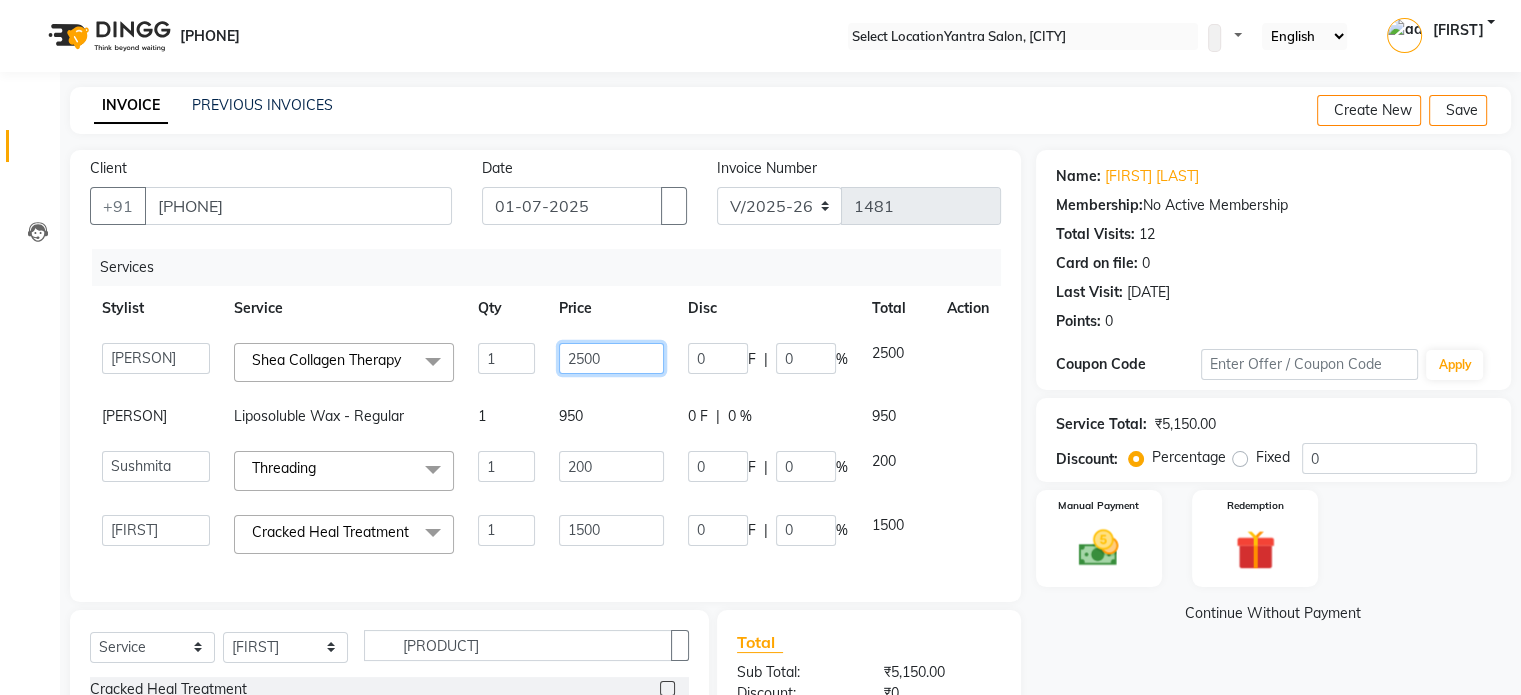 click on "2500" at bounding box center (506, 358) 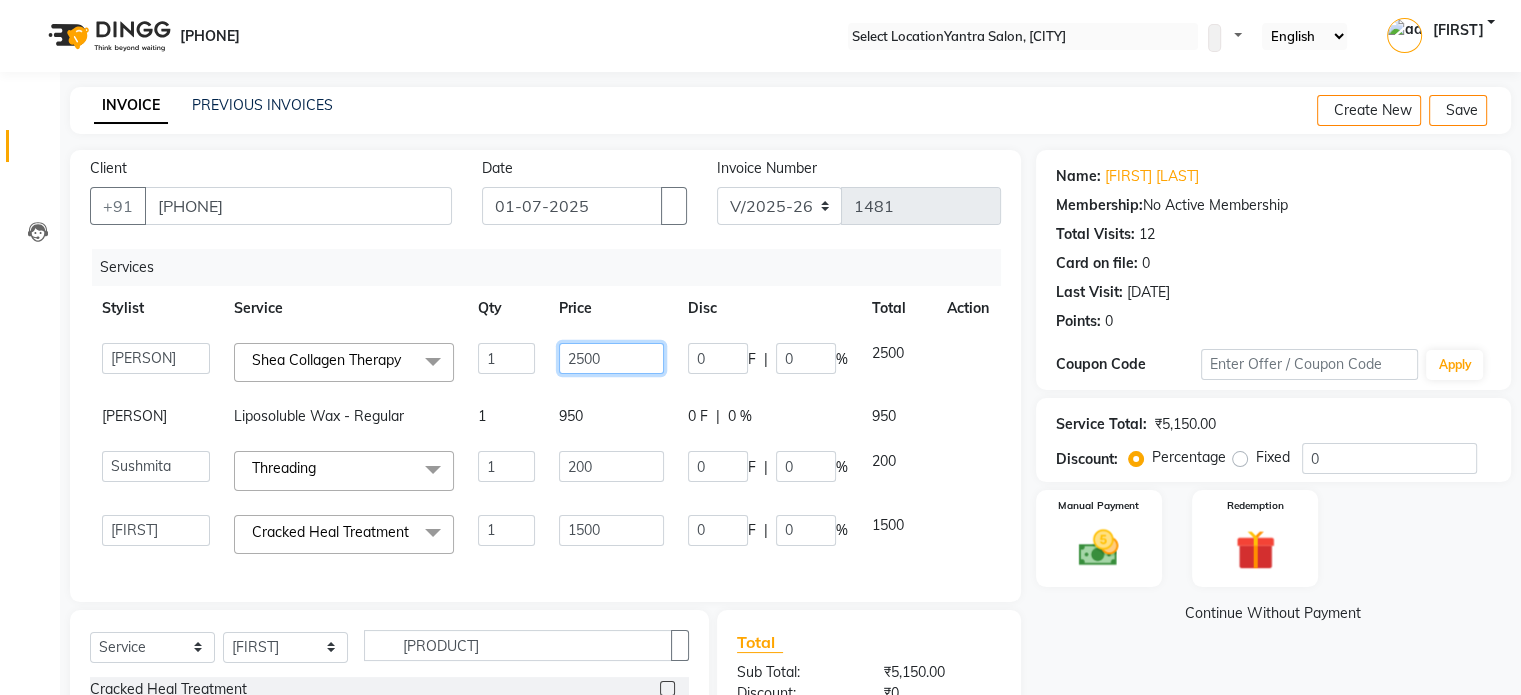 click on "2500" at bounding box center (506, 358) 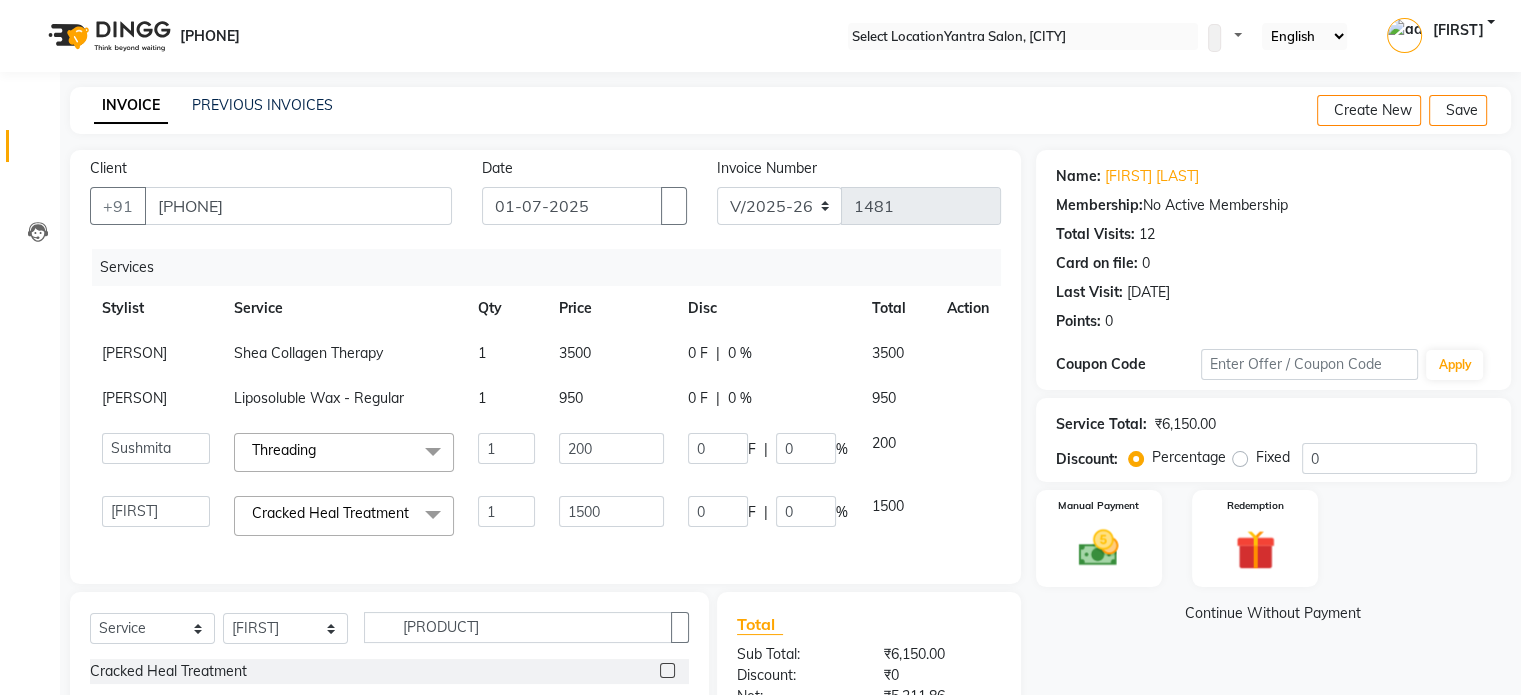 click on "Services" at bounding box center (127, 267) 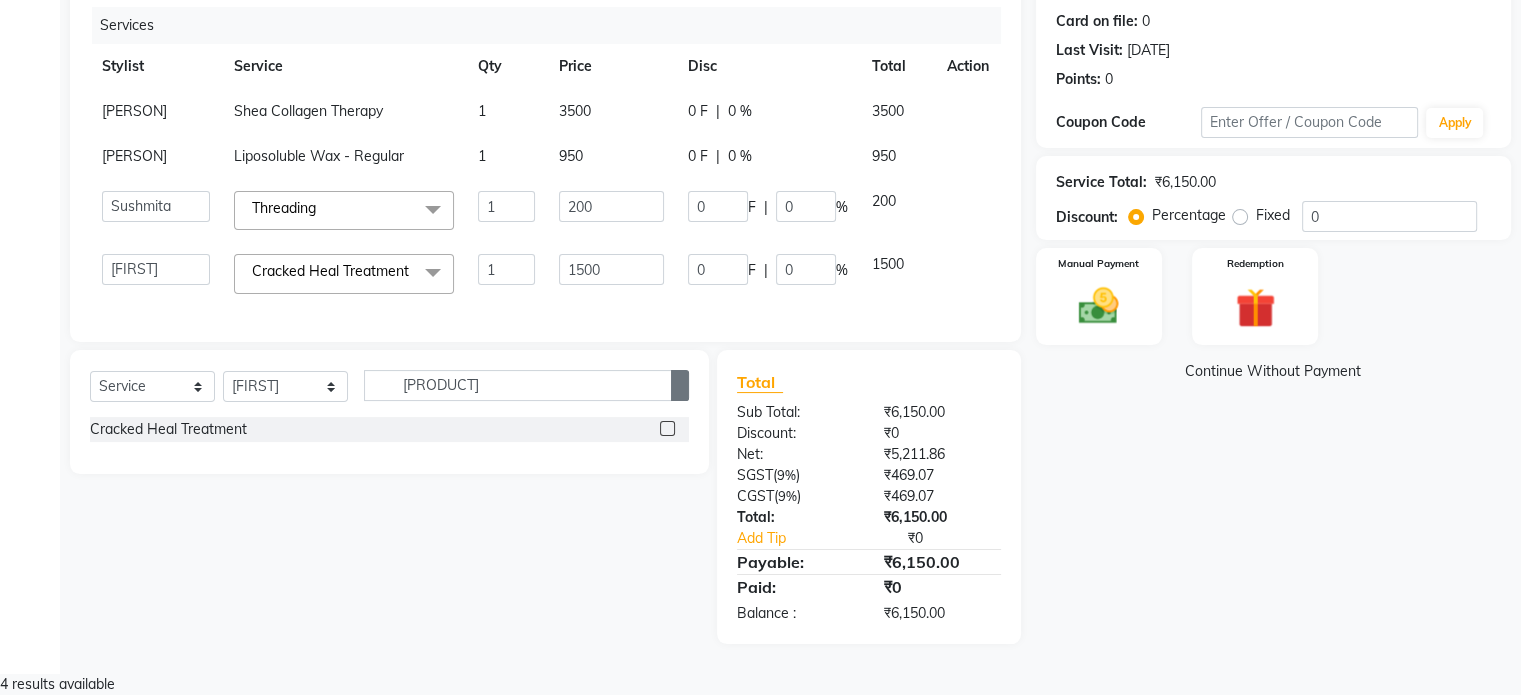scroll, scrollTop: 68, scrollLeft: 0, axis: vertical 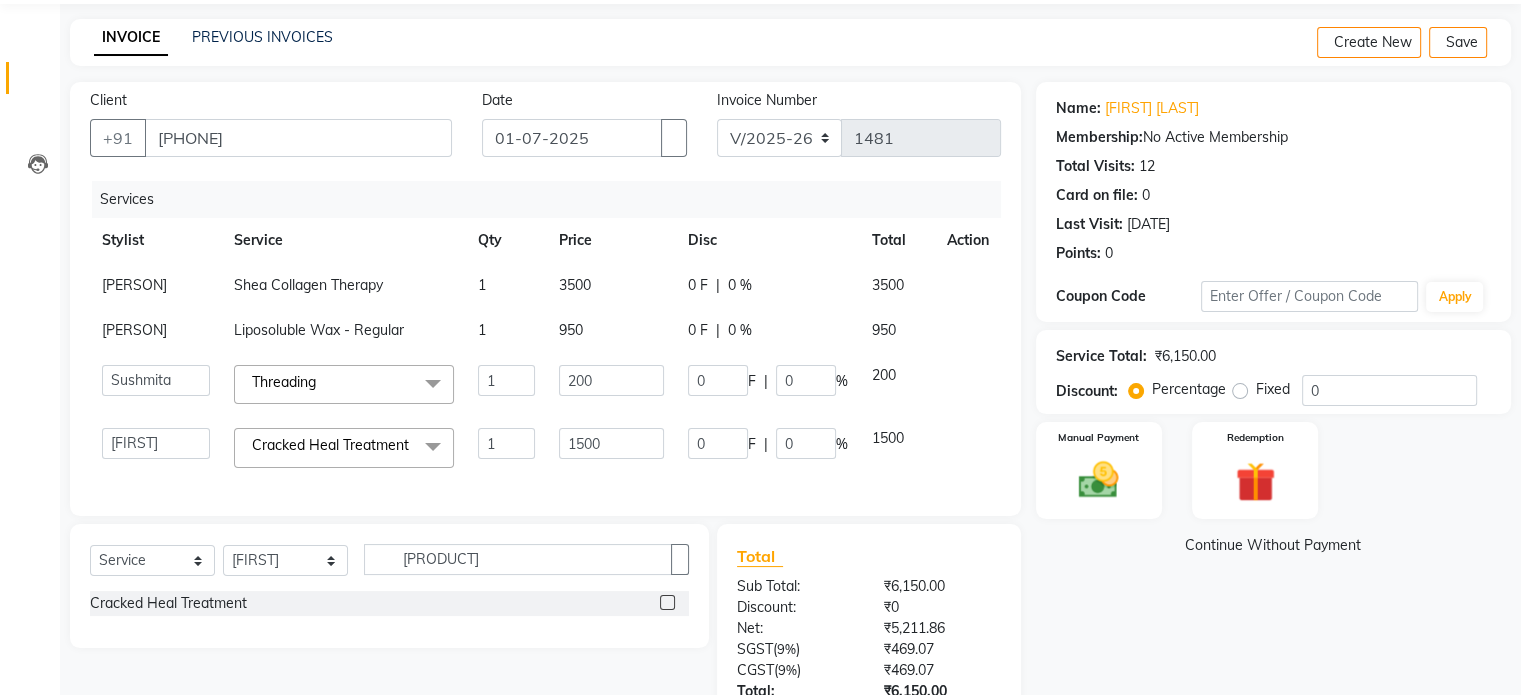 drag, startPoint x: 1215, startPoint y: 382, endPoint x: 1228, endPoint y: 388, distance: 14.3178215 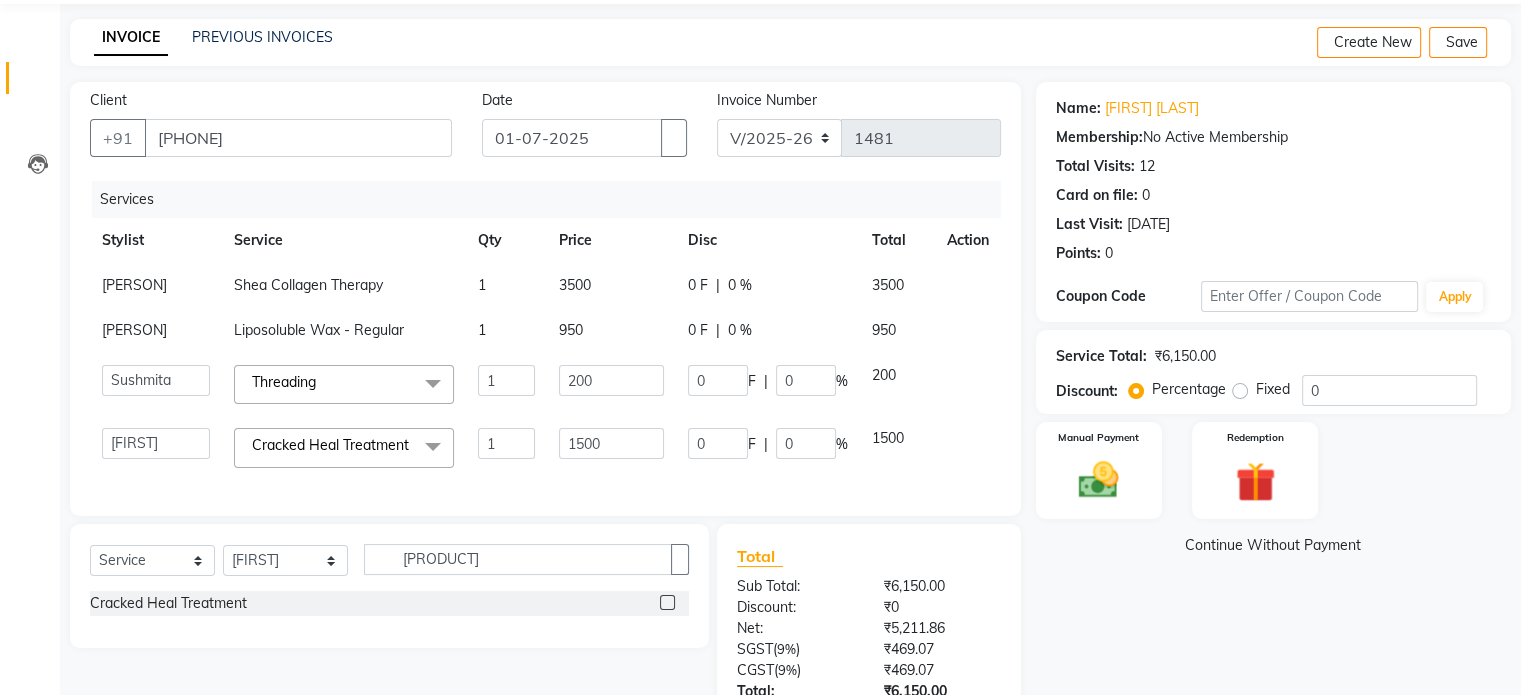 click on "Percentage   Fixed" at bounding box center [1218, 390] 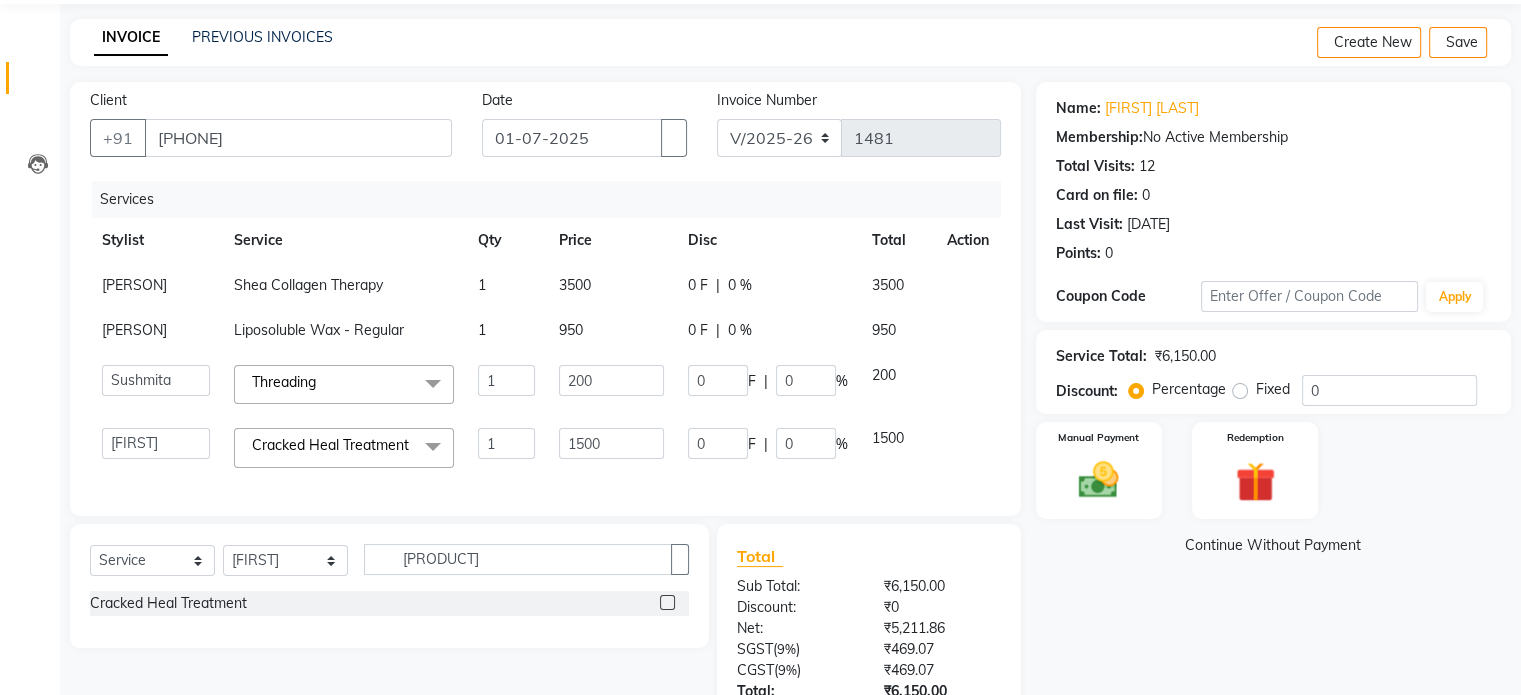 click on "Fixed" at bounding box center (1273, 389) 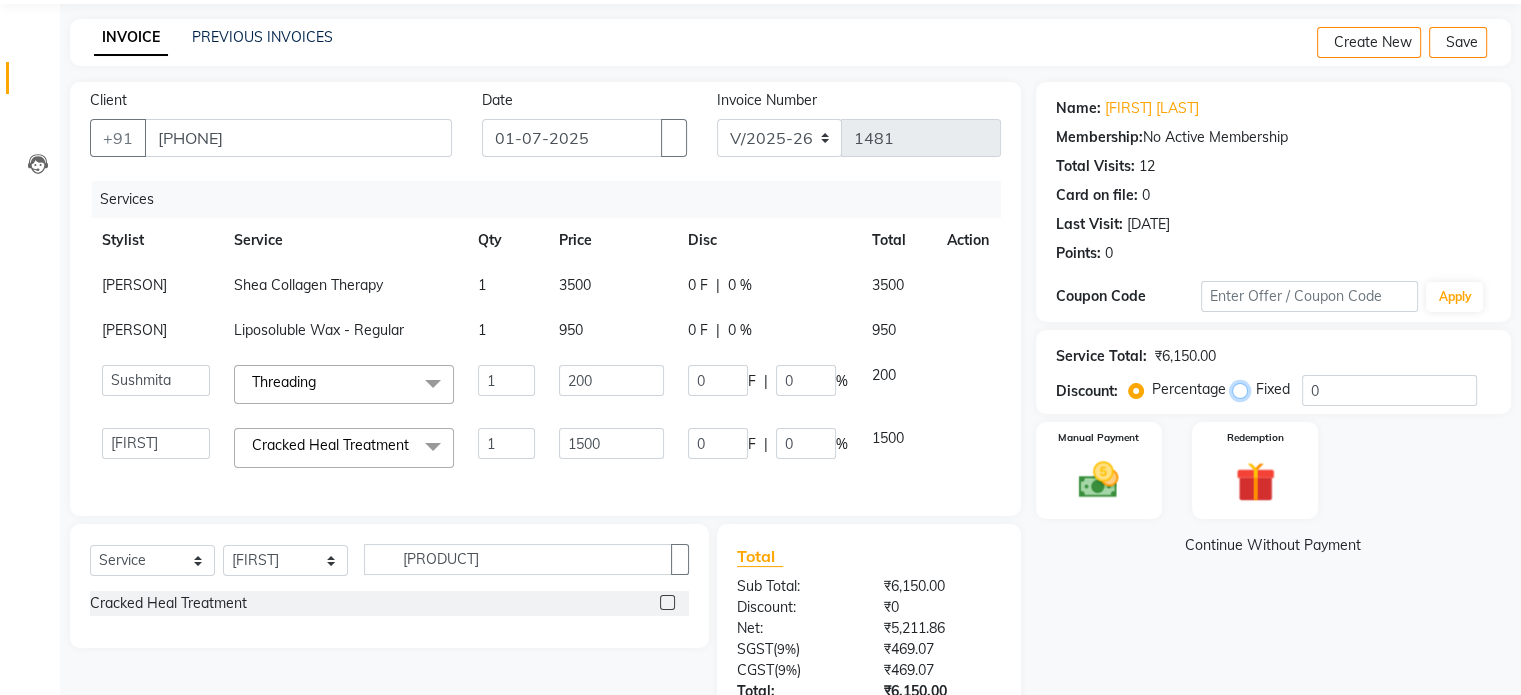 click on "Fixed" at bounding box center (1244, 389) 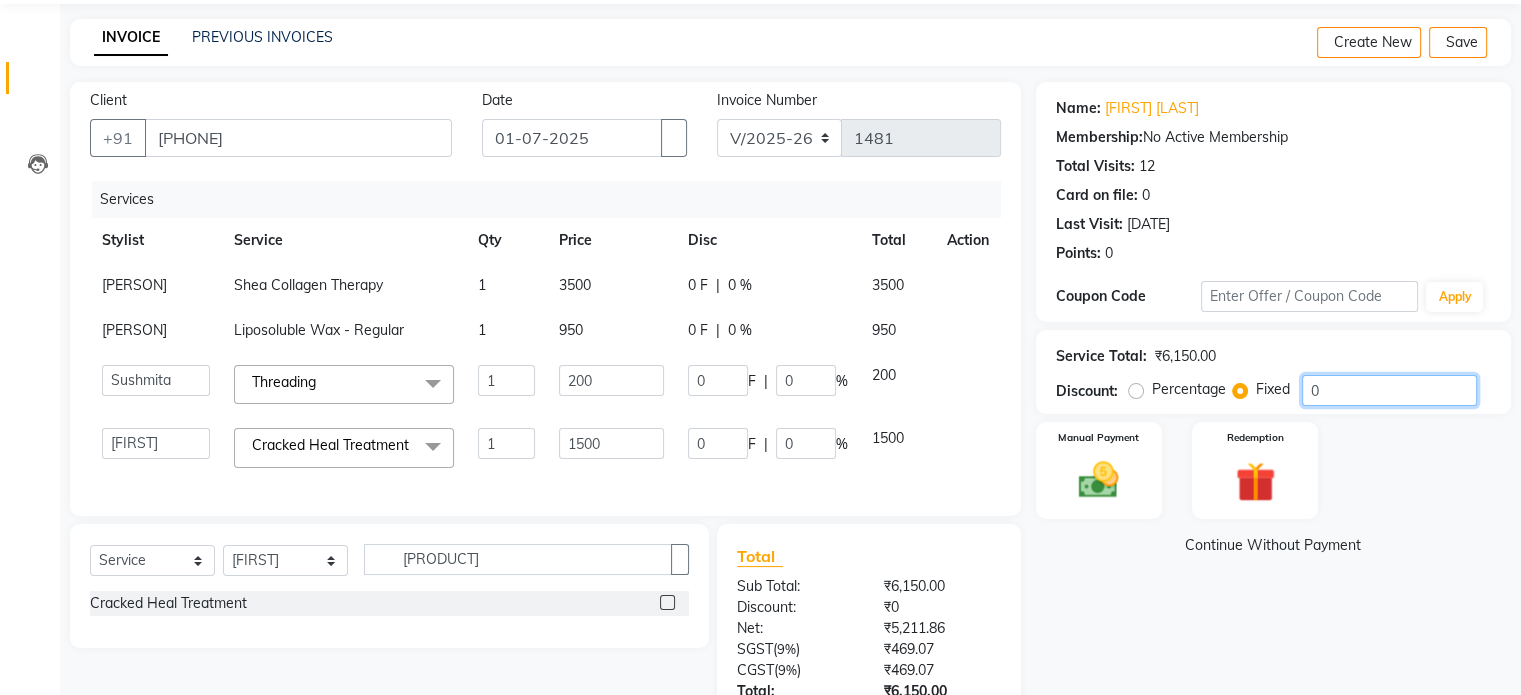click on "0" at bounding box center [1389, 390] 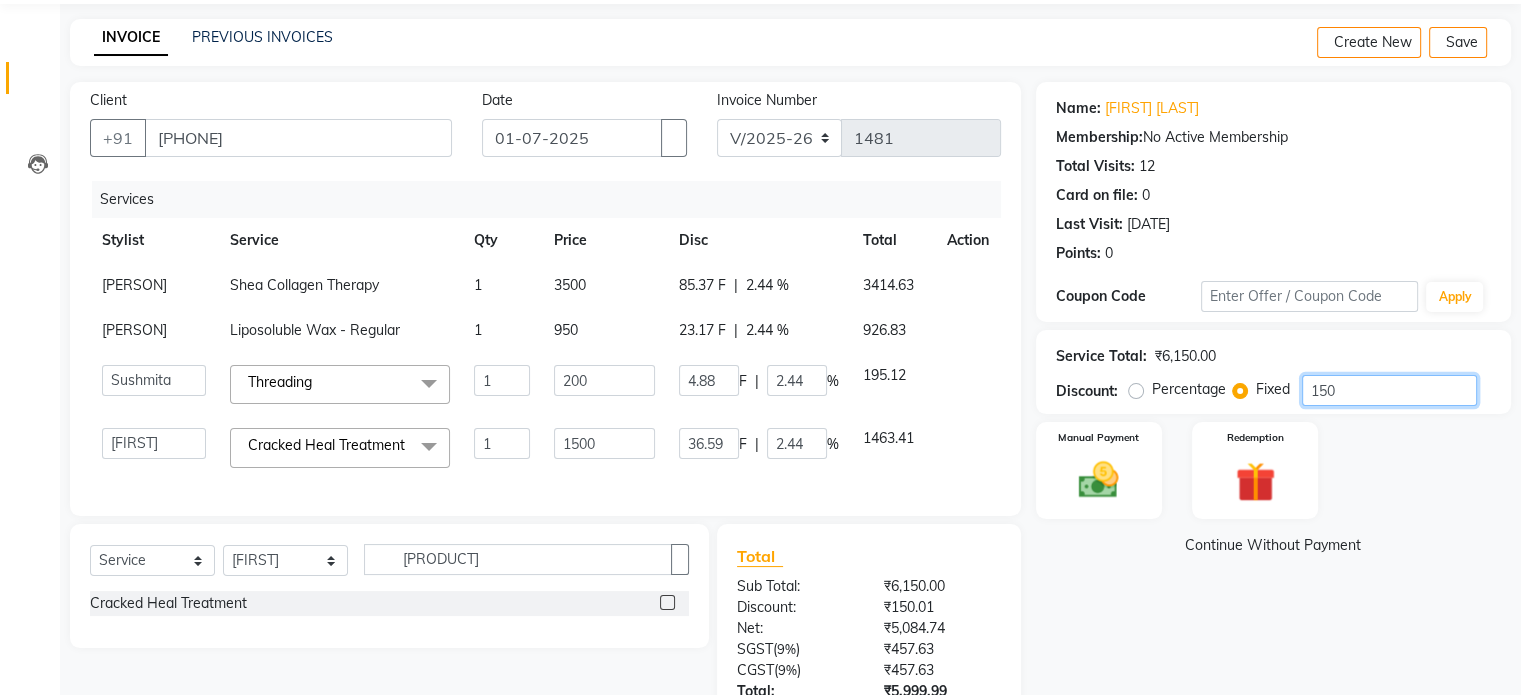 type on "150" 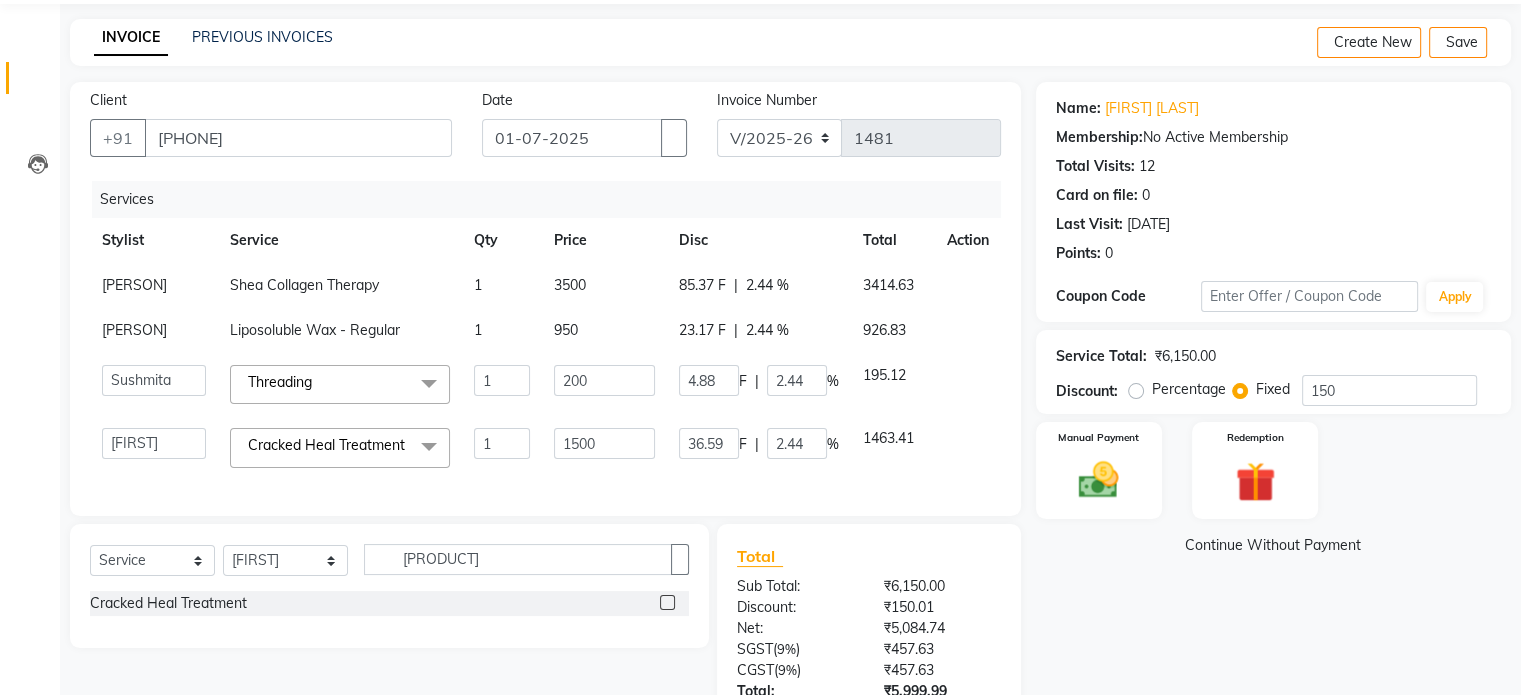 click on "Name: [FIRST] [LAST] Membership:  No Active Membership  Total Visits:  12 Card on file:  0 Last Visit:   10-06-2025 Points:   0  Coupon Code Apply" at bounding box center [1273, 202] 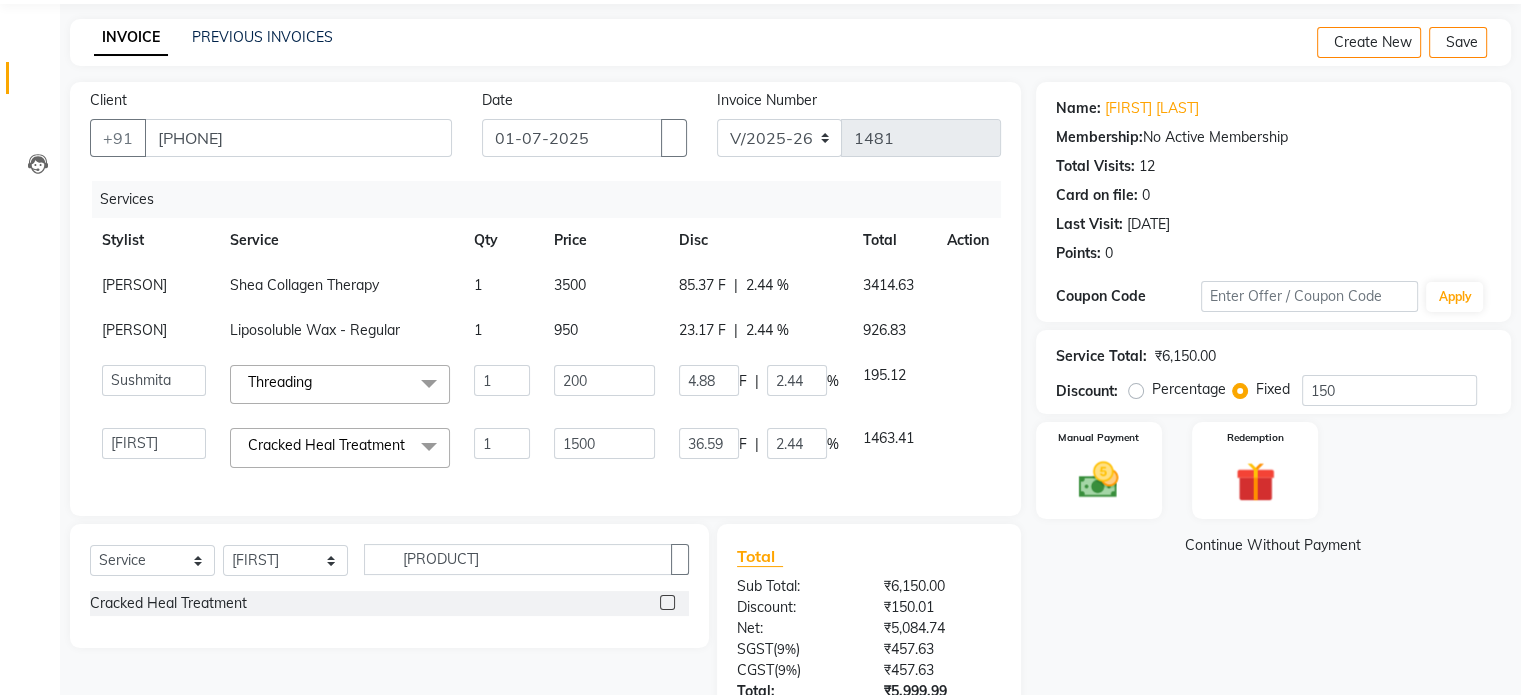 scroll, scrollTop: 268, scrollLeft: 0, axis: vertical 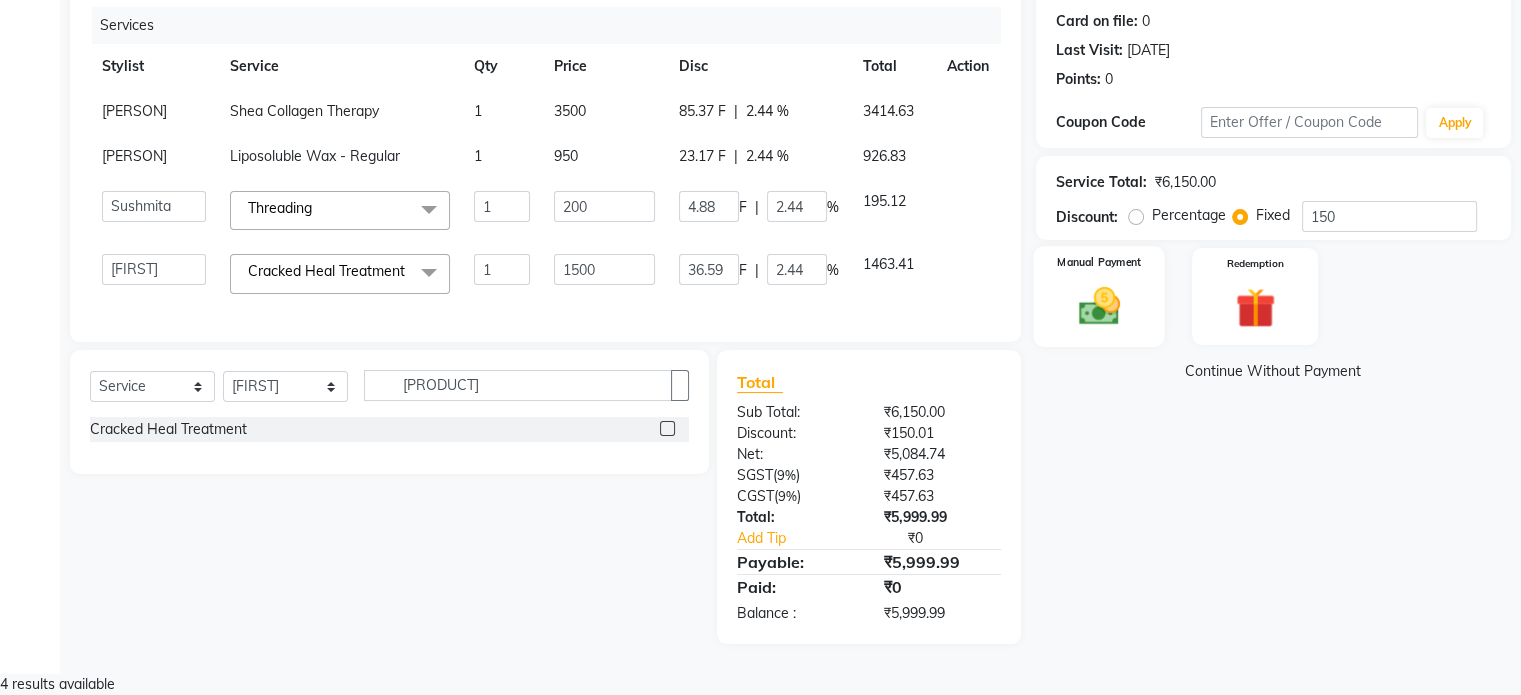 click at bounding box center [1098, 306] 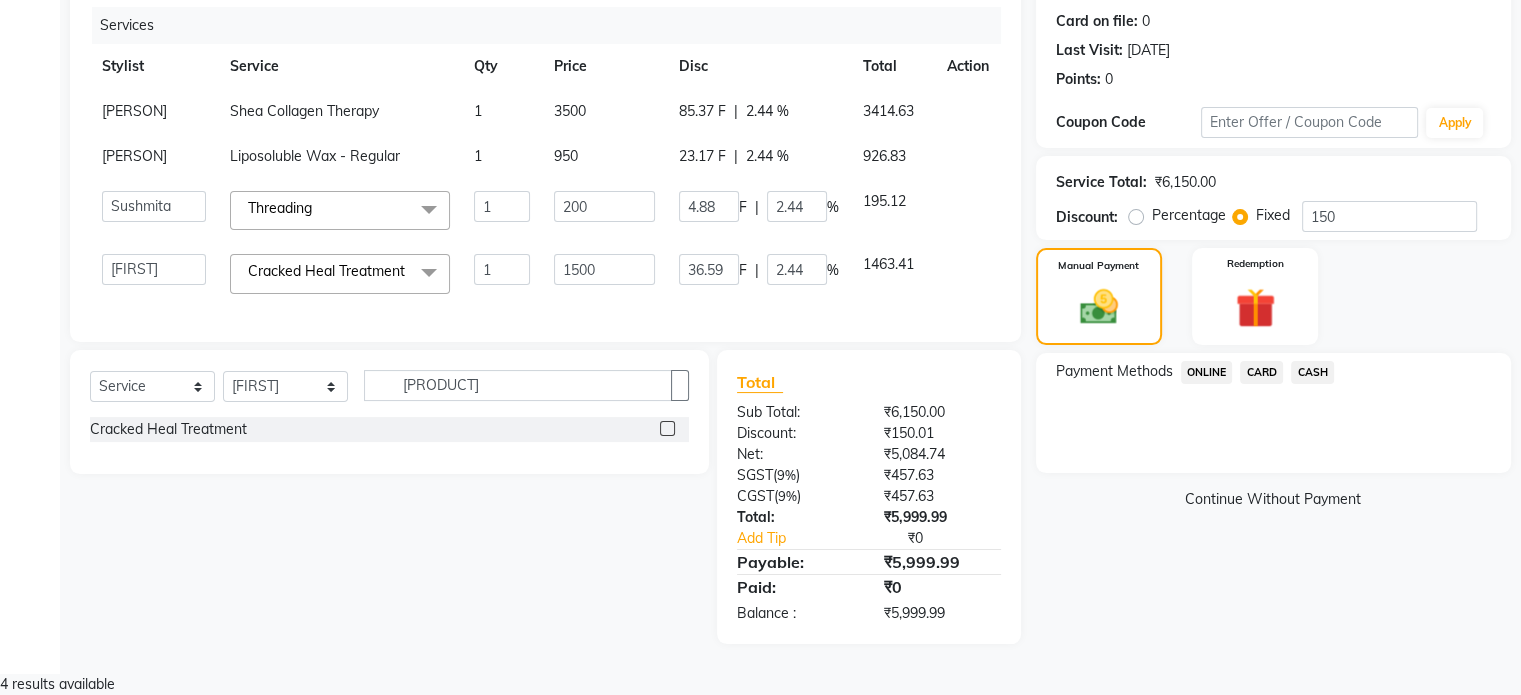 click on "CASH" at bounding box center [1207, 372] 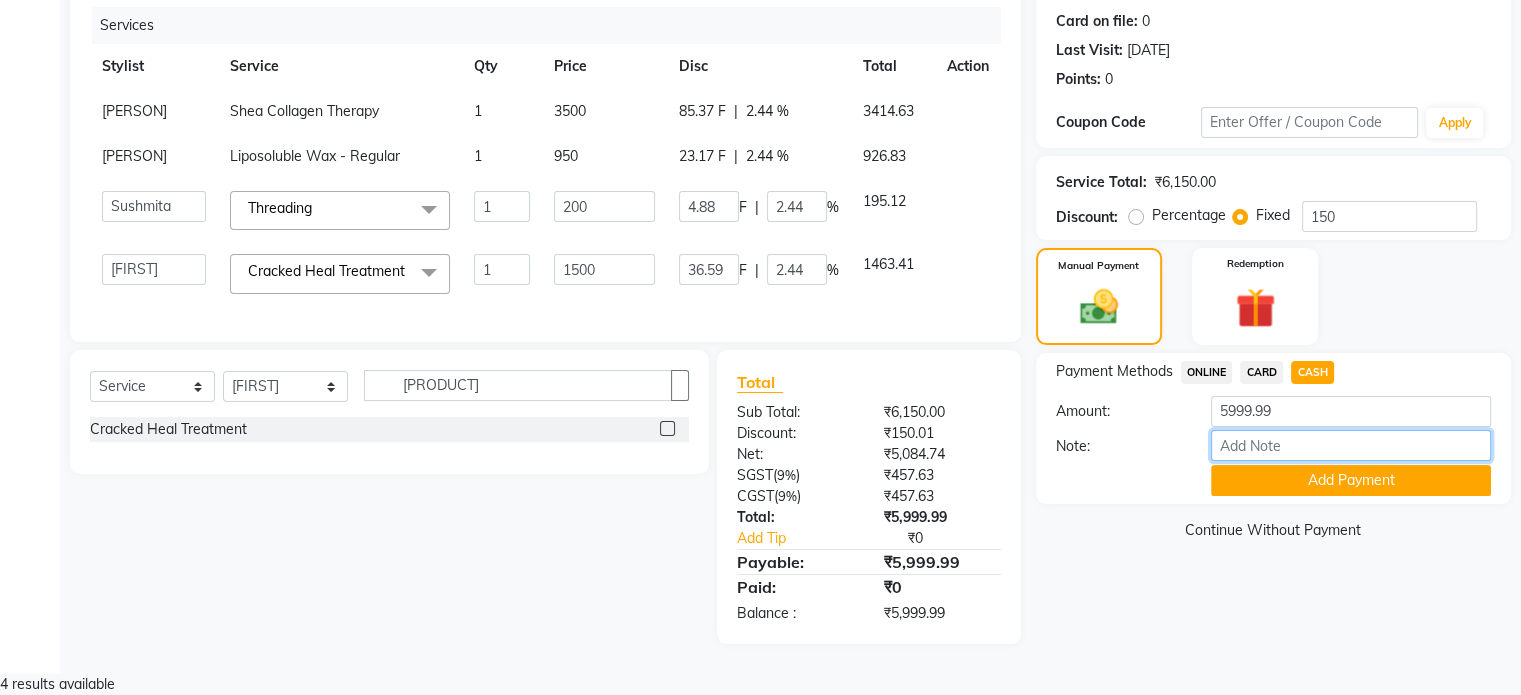 click on "Note:" at bounding box center (1351, 445) 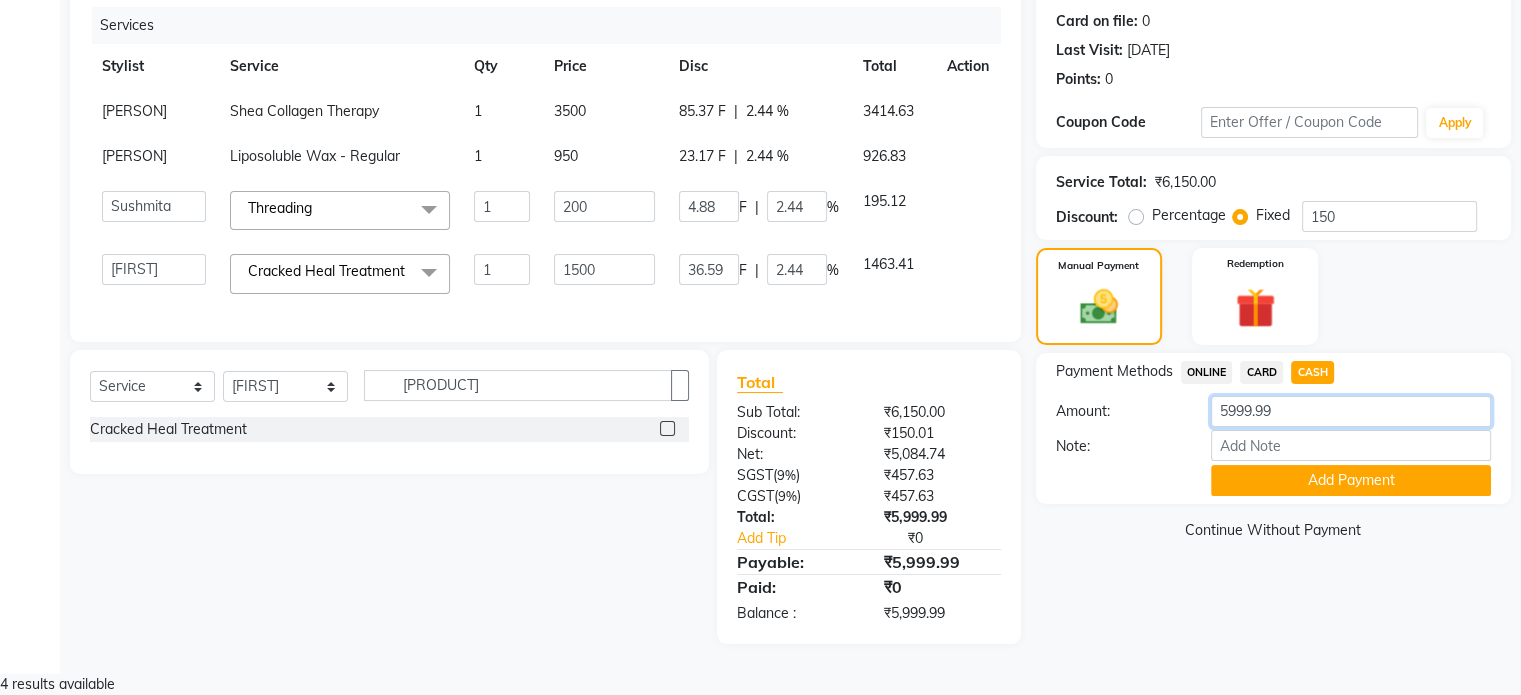 click on "5999.99" at bounding box center [1351, 411] 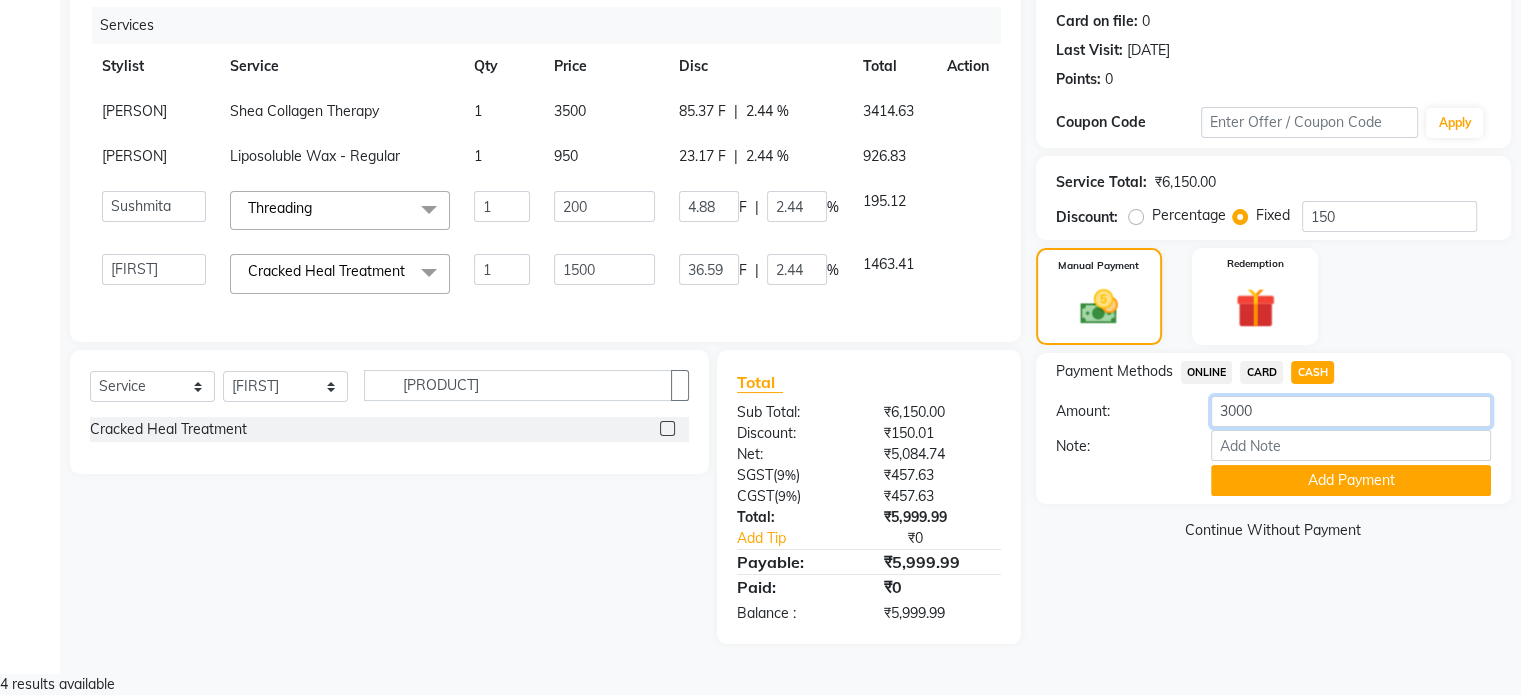 type on "3000" 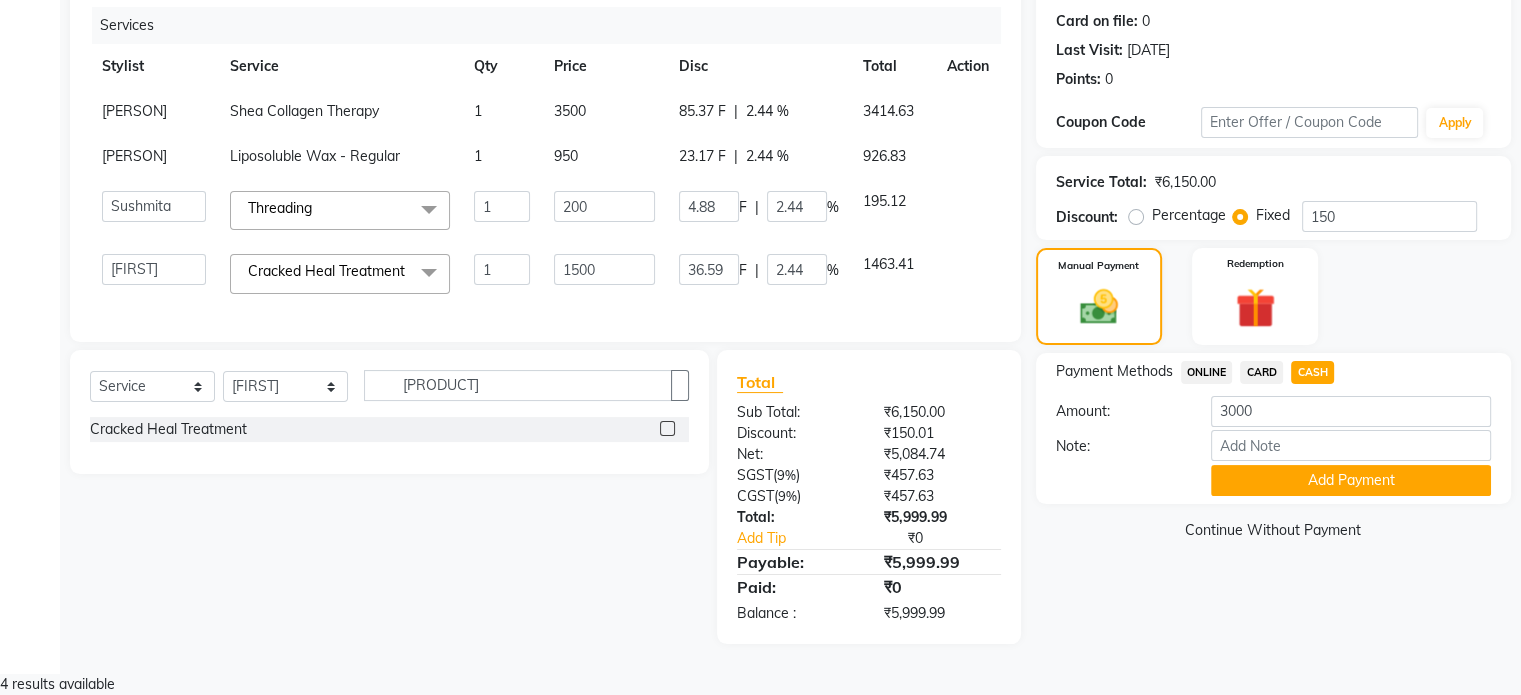 click on "Payment Methods  ONLINE   CARD   CASH  Amount: [NUMBER] Note: Add Payment" at bounding box center (1273, 428) 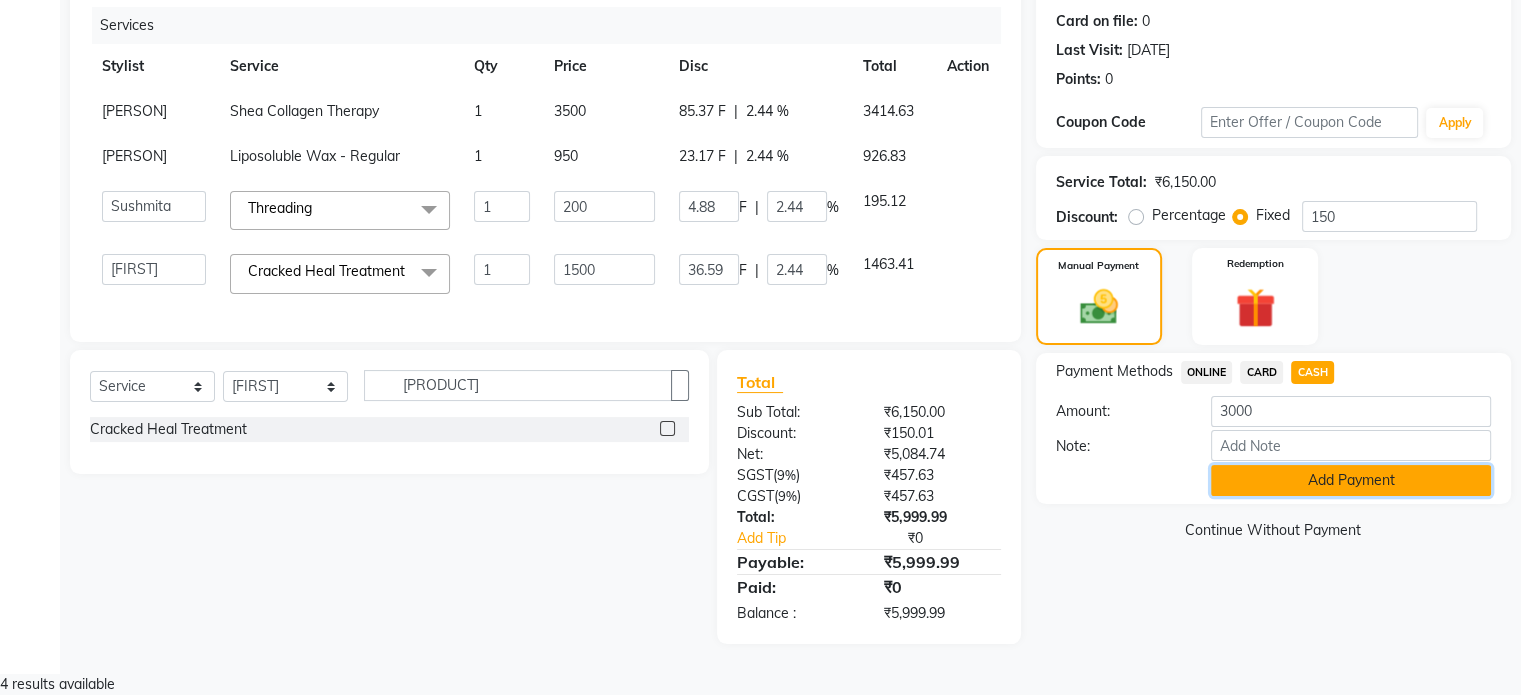 click on "Add Payment" at bounding box center [1351, 480] 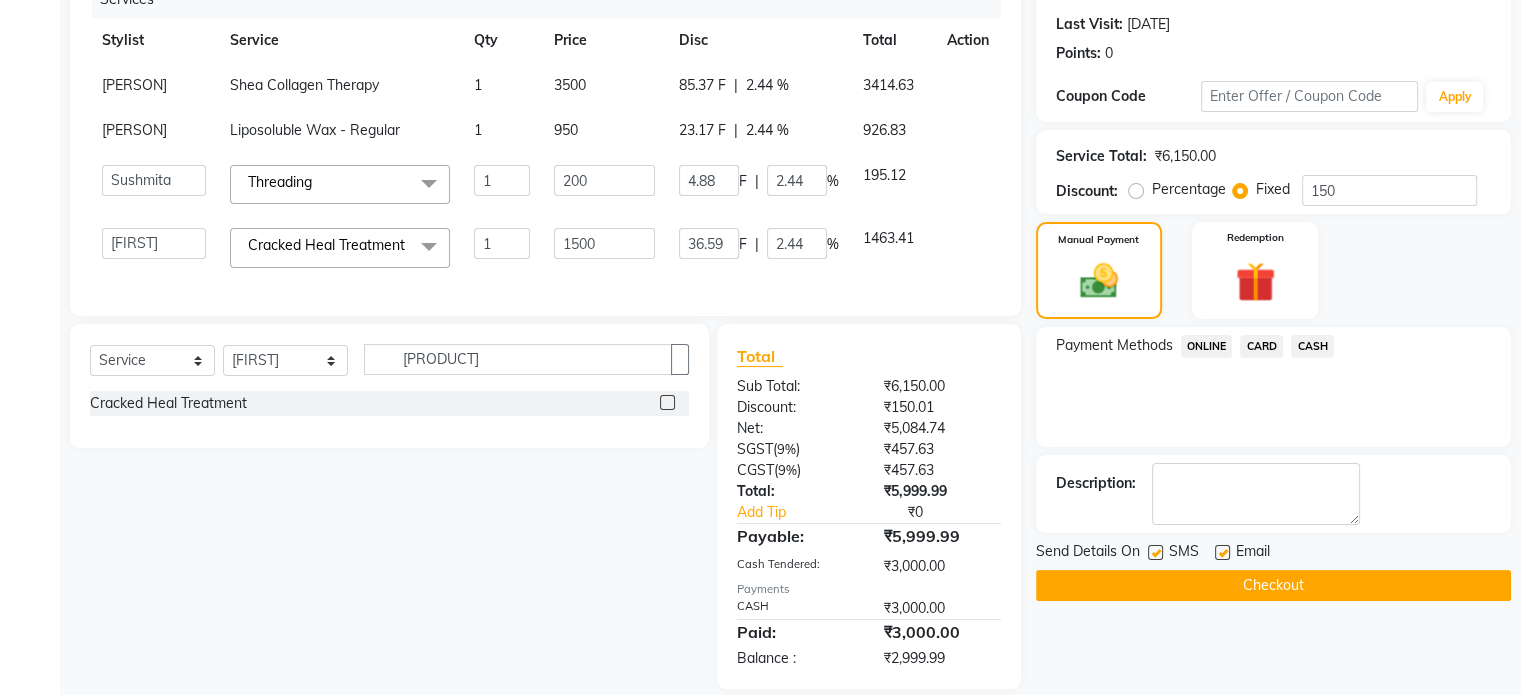 click on "ONLINE" at bounding box center [1207, 346] 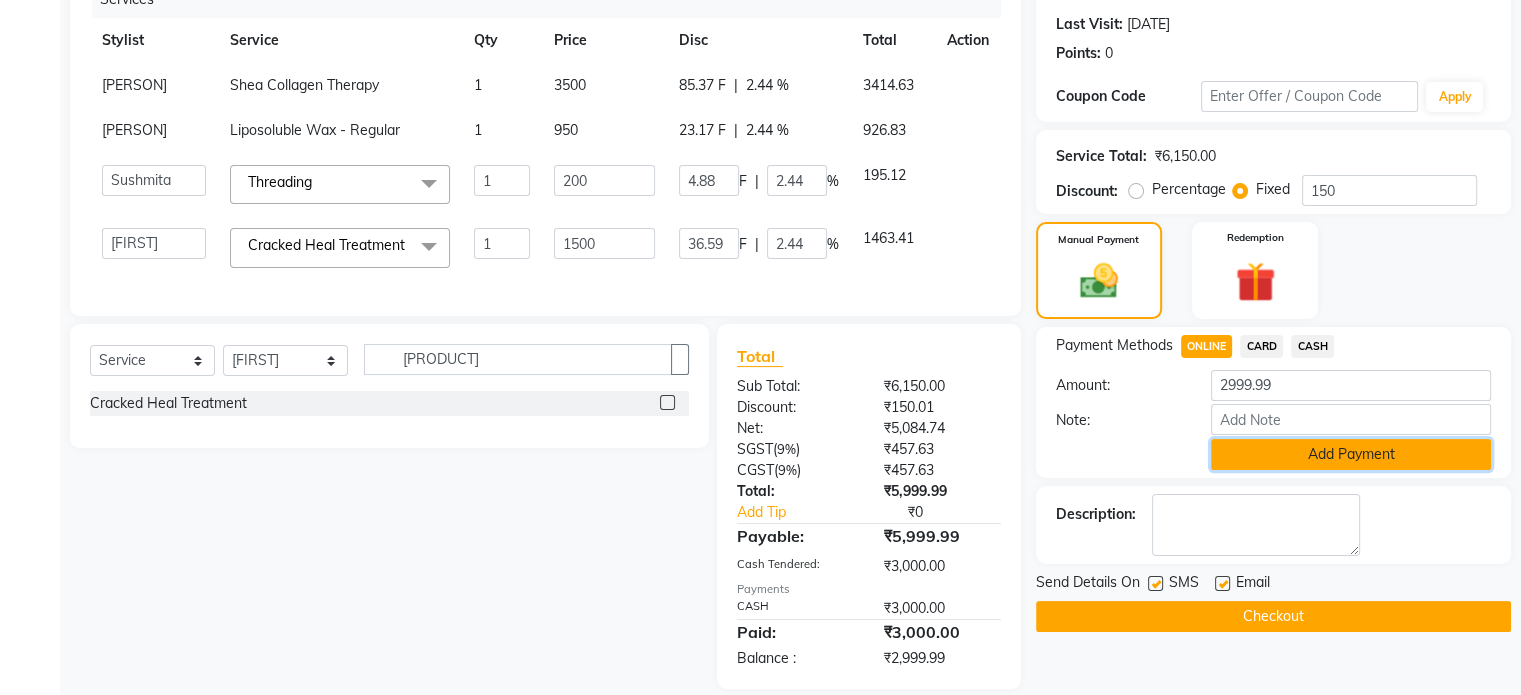 click on "Add Payment" at bounding box center [1351, 454] 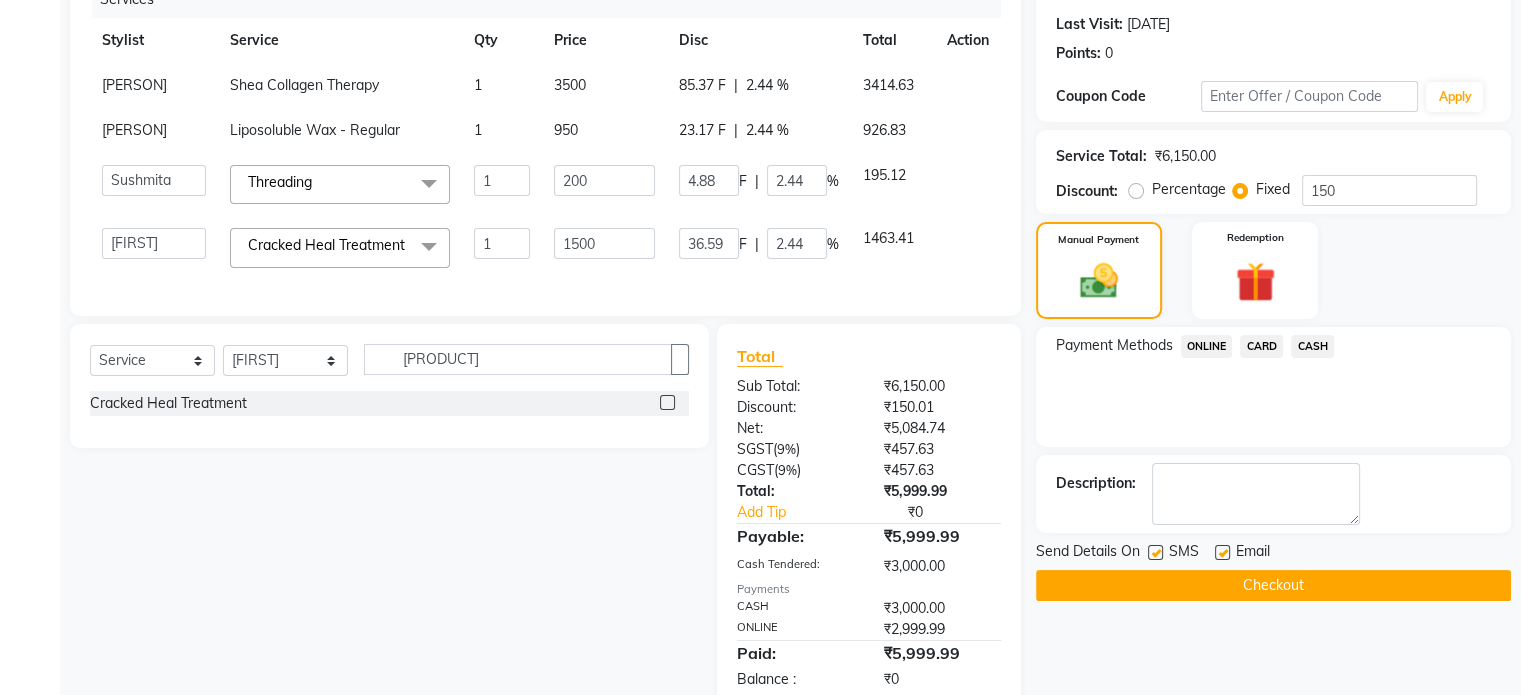 scroll, scrollTop: 360, scrollLeft: 0, axis: vertical 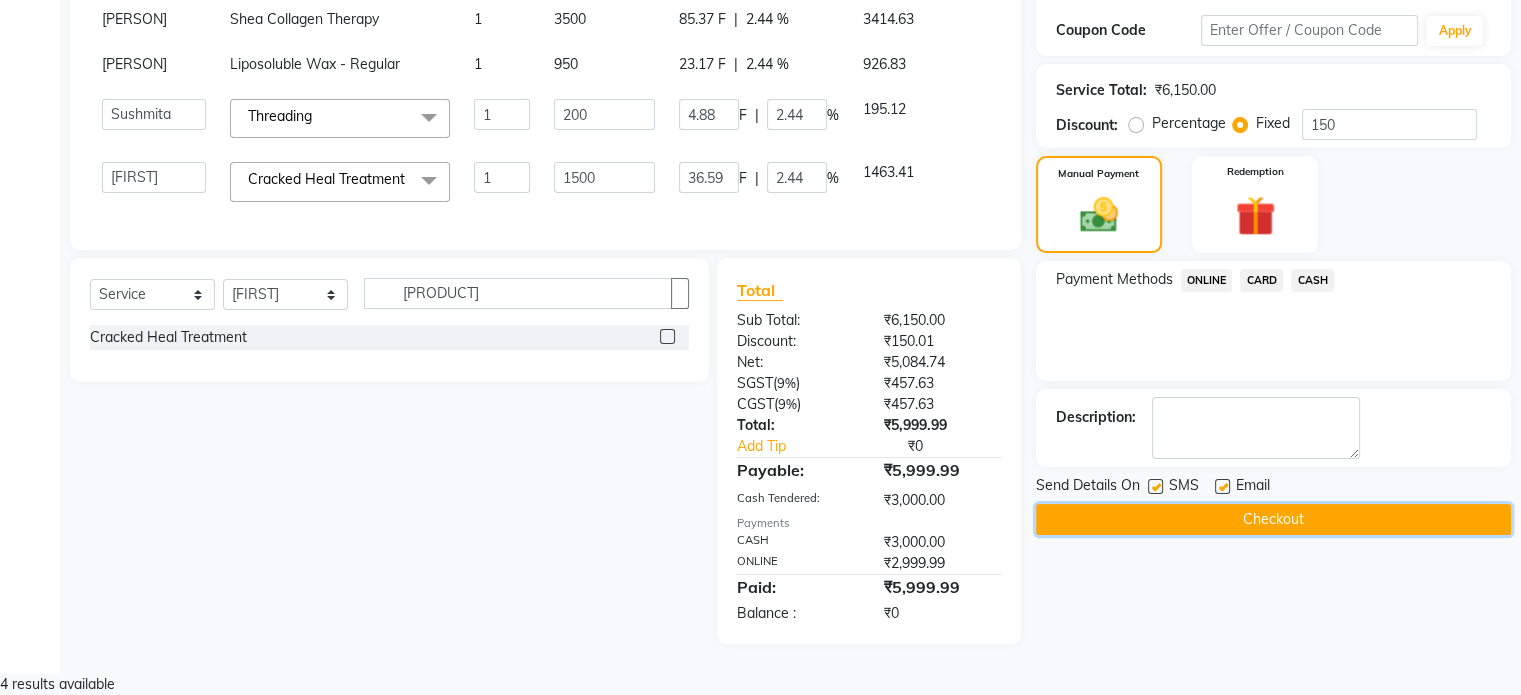 click on "Checkout" at bounding box center [1273, 519] 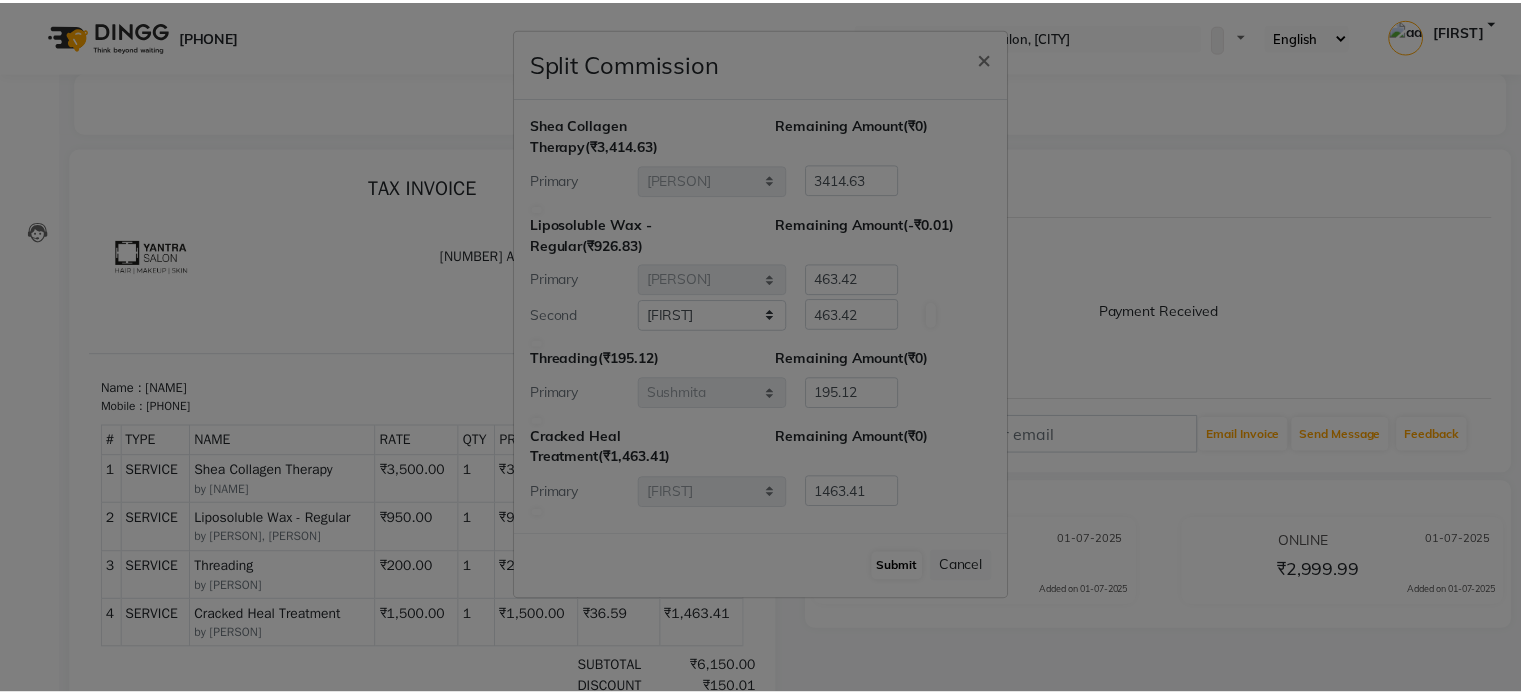 scroll, scrollTop: 0, scrollLeft: 0, axis: both 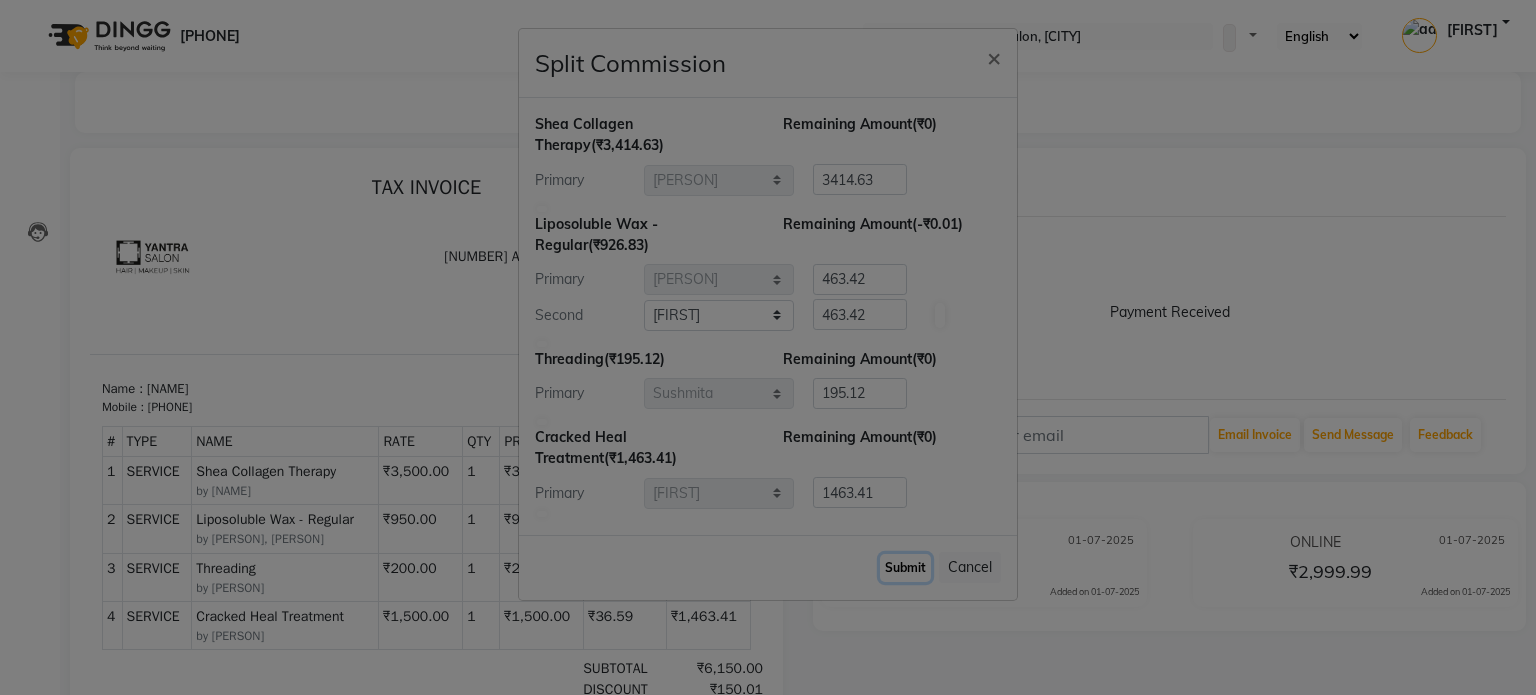 click on "Submit" at bounding box center [905, 568] 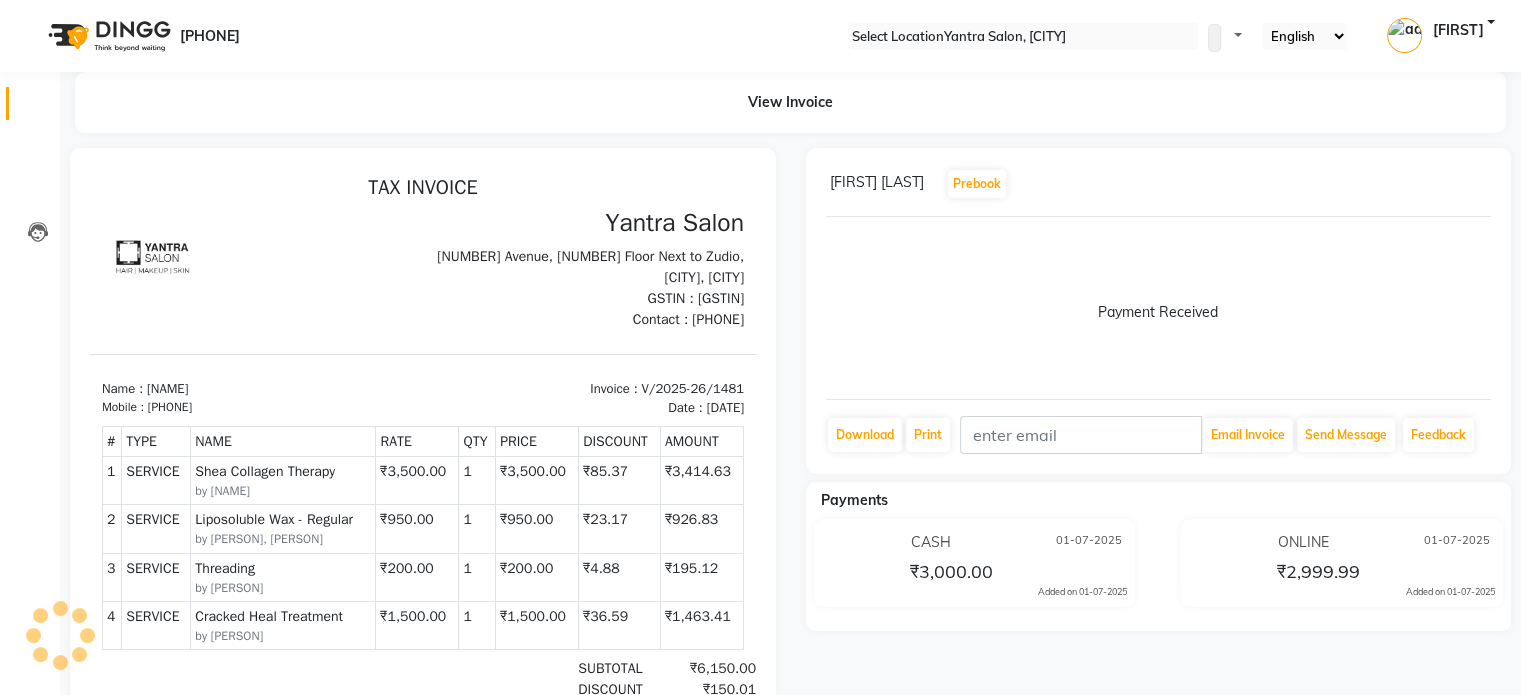 click on "Calendar" at bounding box center (30, 103) 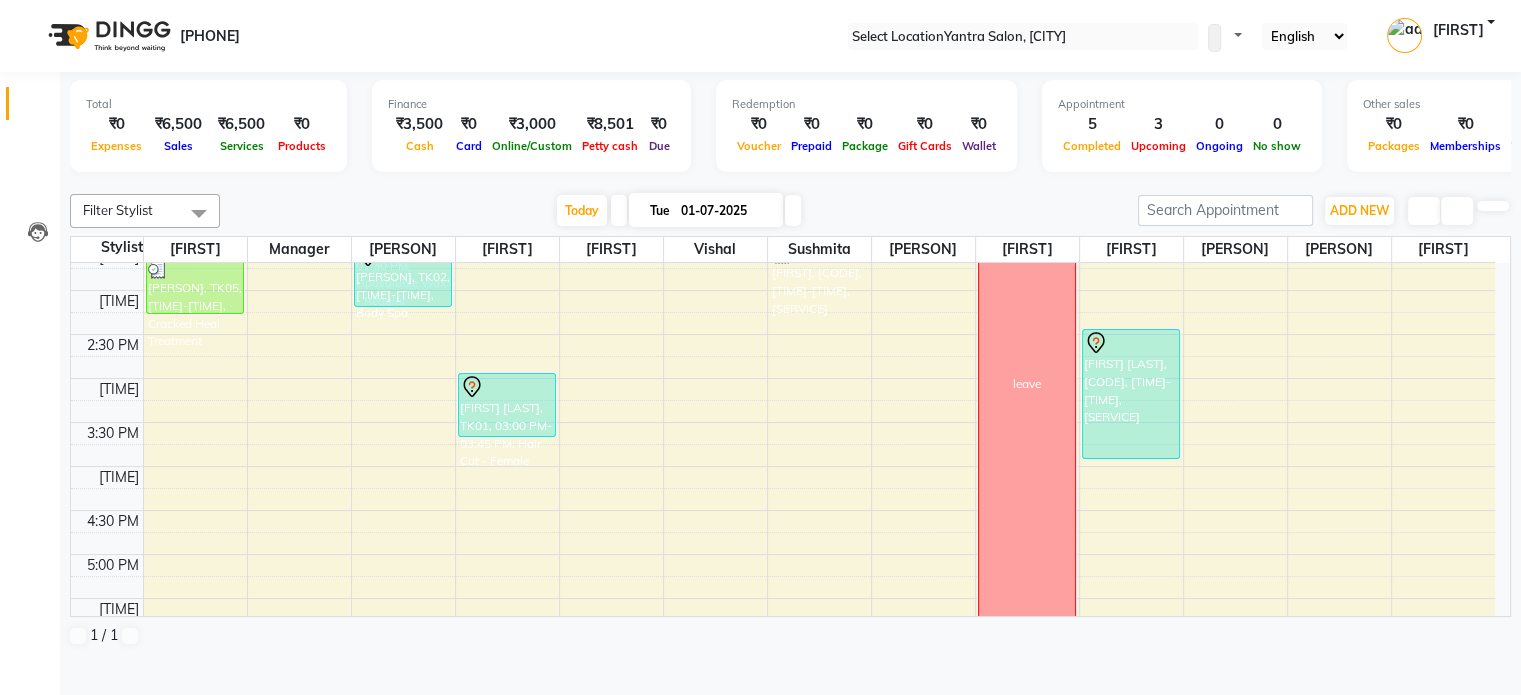 scroll, scrollTop: 300, scrollLeft: 0, axis: vertical 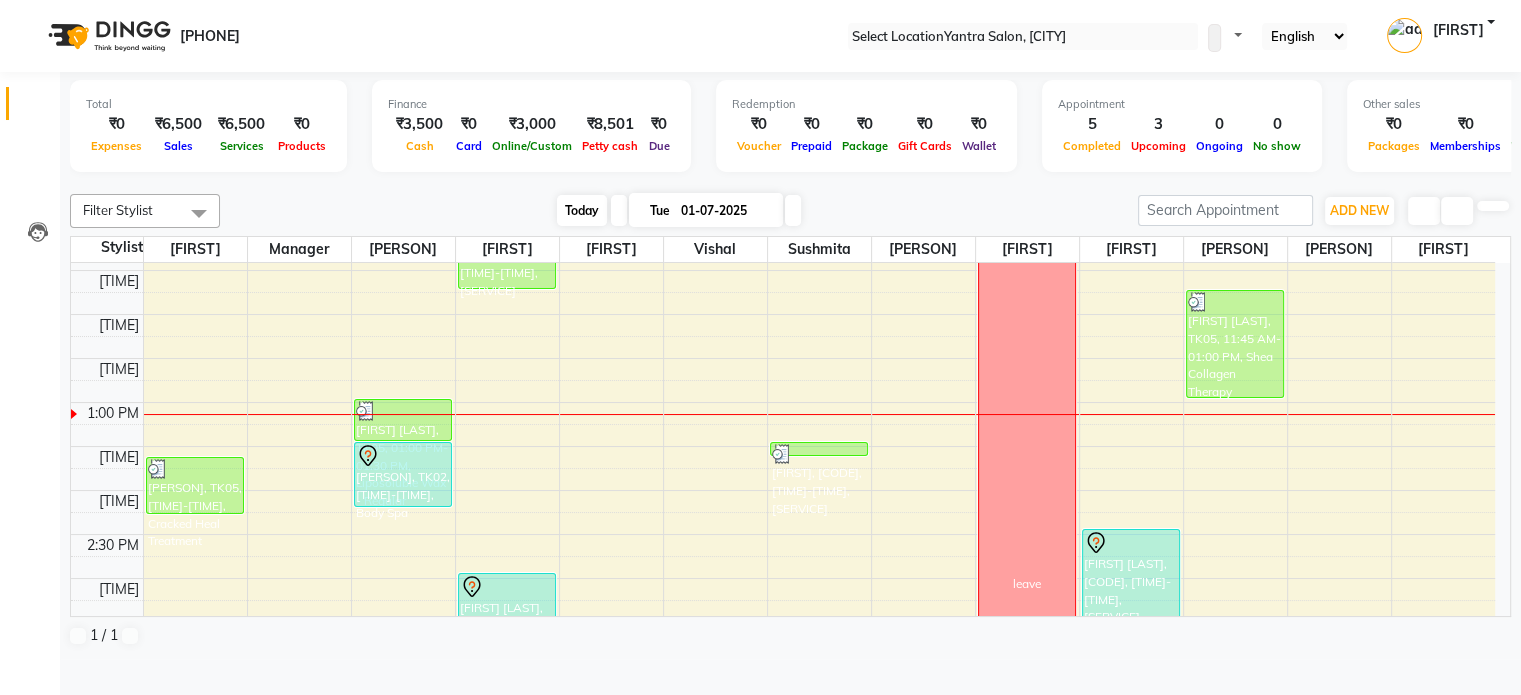 click on "Today" at bounding box center (582, 210) 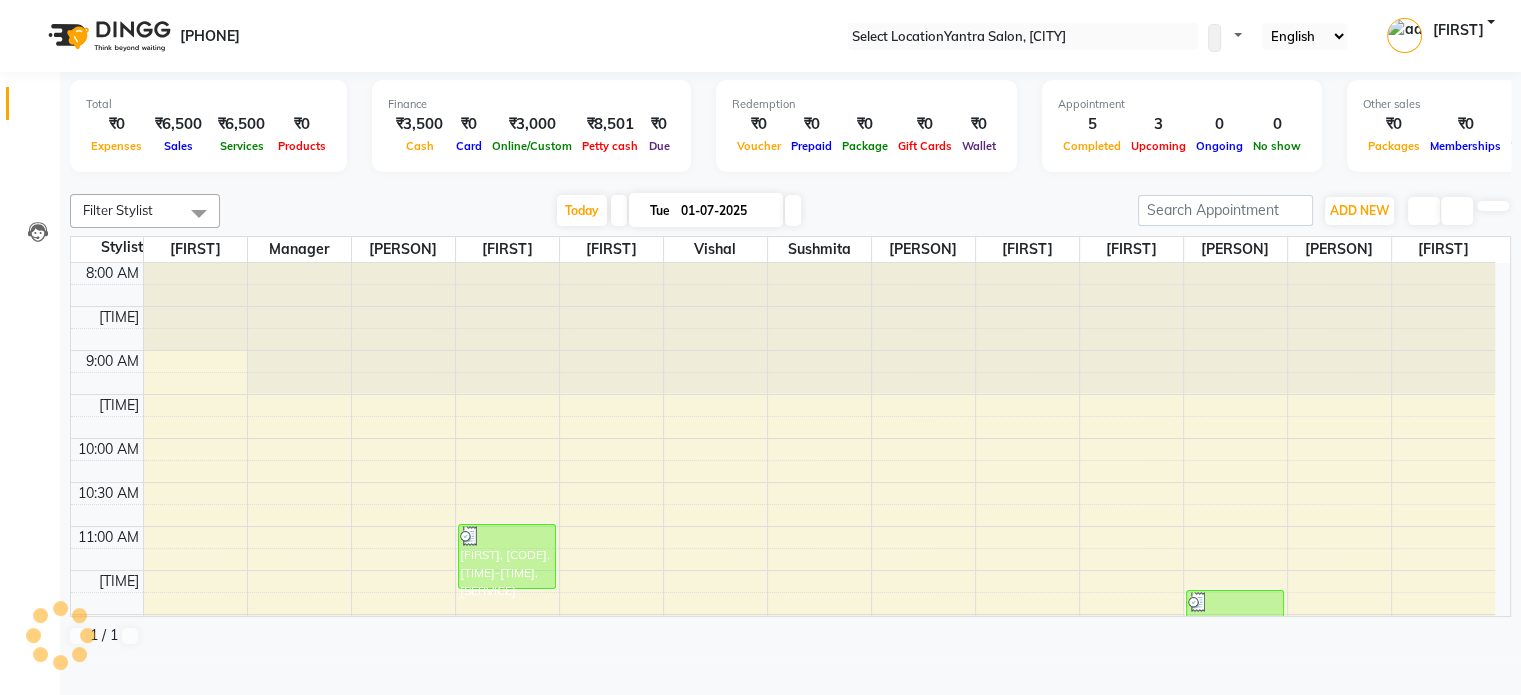 scroll, scrollTop: 436, scrollLeft: 0, axis: vertical 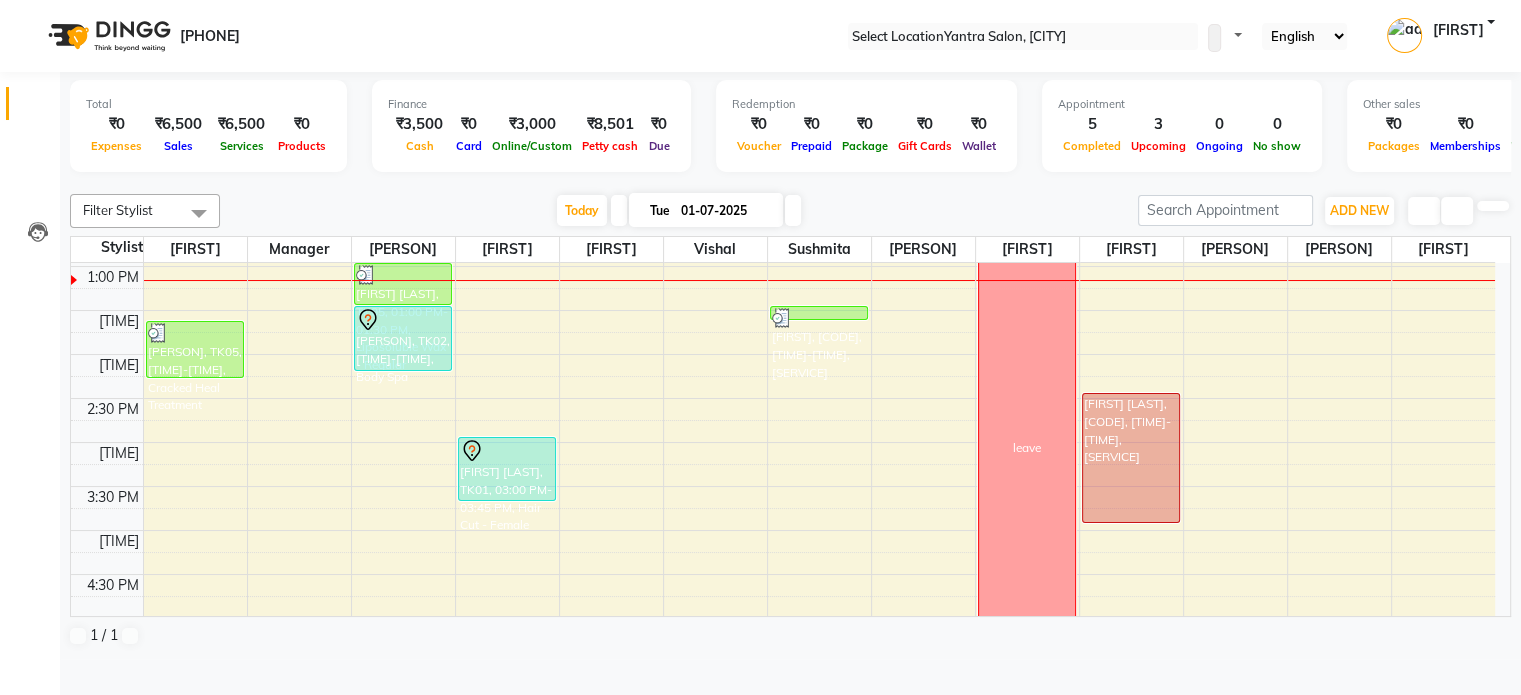 click on "Filter Stylist Select All [NAME] [NAME] [NAME] [NAME] Manager [NAME] [NAME] [NAME] [NAME] [NAME] [NAME] [NAME] [NAME] [NAME] [NAME] Today Tue 01-07-2025 Toggle Dropdown Add Appointment Add Invoice Add Expense Add Attendance Add Client Add Transaction Toggle Dropdown Add Appointment Add Invoice Add Expense Add Attendance Add Client ADD NEW Toggle Dropdown Add Appointment Add Invoice Add Expense Add Attendance Add Client Add Transaction Filter Stylist Select All [NAME] [NAME] [NAME] [NAME] Manager [NAME] [NAME] [NAME] [NAME] [NAME] [NAME] [NAME] [NAME] [NAME] [NAME] Group By Staff View Room View View as Vertical Vertical - Week View Horizontal Horizontal - Week View List Toggle Dropdown Calendar Settings Manage Tags Arrange Stylists Reset Stylists Full Screen Appointment Form Zoom 100% Staff/Room Display Count 13" at bounding box center (790, 211) 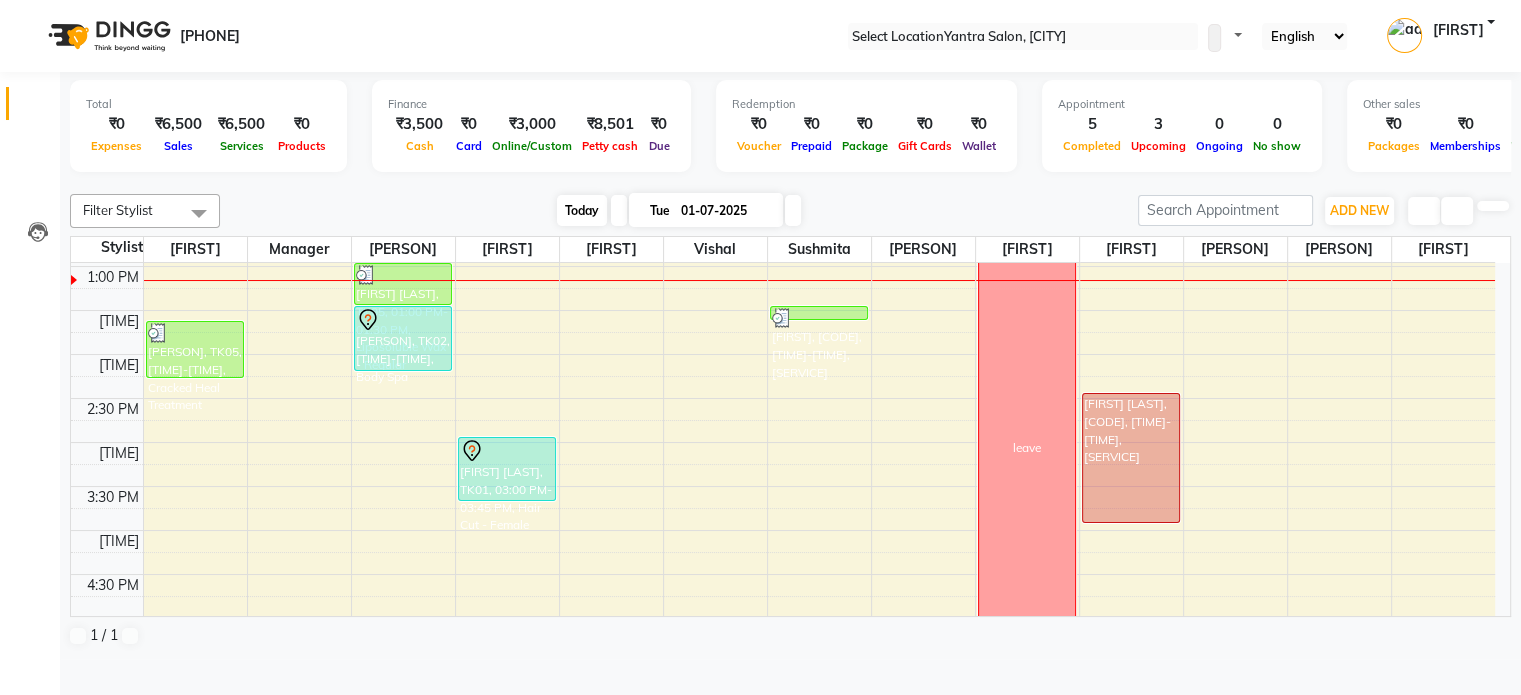 click on "Today" at bounding box center (582, 210) 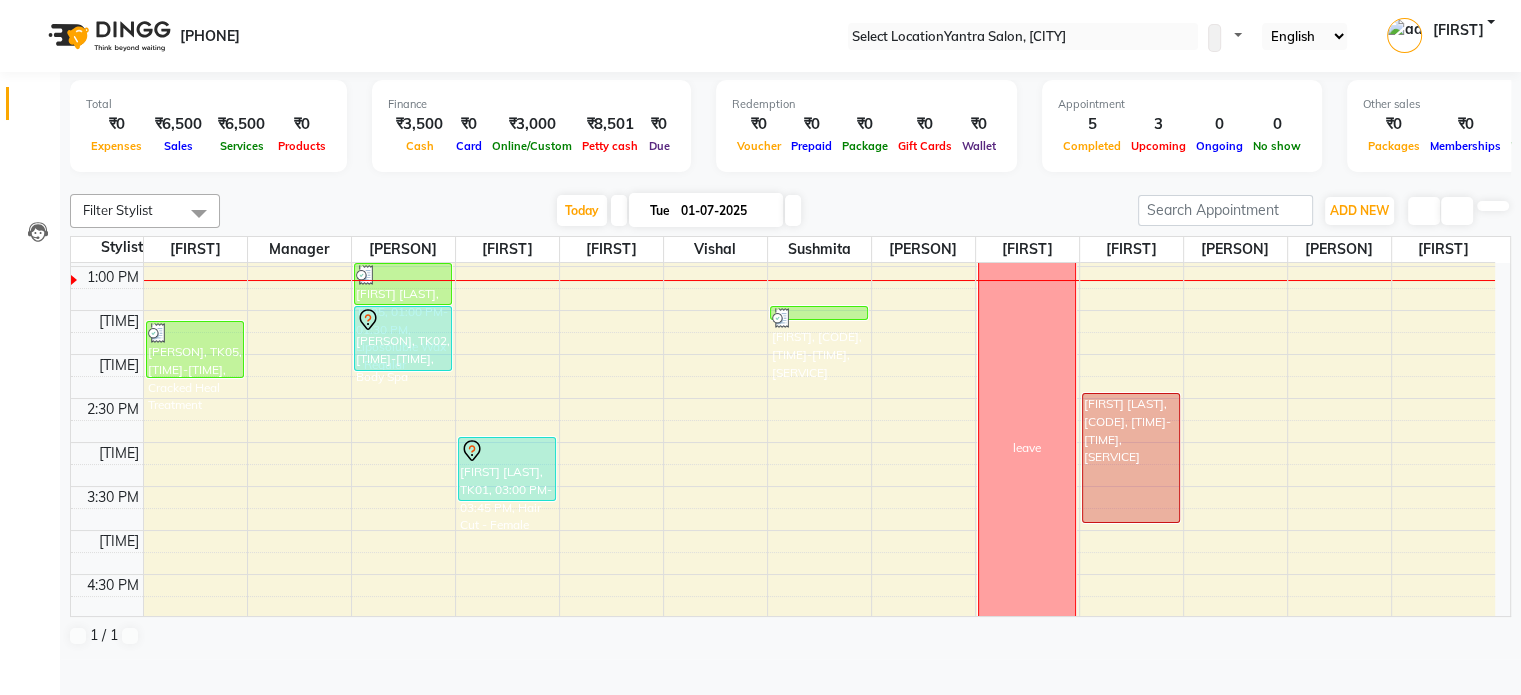 scroll, scrollTop: 336, scrollLeft: 0, axis: vertical 